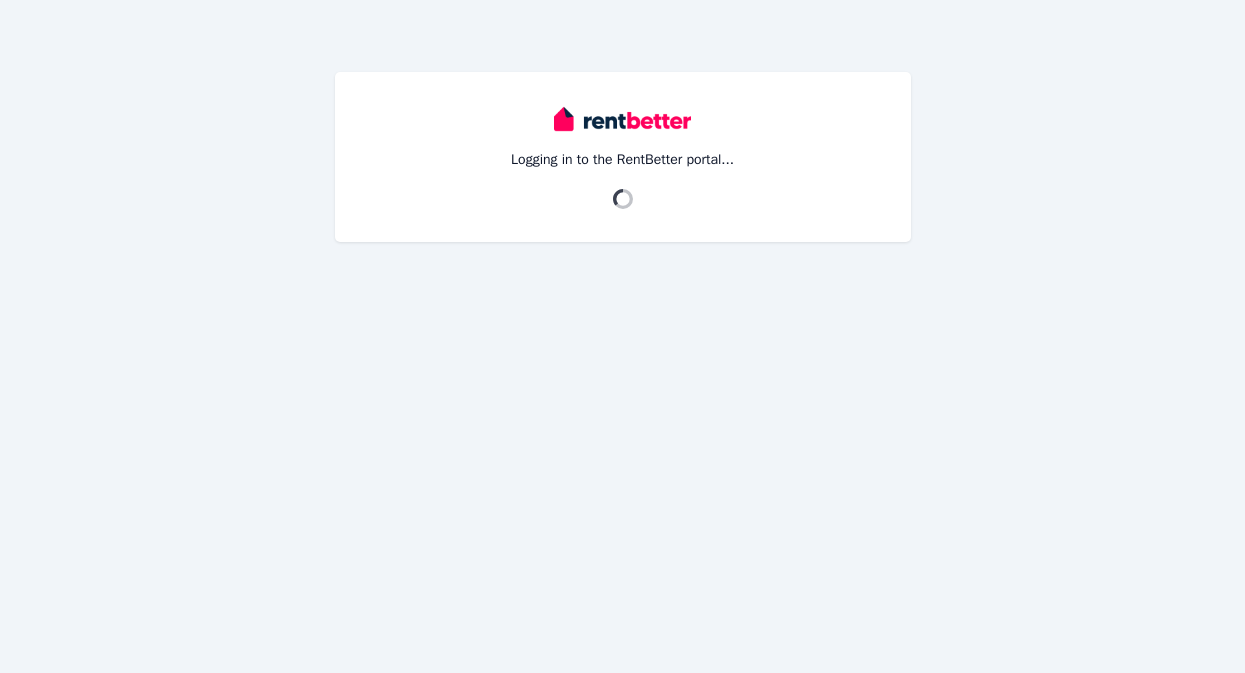 scroll, scrollTop: 0, scrollLeft: 0, axis: both 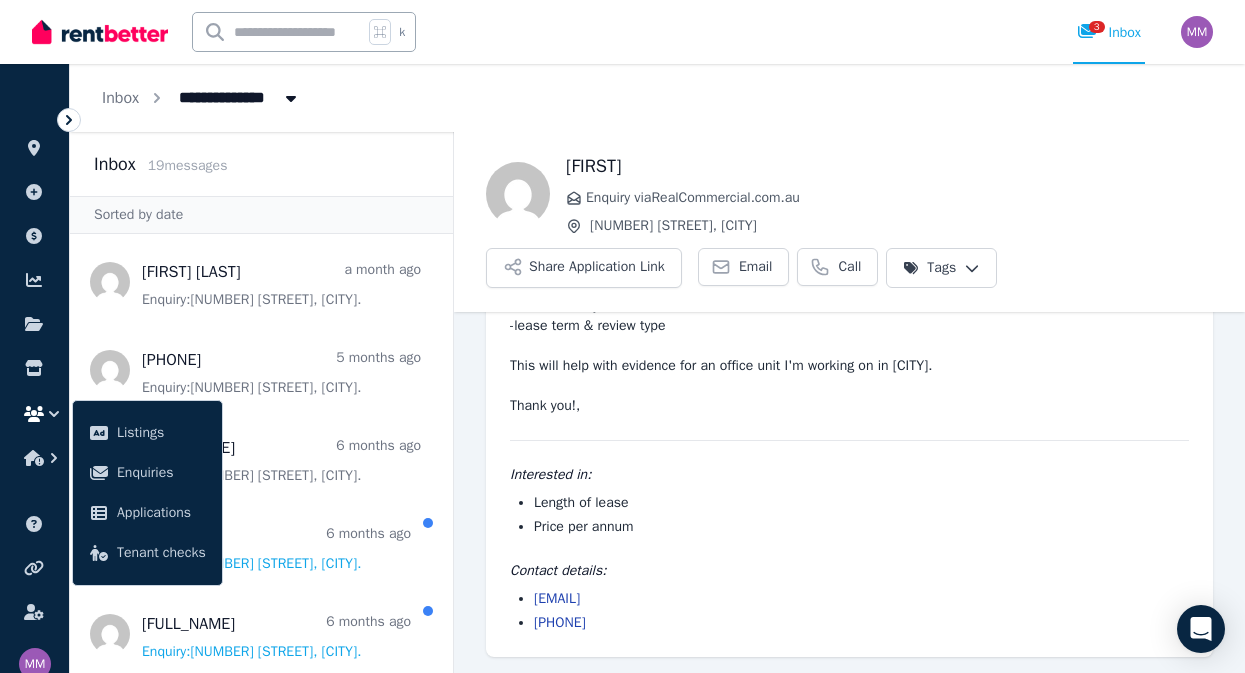 click on "Inbox [NUMBER] message s" at bounding box center [261, 164] 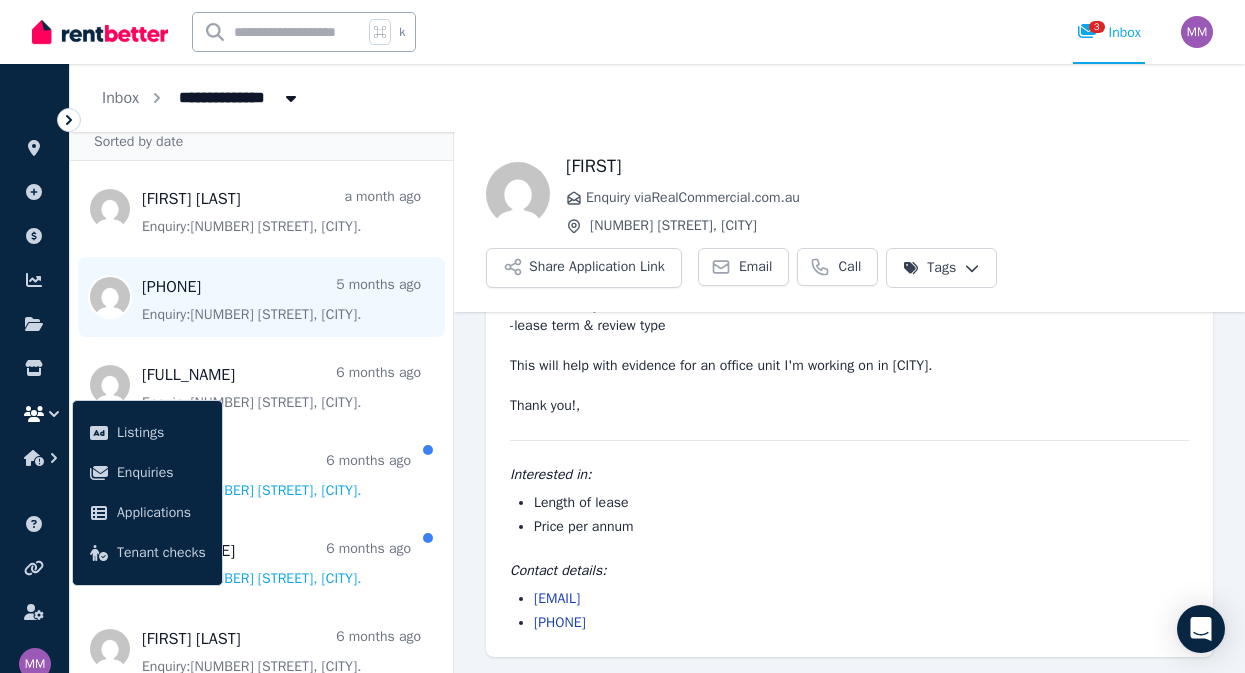 scroll, scrollTop: 0, scrollLeft: 0, axis: both 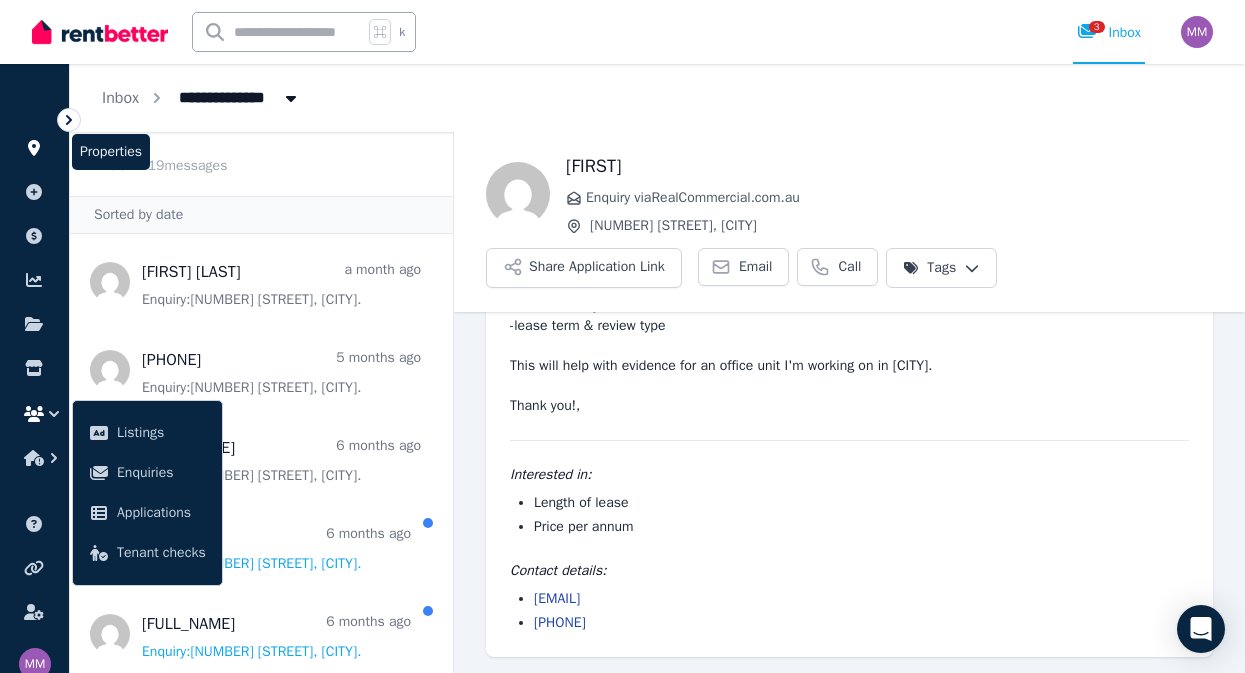 click 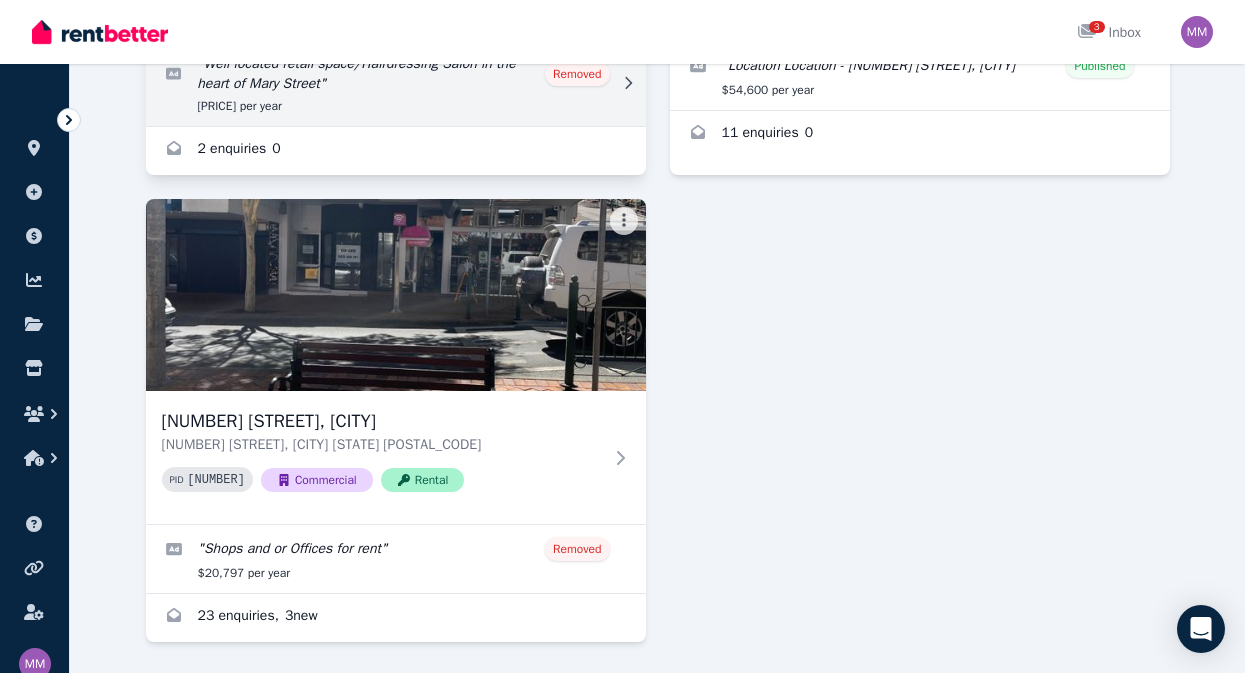 scroll, scrollTop: 502, scrollLeft: 0, axis: vertical 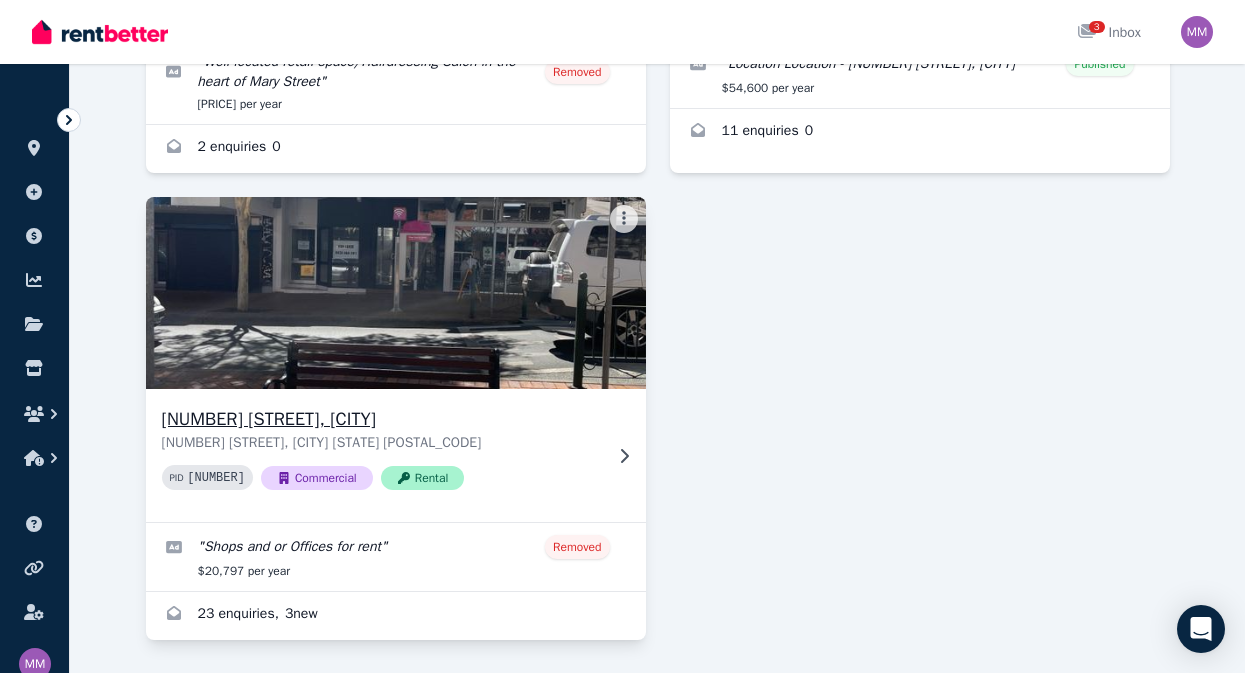 click at bounding box center [395, 293] 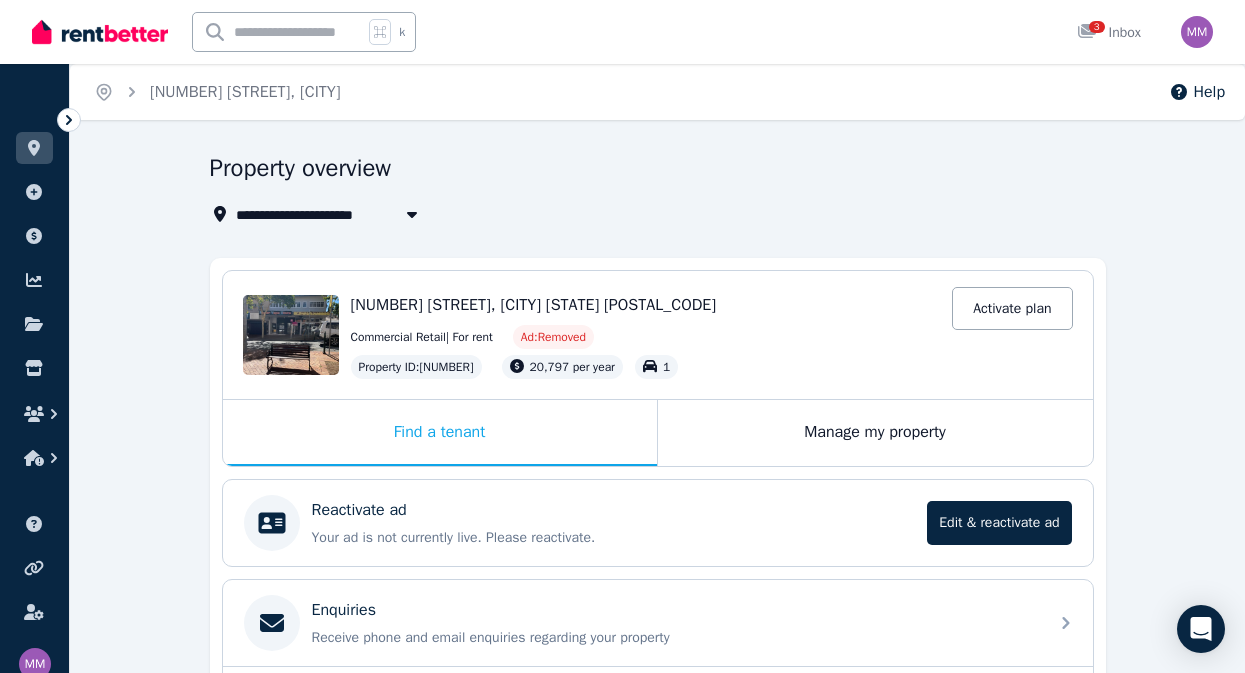scroll, scrollTop: 3, scrollLeft: 0, axis: vertical 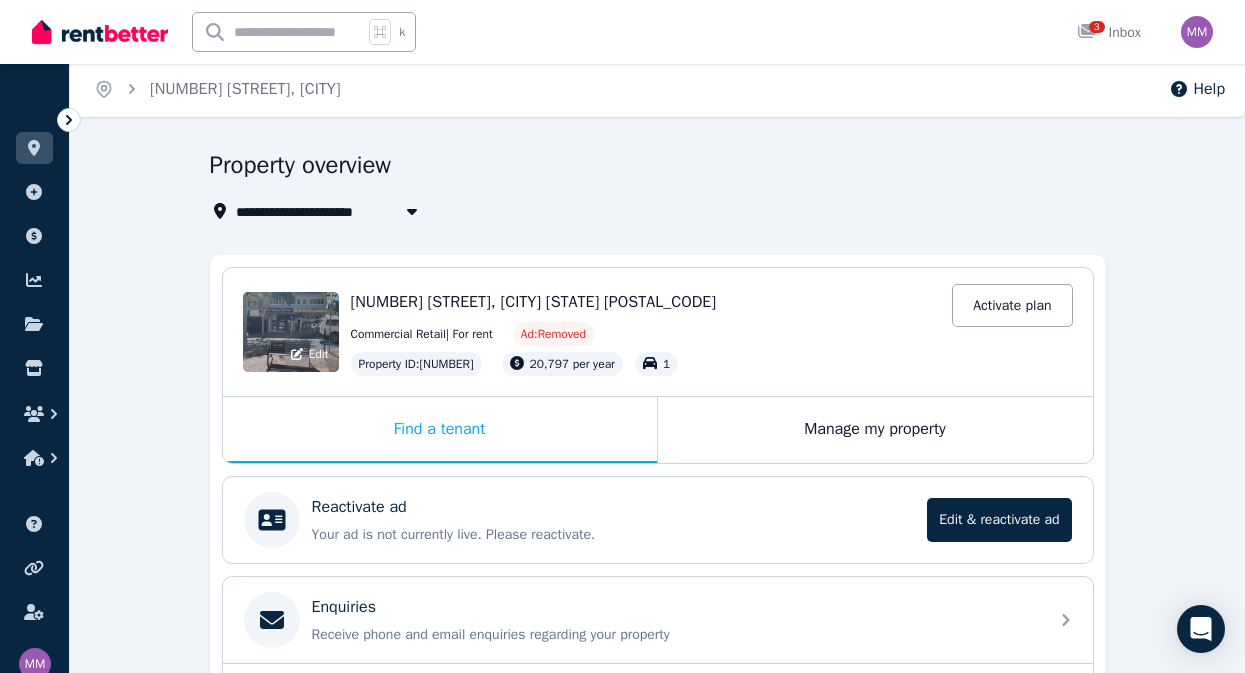 click on "Edit" at bounding box center (291, 332) 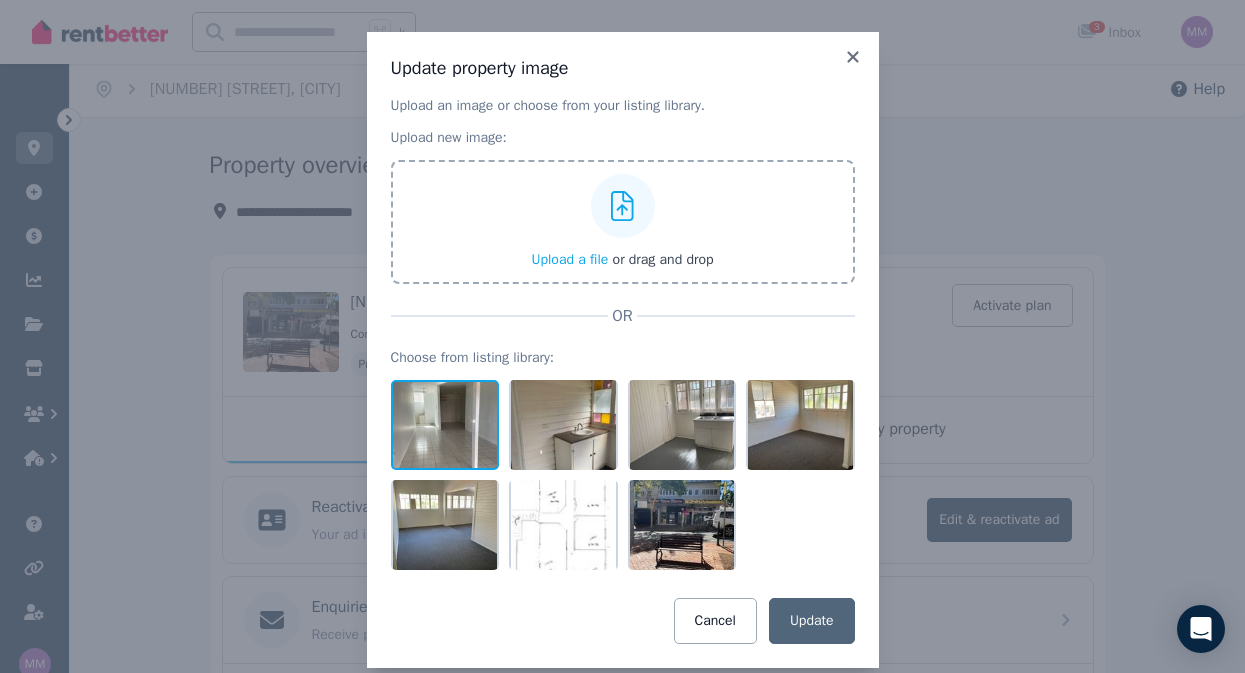 click at bounding box center [445, 425] 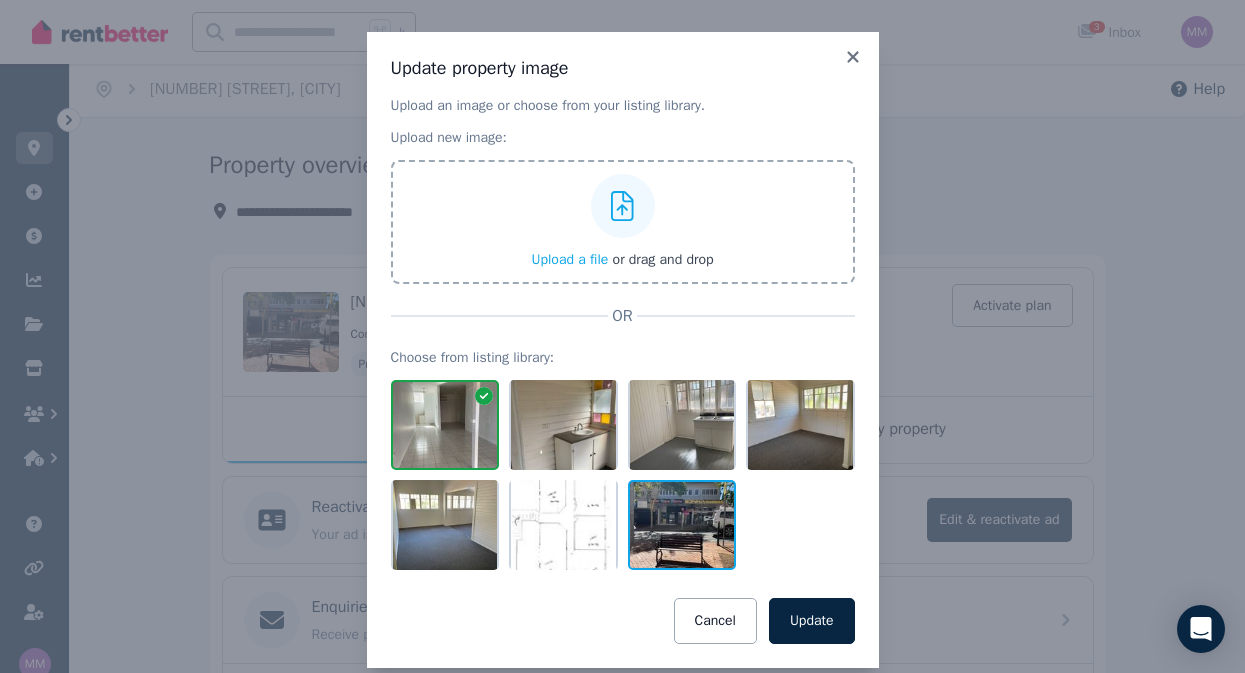 click at bounding box center (682, 525) 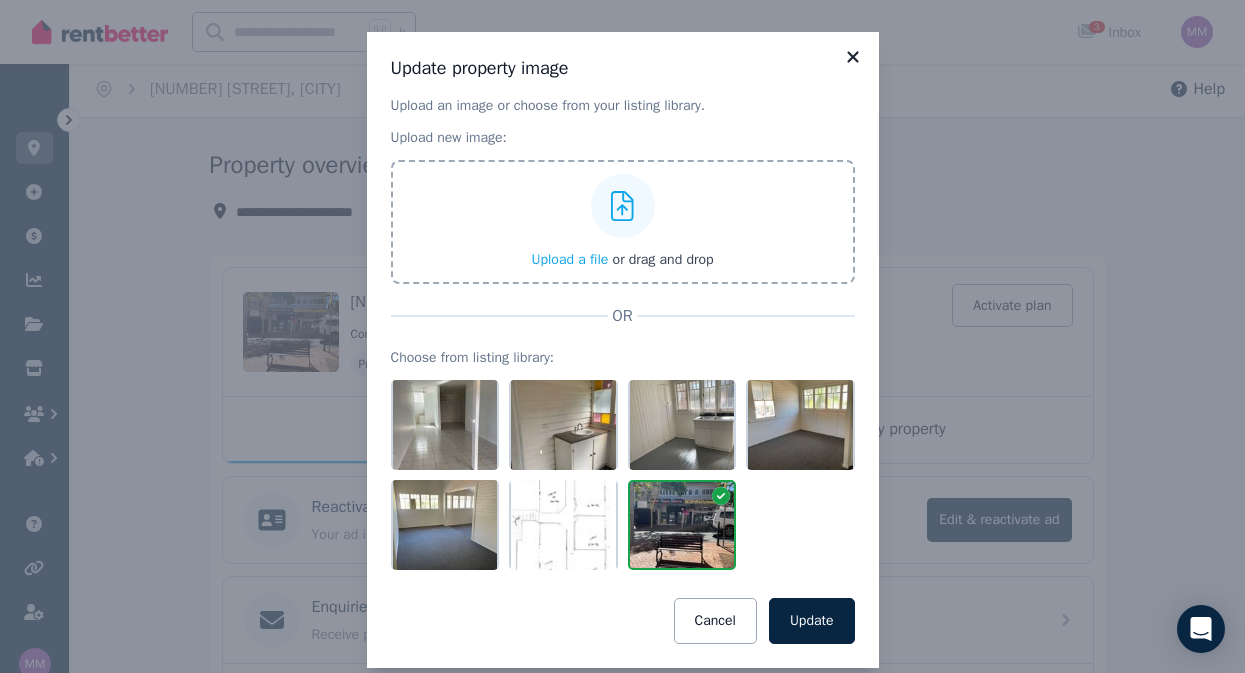 click 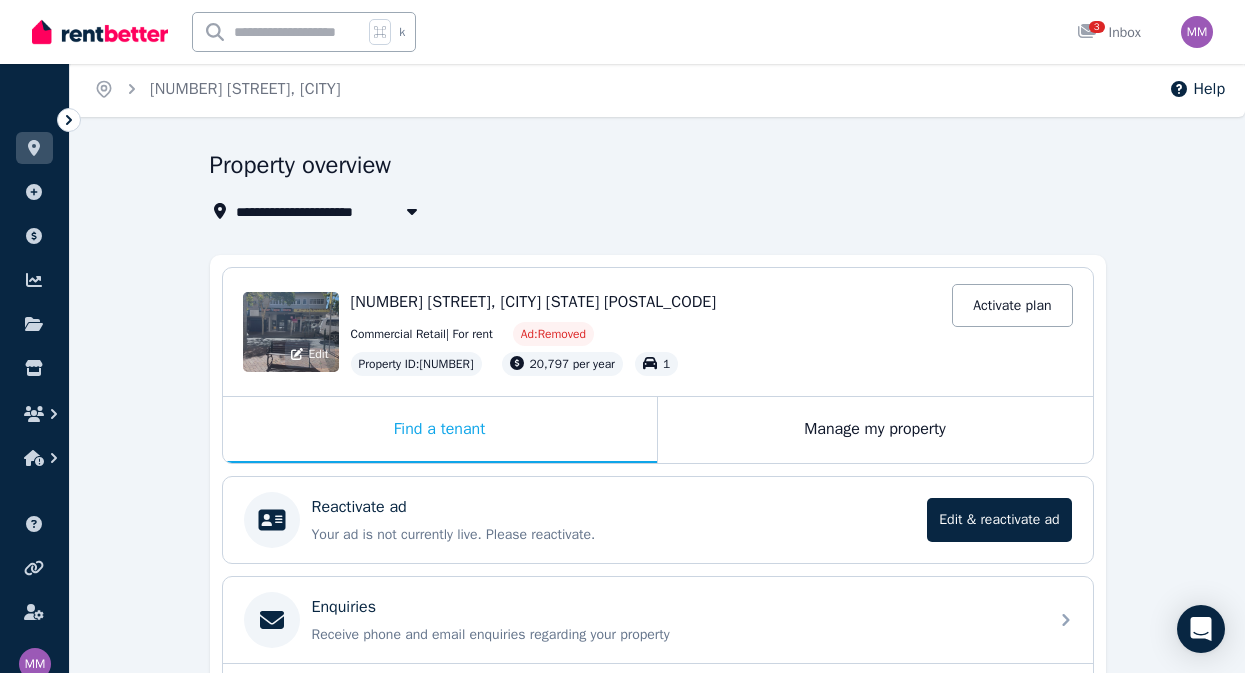click on "Edit" at bounding box center (291, 332) 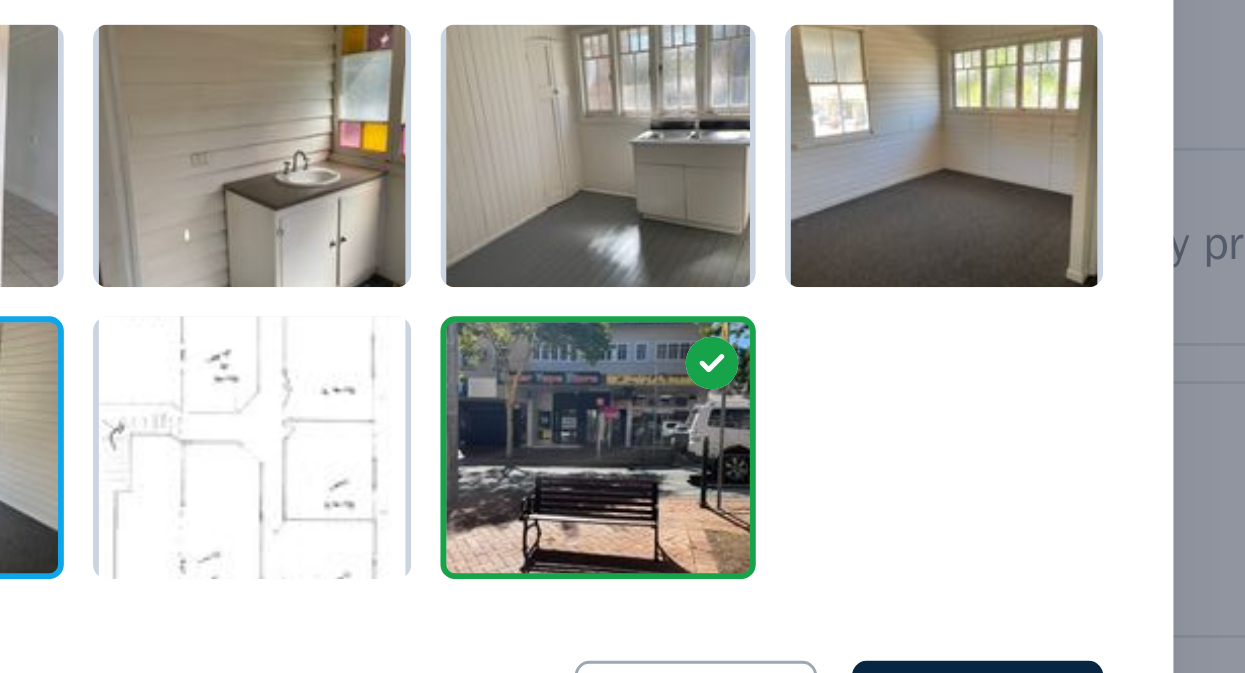 scroll, scrollTop: 27, scrollLeft: 0, axis: vertical 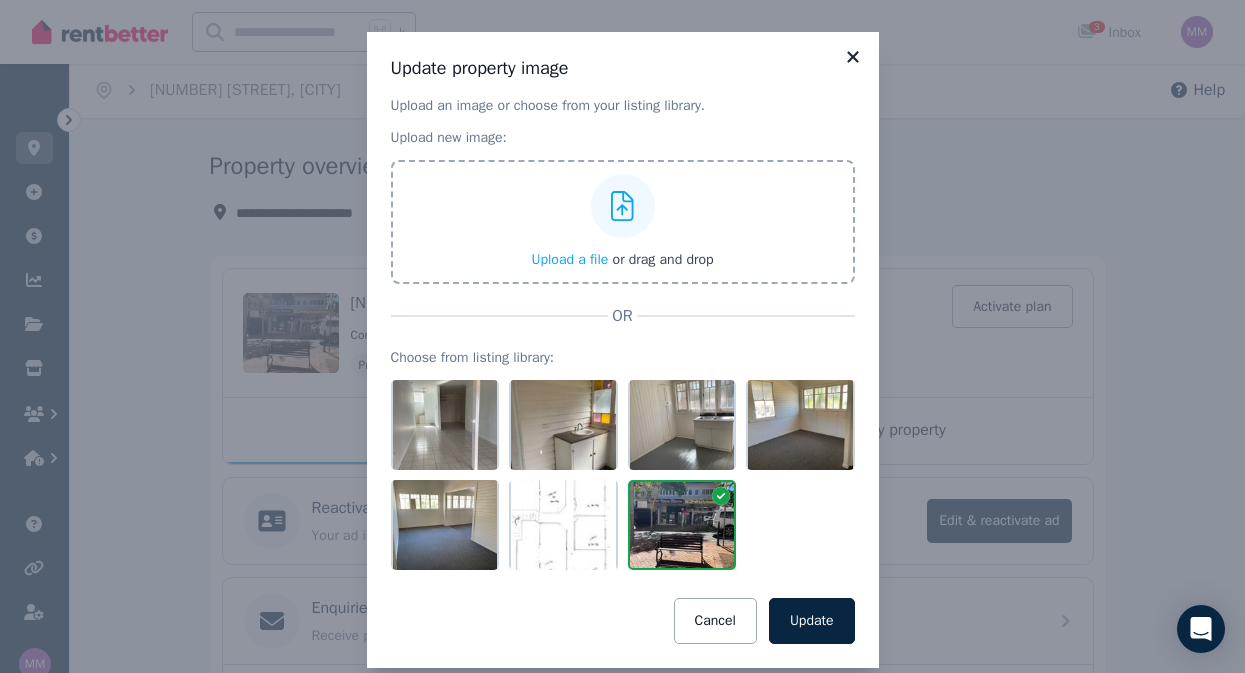 click 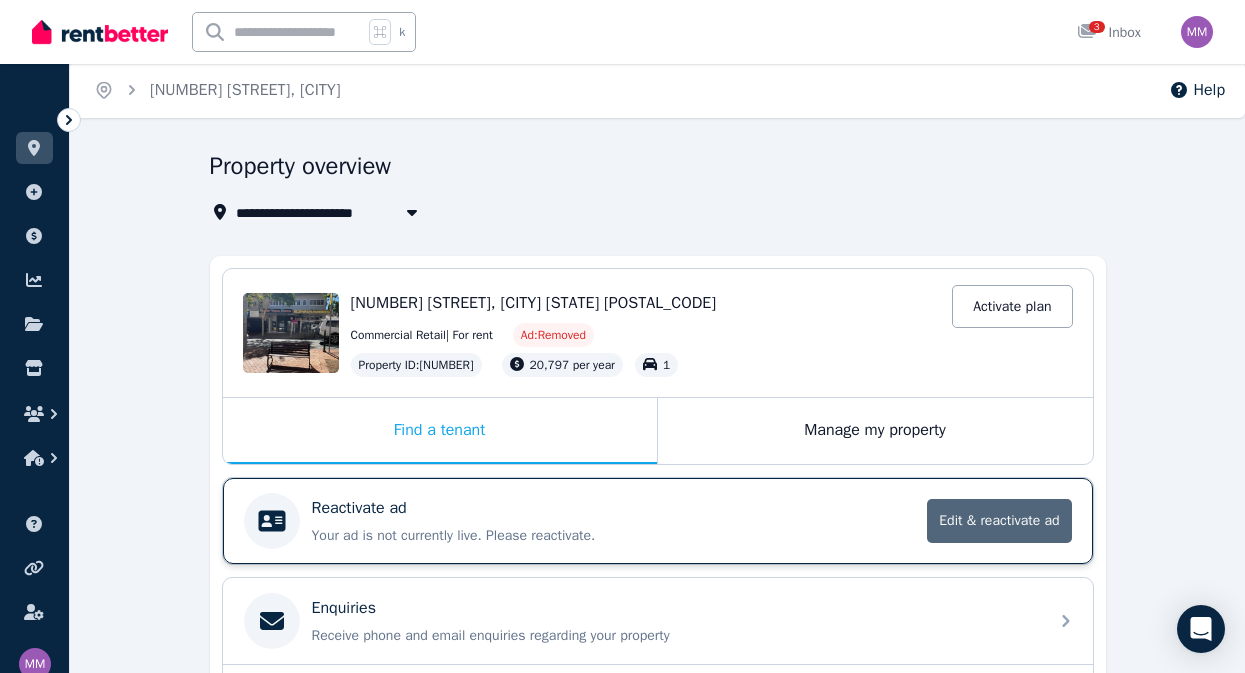 click on "Edit & reactivate ad" at bounding box center [999, 521] 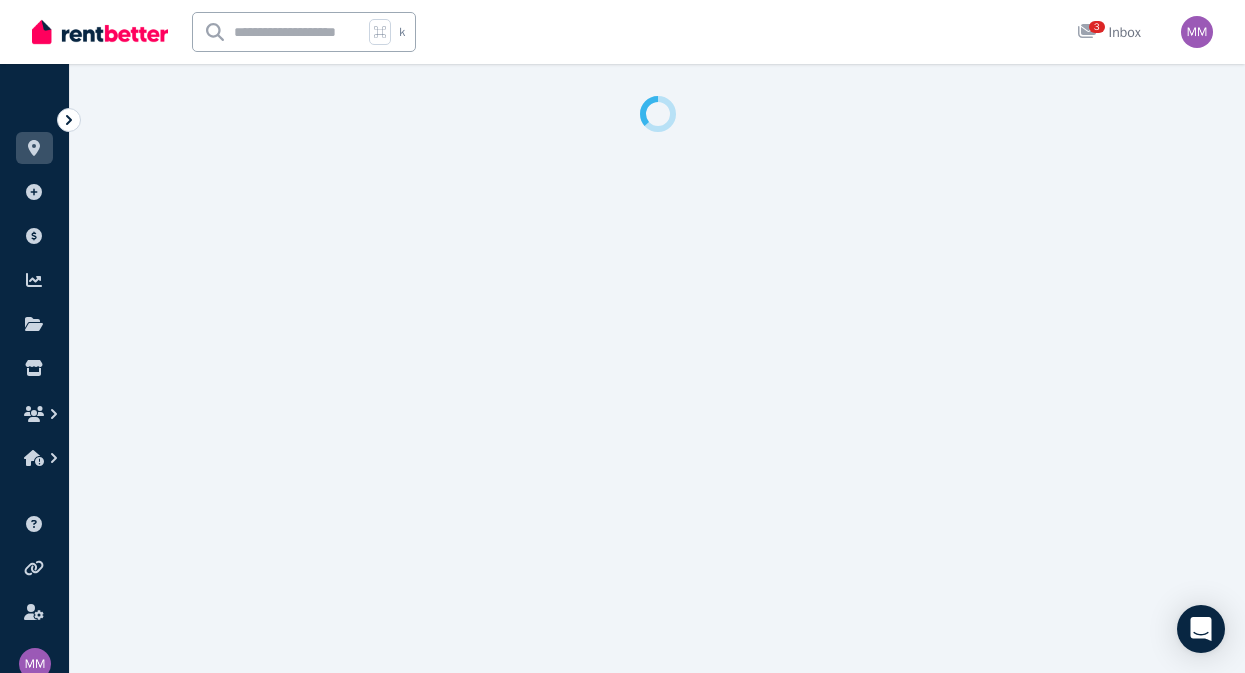 select on "**********" 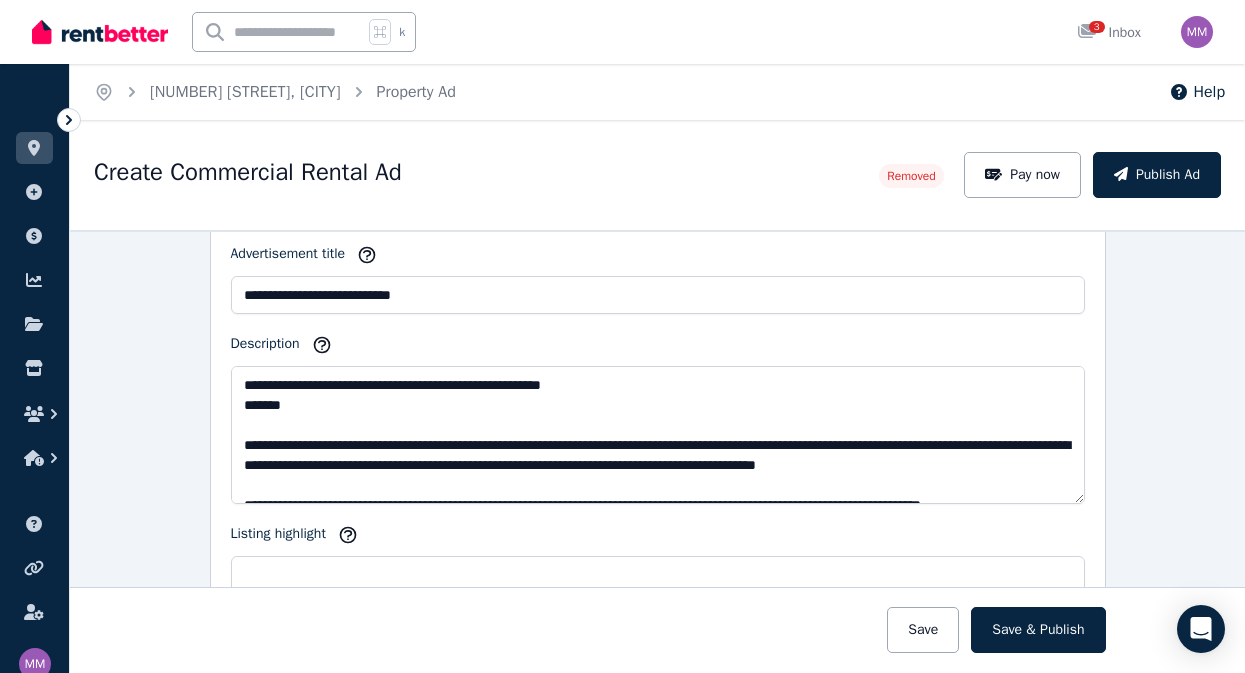 scroll, scrollTop: 1635, scrollLeft: 0, axis: vertical 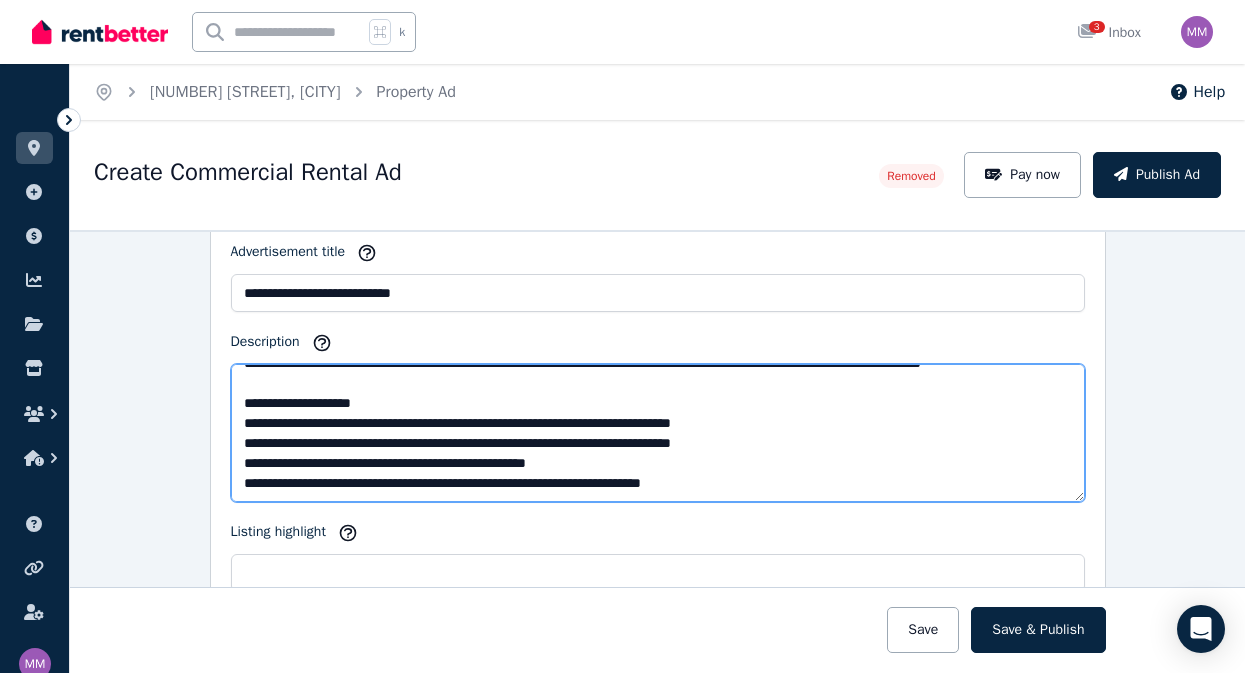 drag, startPoint x: 241, startPoint y: 383, endPoint x: 467, endPoint y: 532, distance: 270.69724 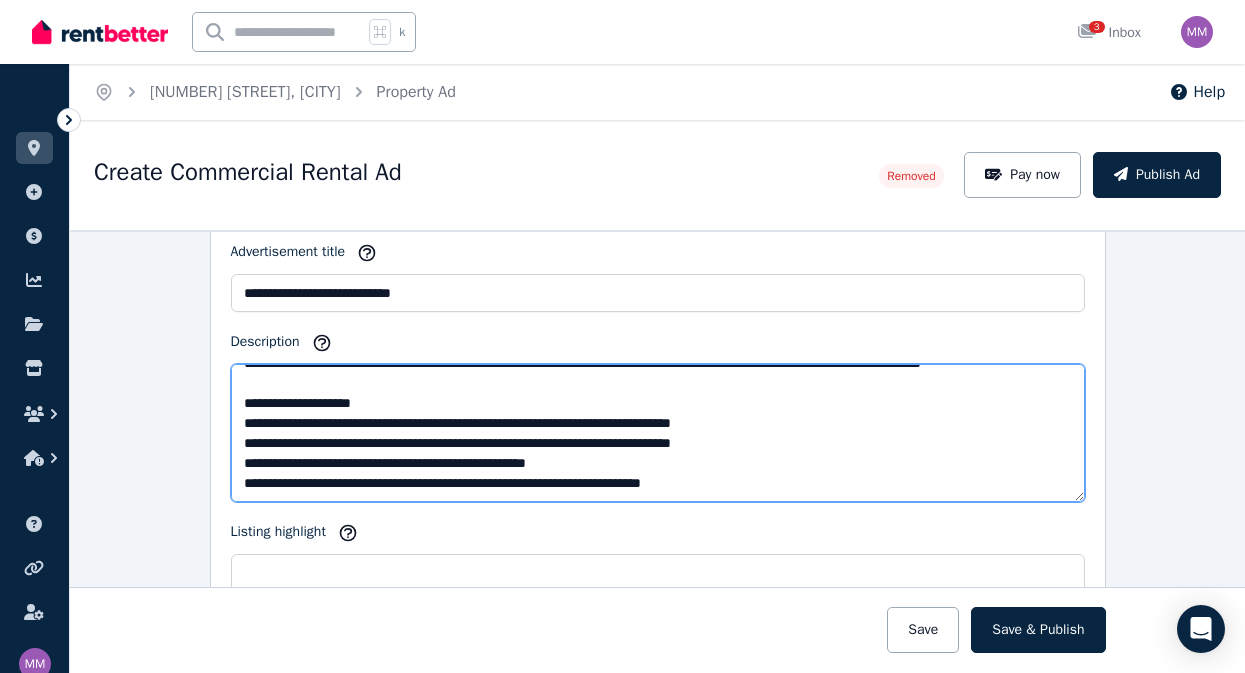 click on "**********" at bounding box center (658, 507) 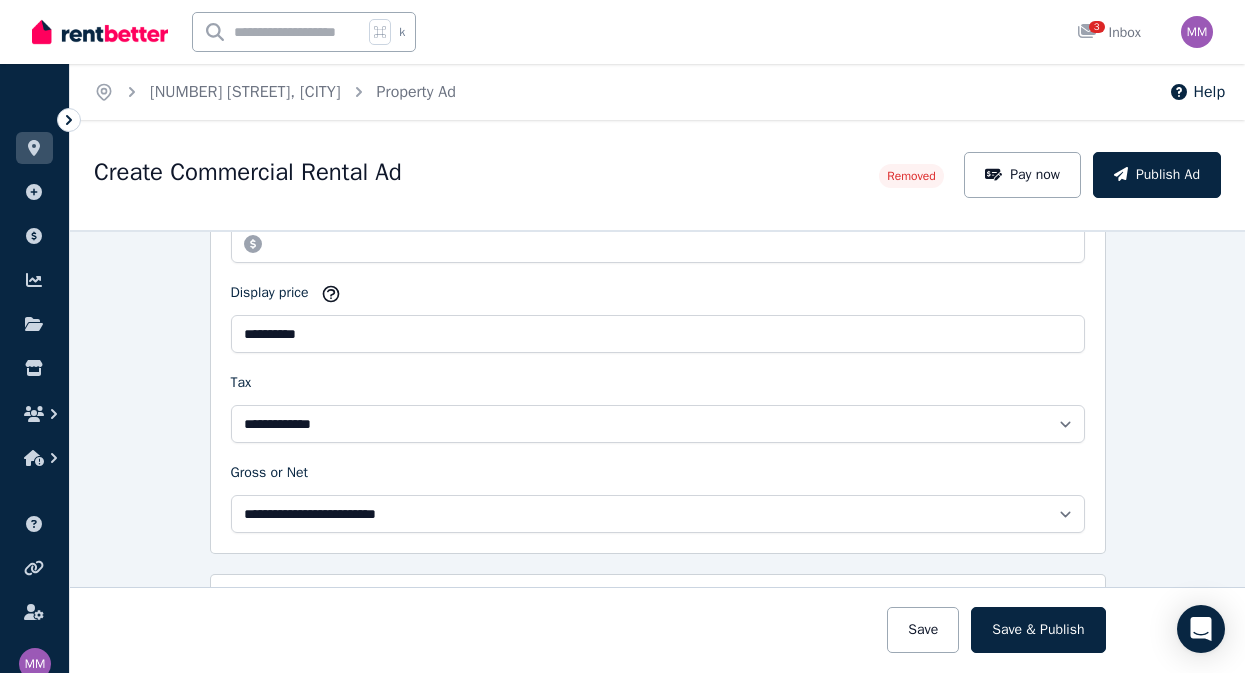 scroll, scrollTop: 0, scrollLeft: 0, axis: both 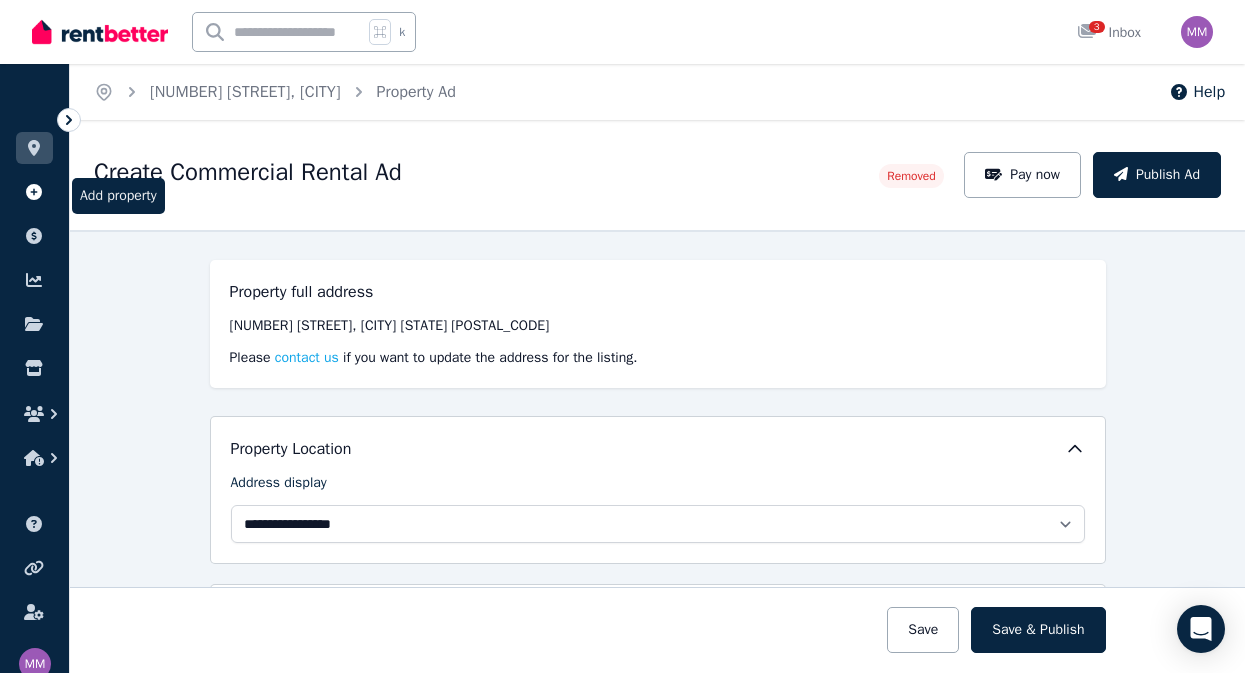 click 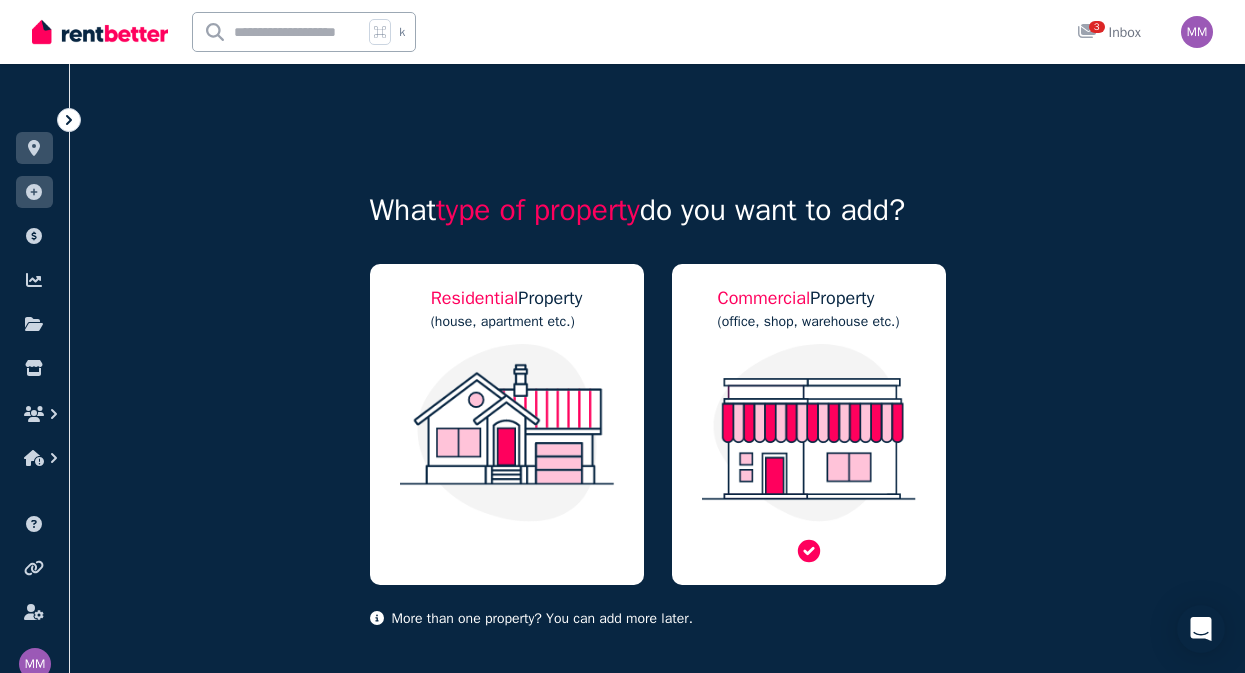 click on "Commercial  Property (office, shop, warehouse etc.)" at bounding box center [809, 424] 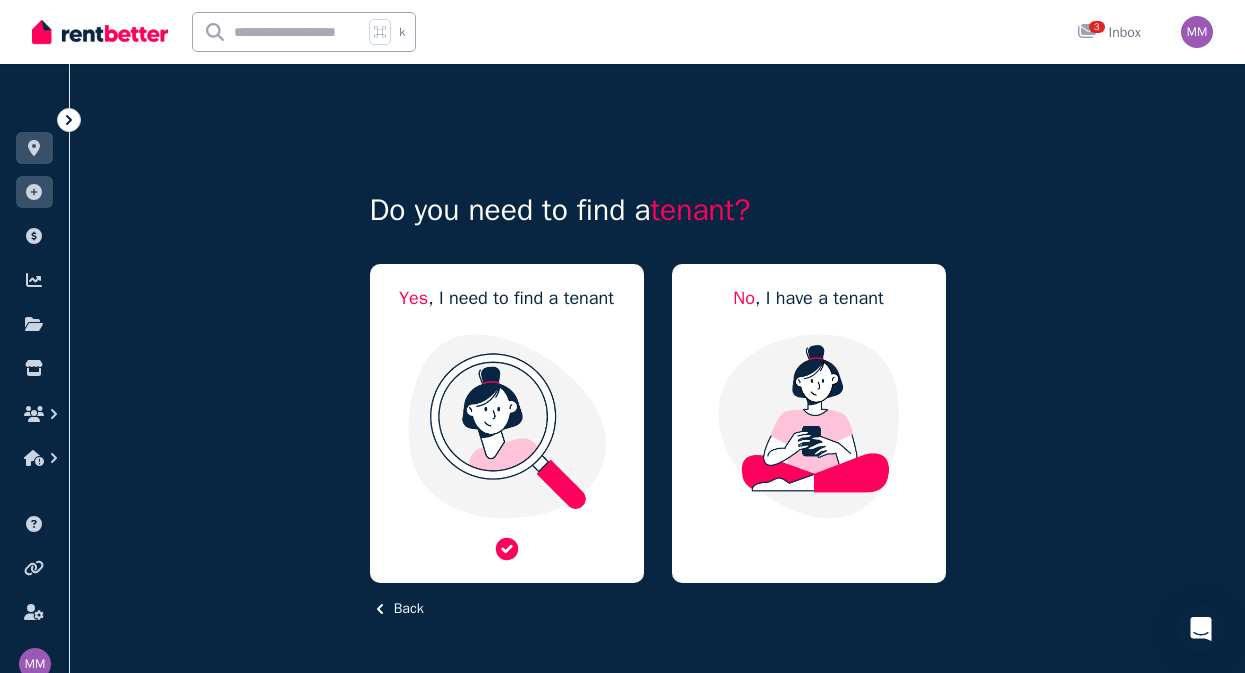 click at bounding box center [507, 426] 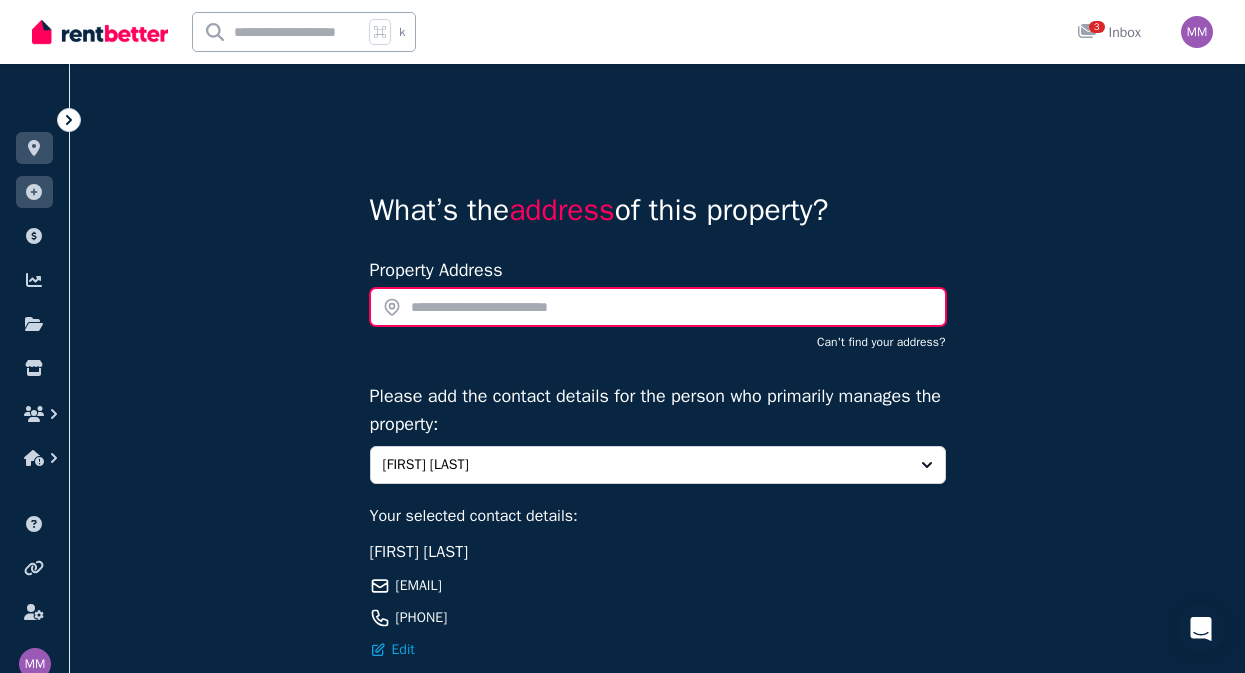 click at bounding box center [658, 307] 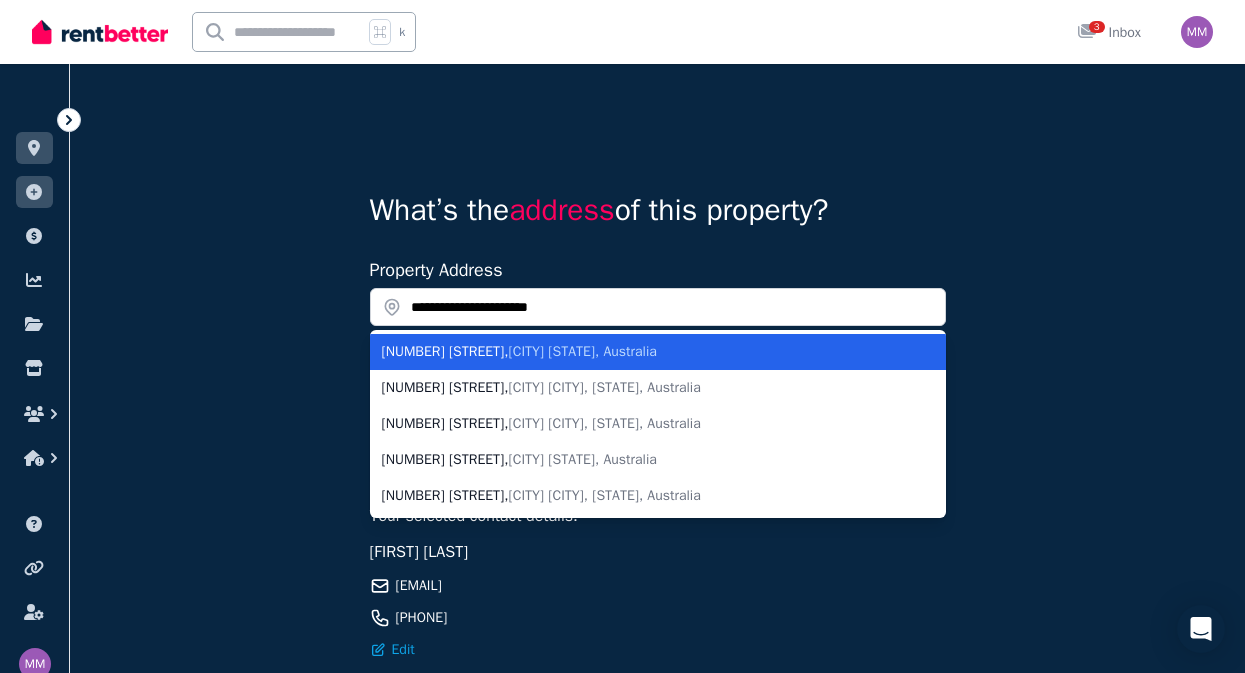 click on "Gympie QLD, Australia" at bounding box center (583, 351) 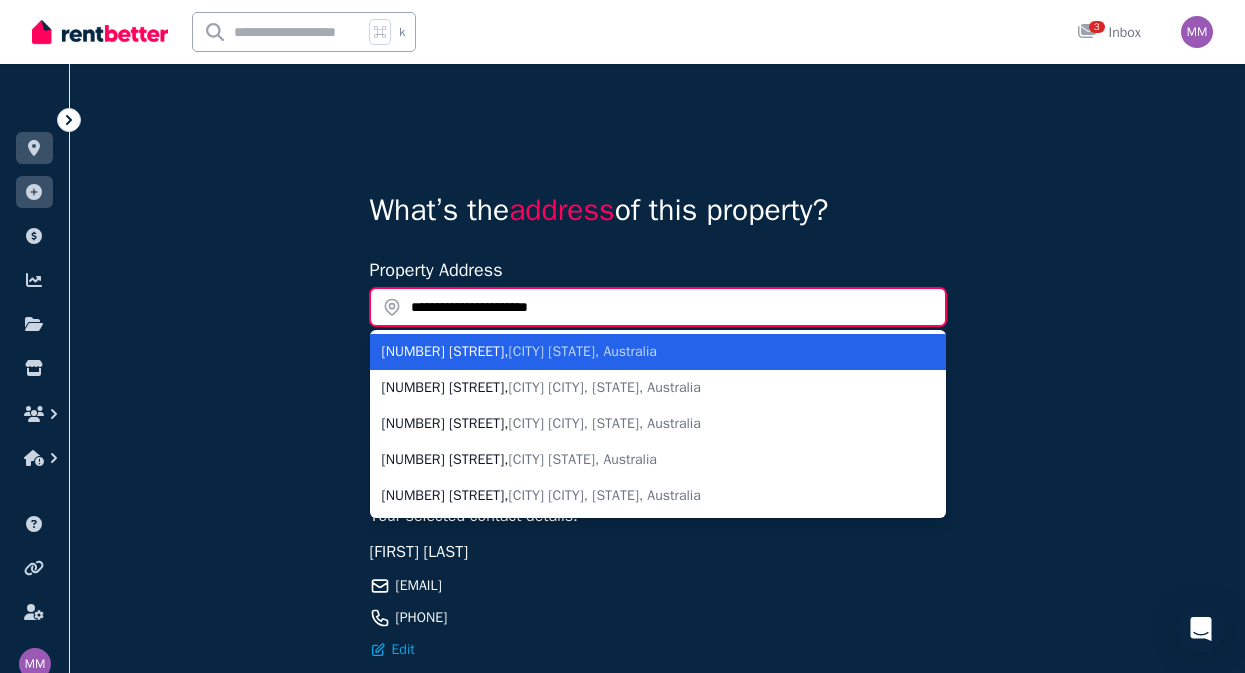 type on "**********" 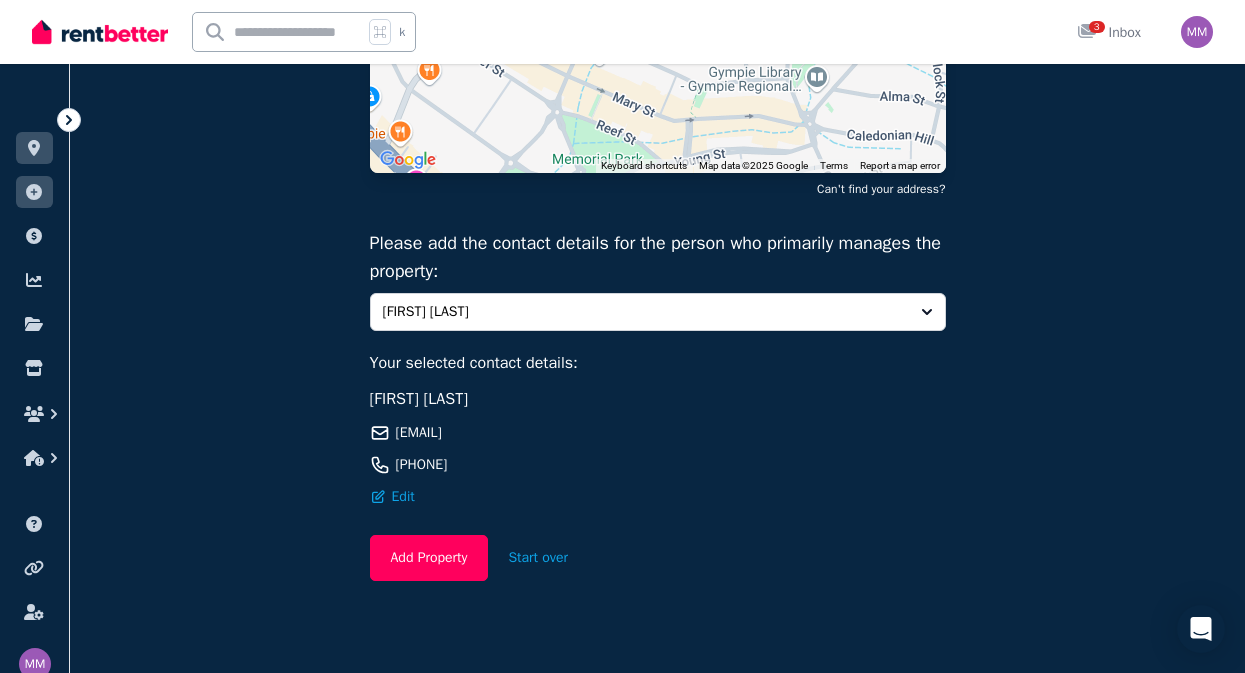 scroll, scrollTop: 345, scrollLeft: 0, axis: vertical 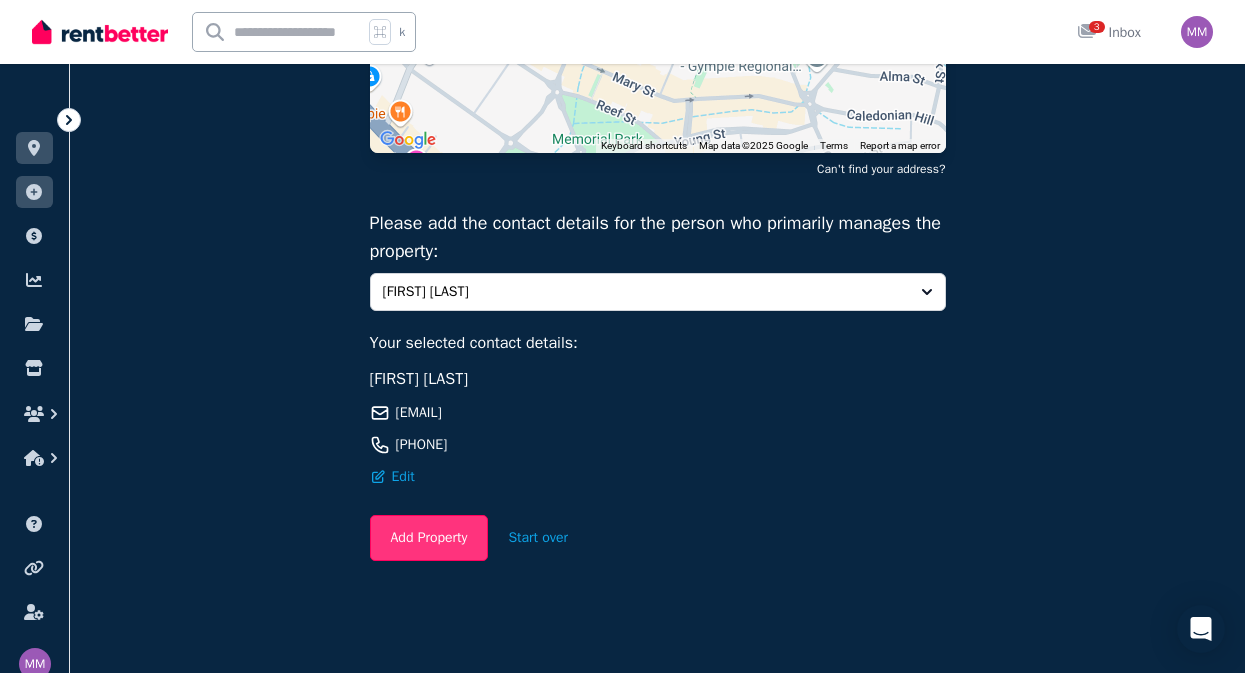click on "Add Property" at bounding box center [429, 538] 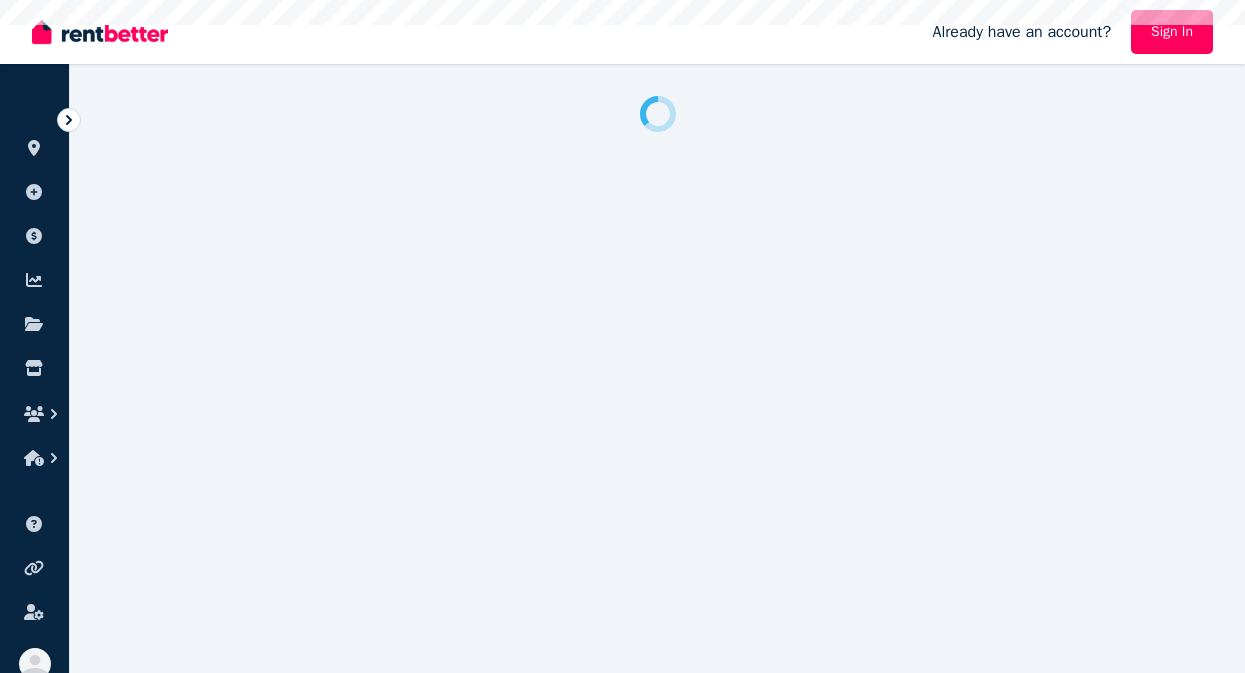 scroll, scrollTop: 0, scrollLeft: 0, axis: both 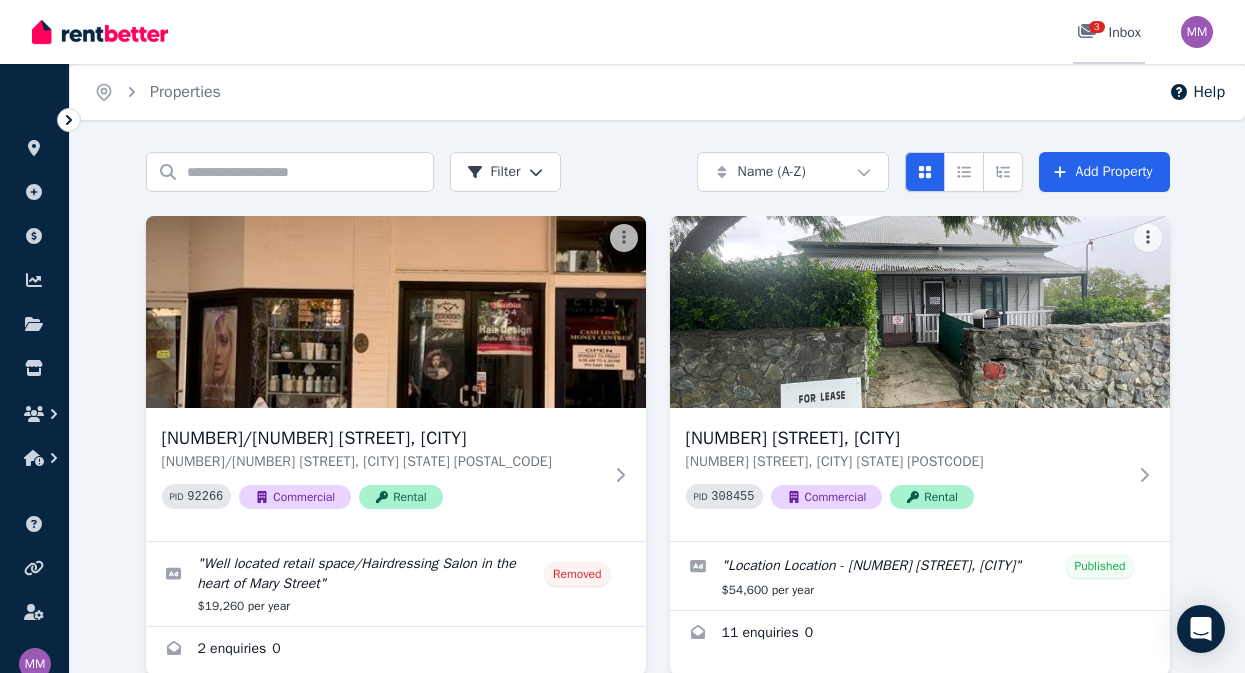 click 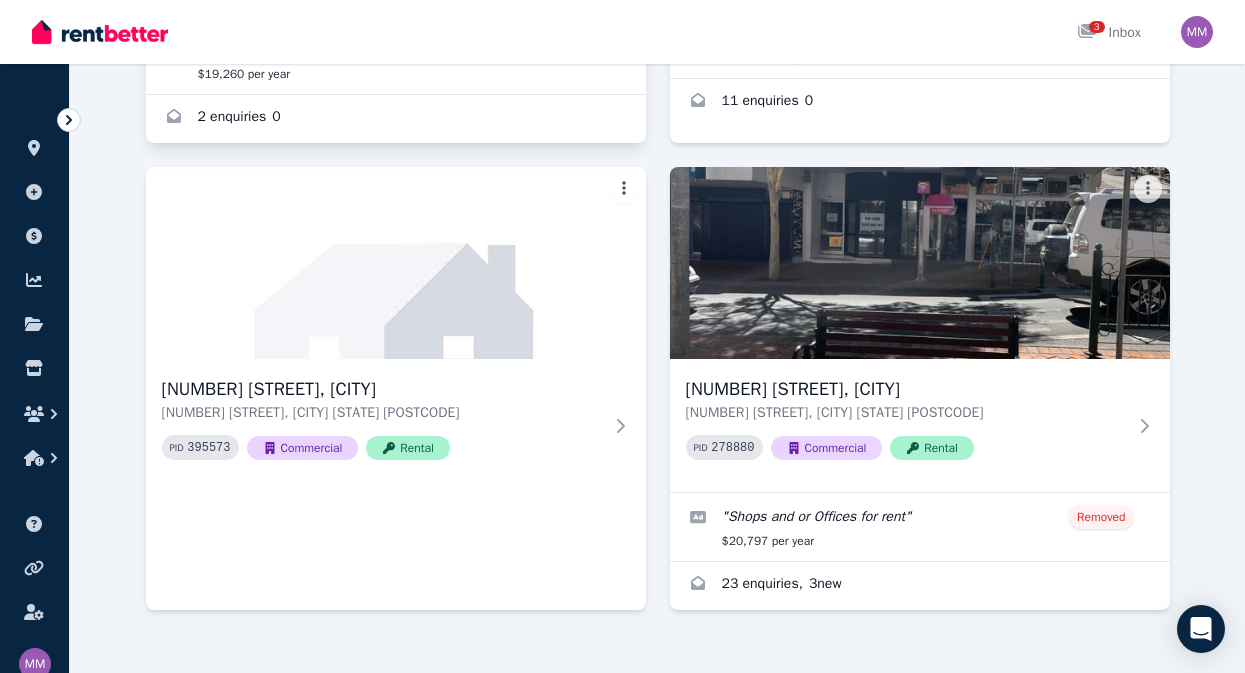 scroll, scrollTop: 561, scrollLeft: 0, axis: vertical 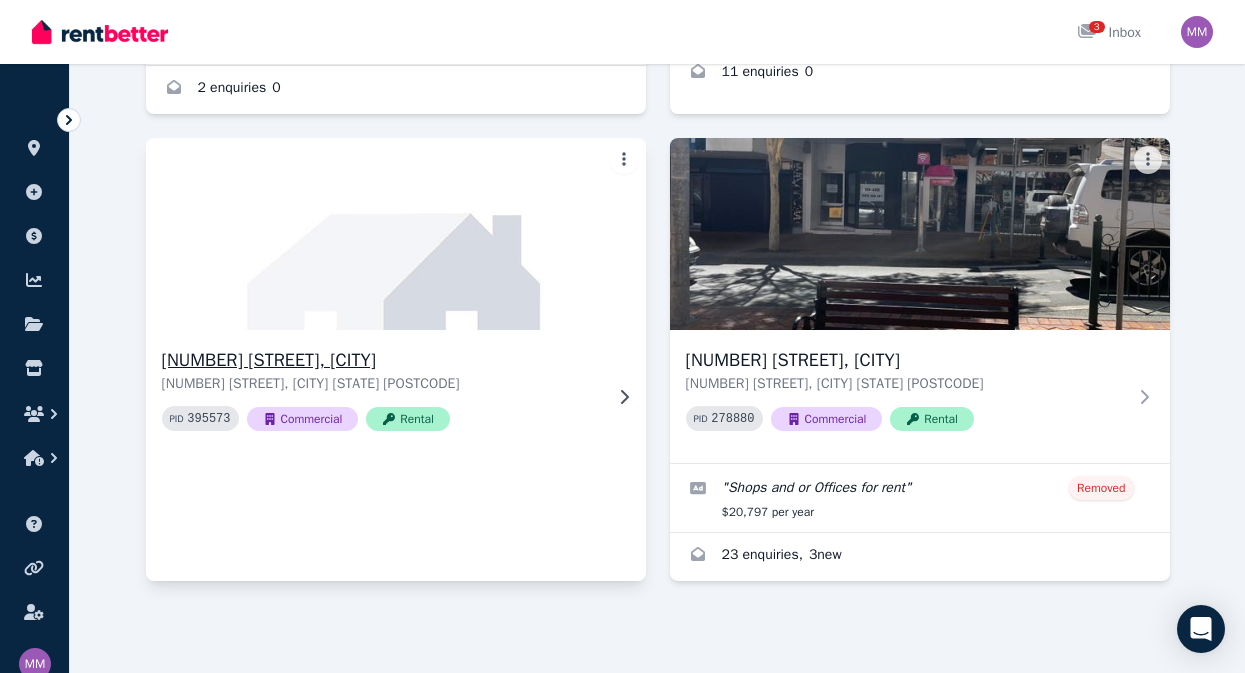 click at bounding box center [395, 234] 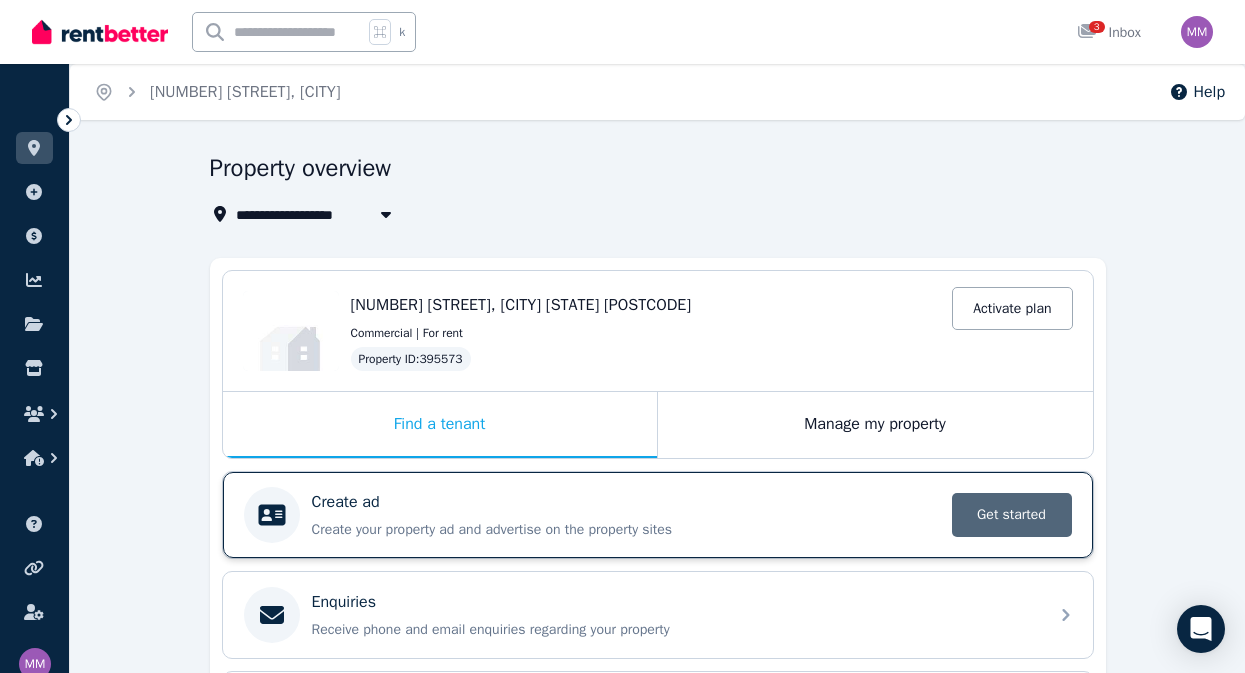 click on "Get started" at bounding box center [1012, 515] 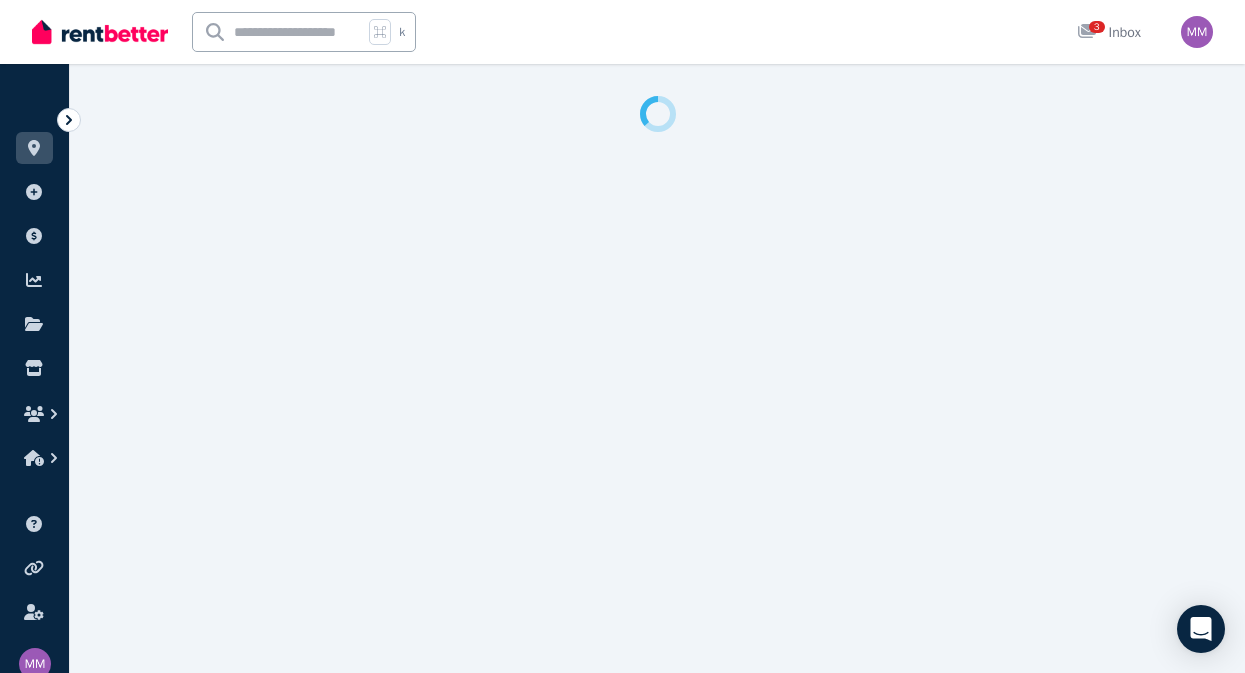 select on "***" 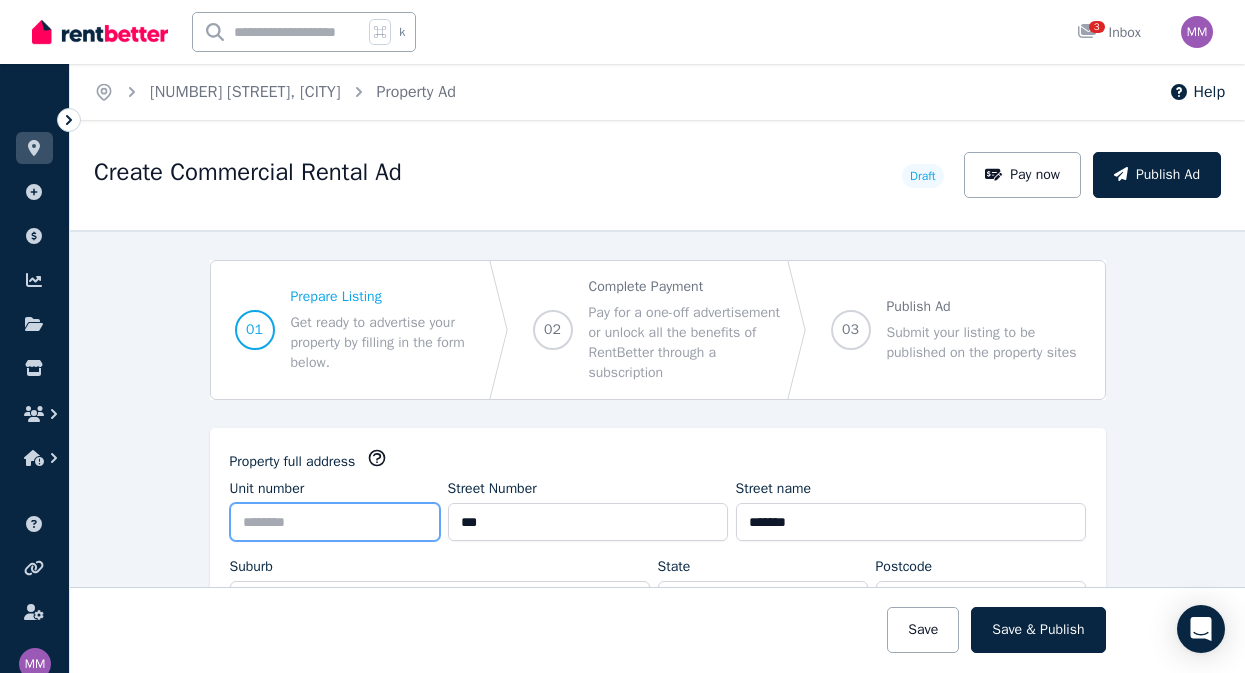 click on "Unit number" at bounding box center (335, 522) 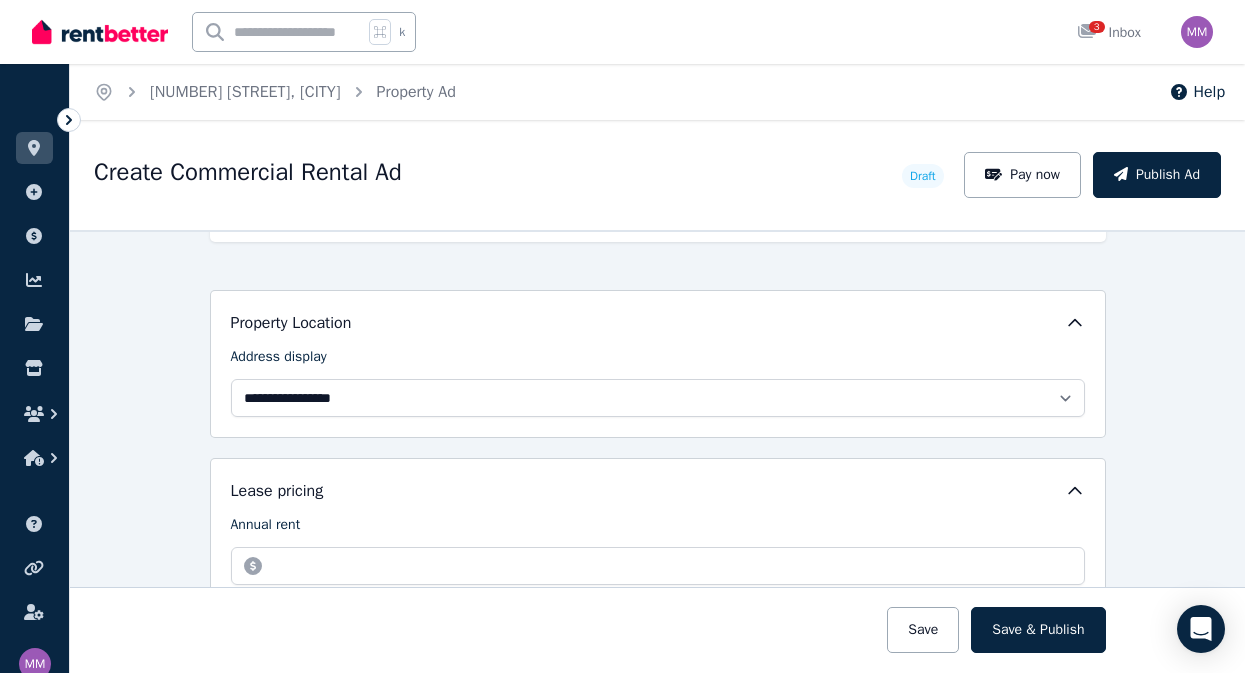 scroll, scrollTop: 429, scrollLeft: 0, axis: vertical 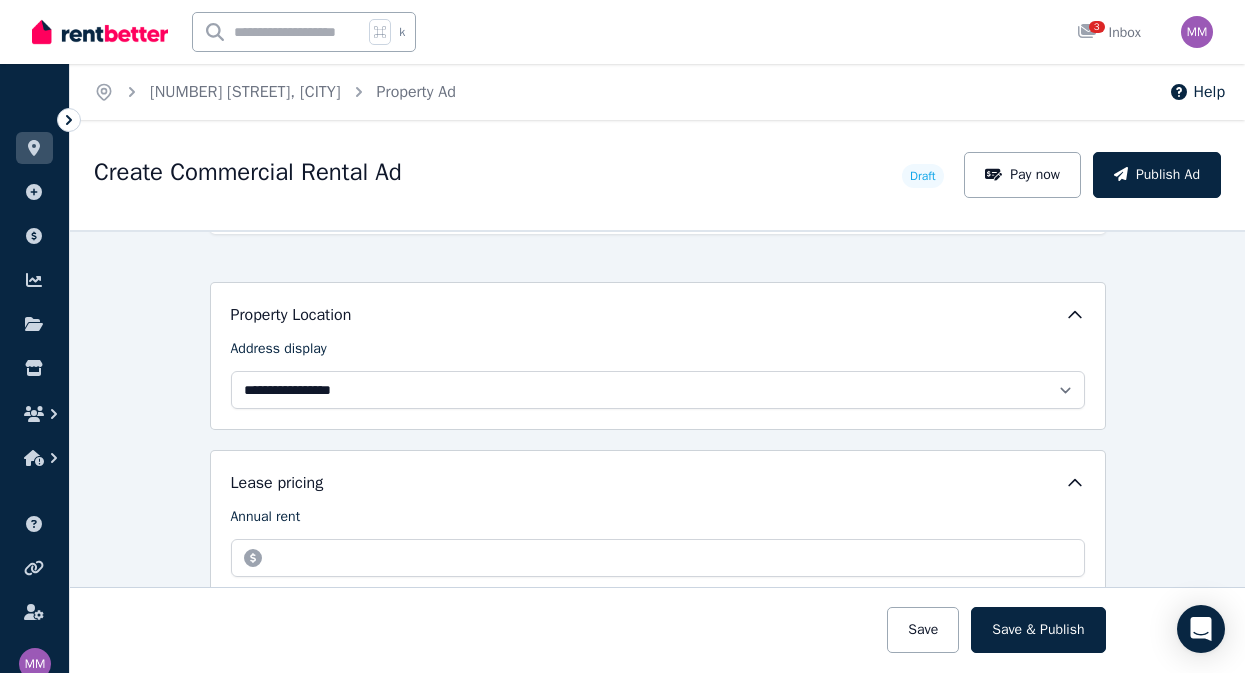 type on "*" 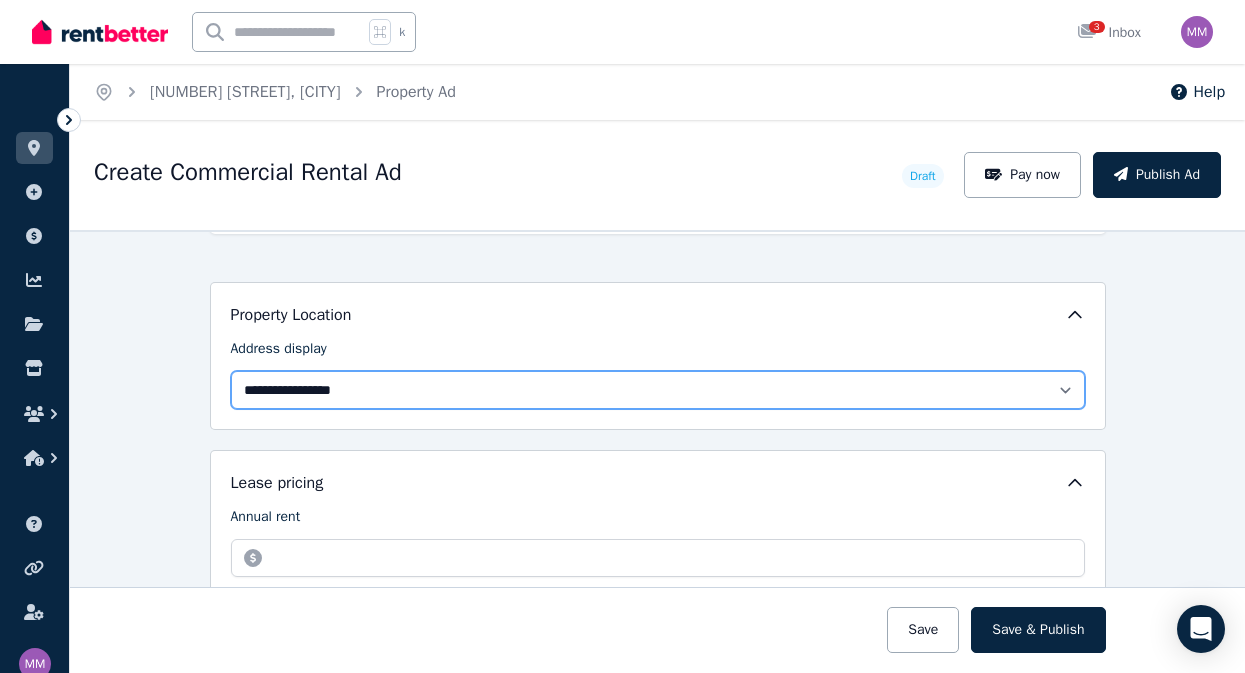 click on "**********" at bounding box center (658, 390) 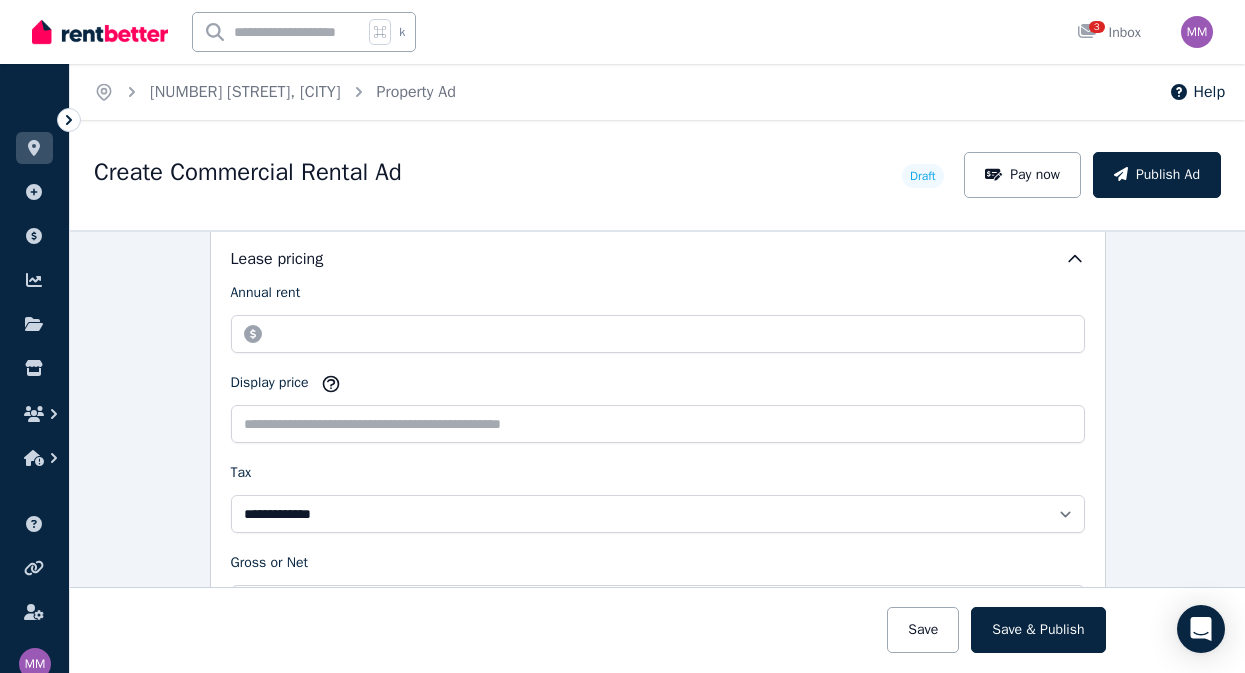 scroll, scrollTop: 659, scrollLeft: 0, axis: vertical 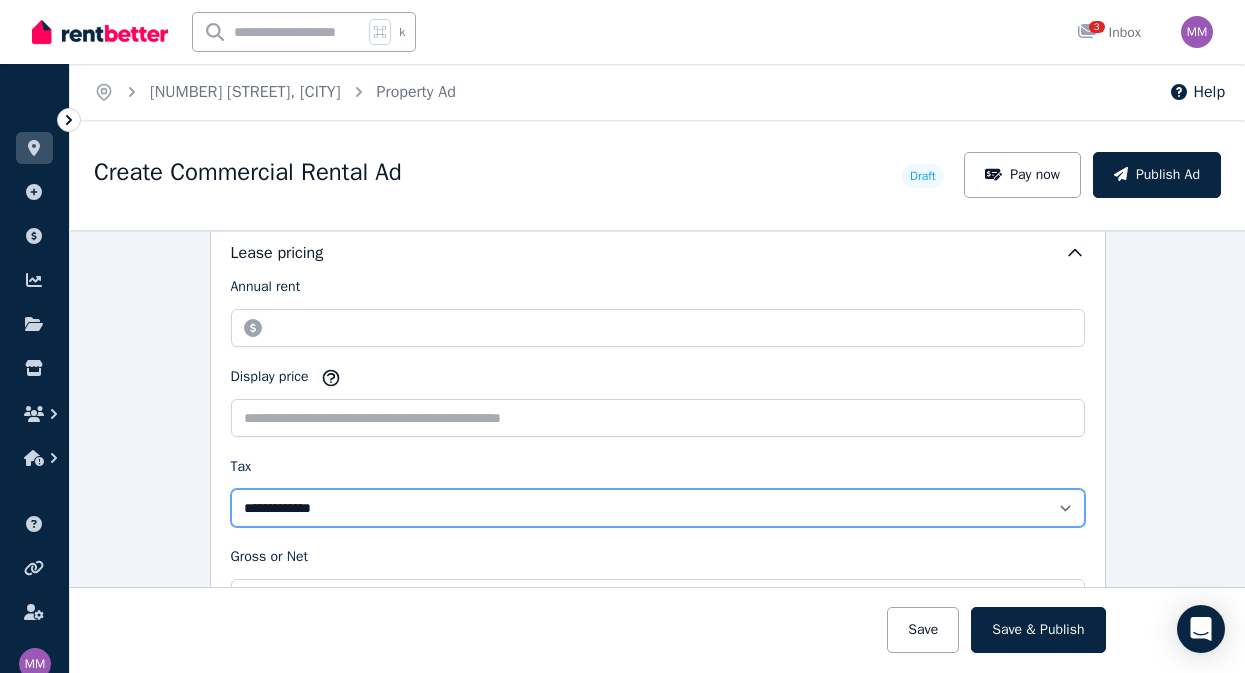 click on "**********" at bounding box center (658, 508) 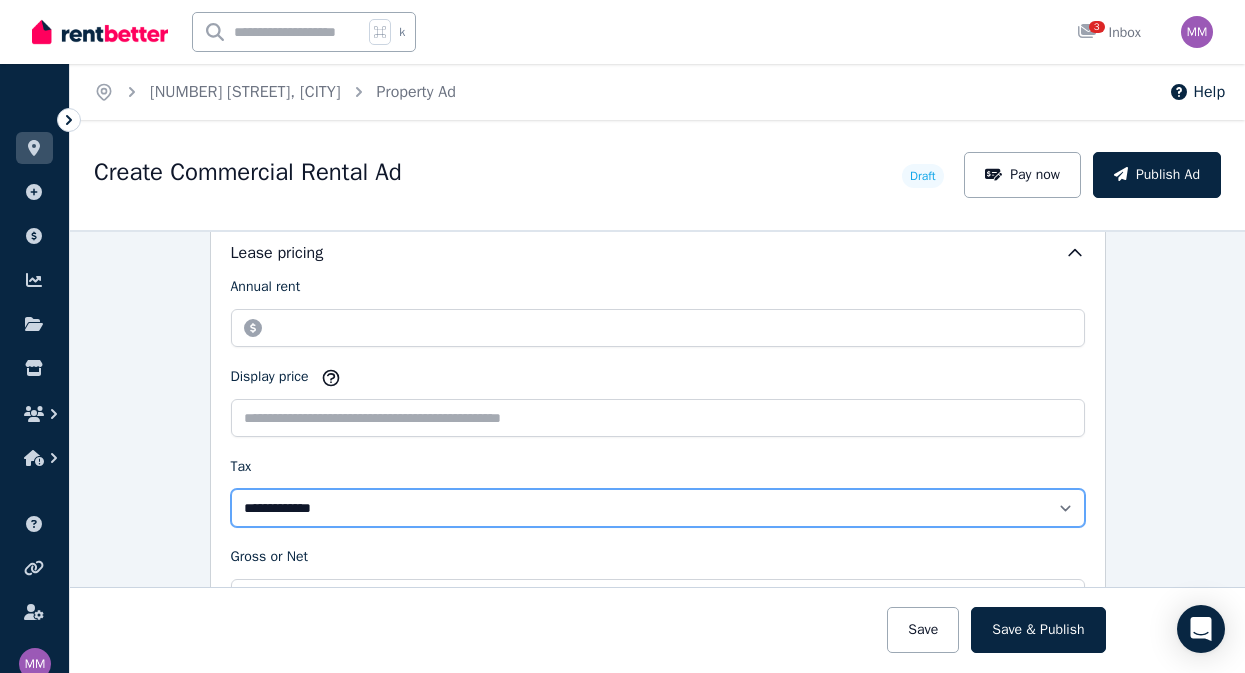 select on "*********" 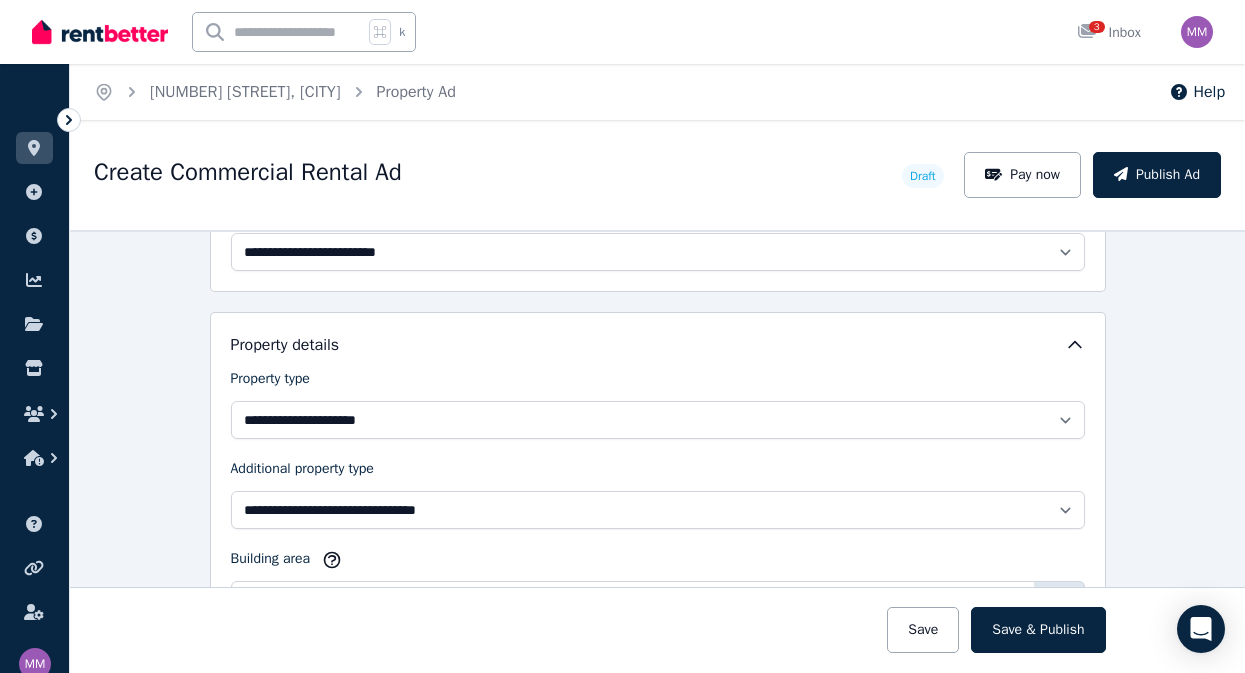 scroll, scrollTop: 1007, scrollLeft: 0, axis: vertical 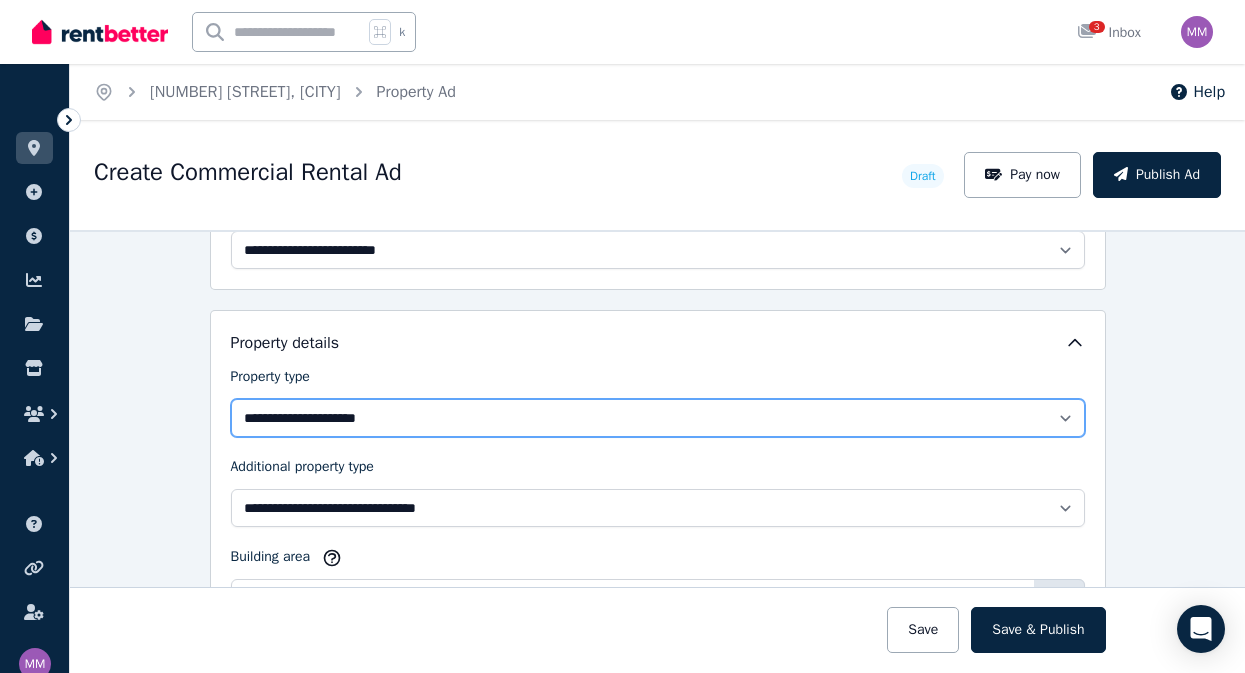 click on "**********" at bounding box center (658, 418) 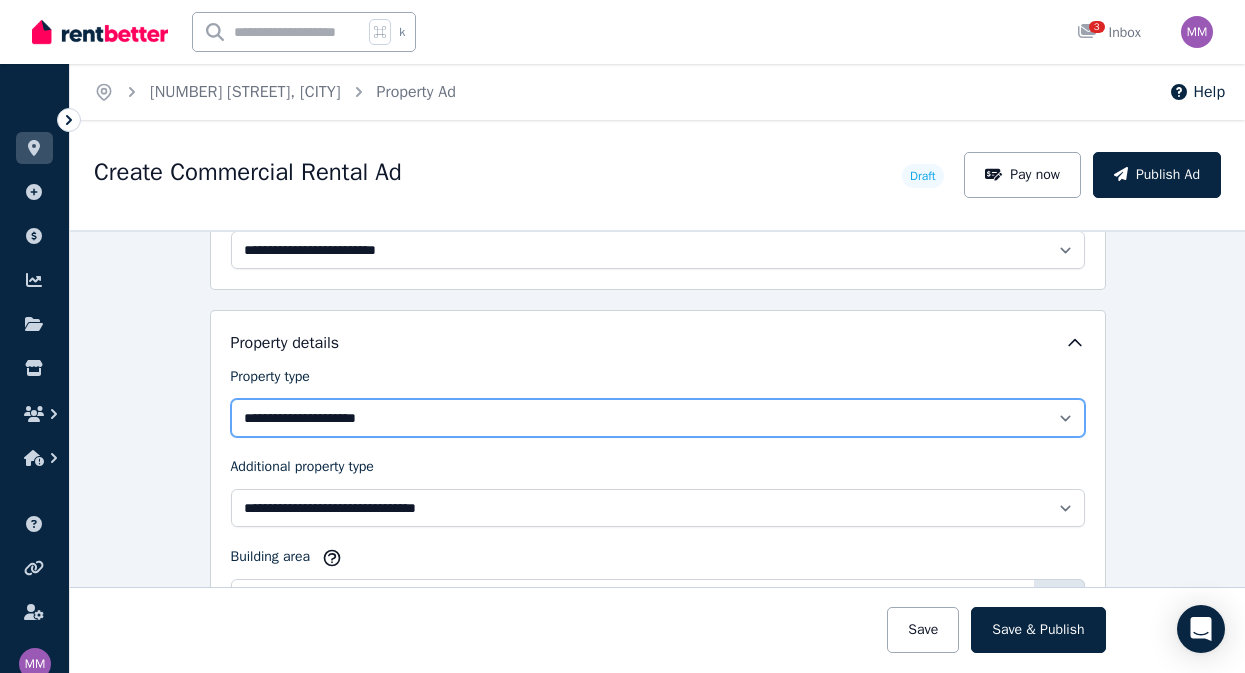 select on "**********" 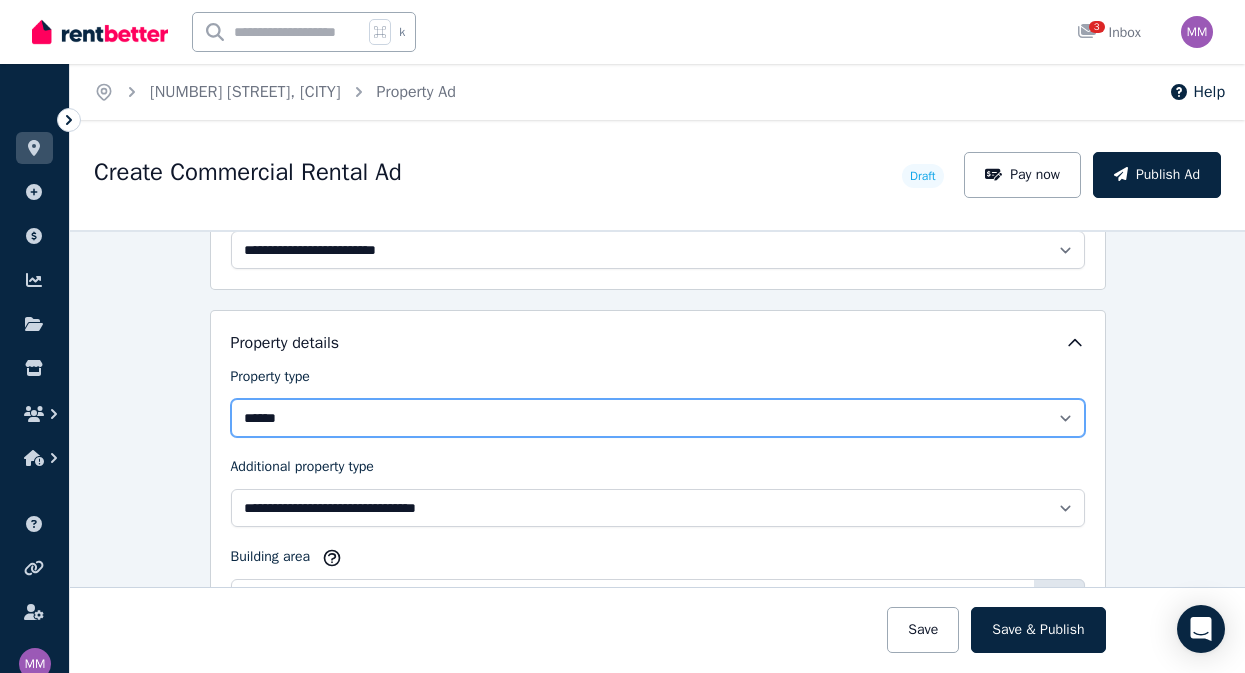 click on "**********" at bounding box center (658, 418) 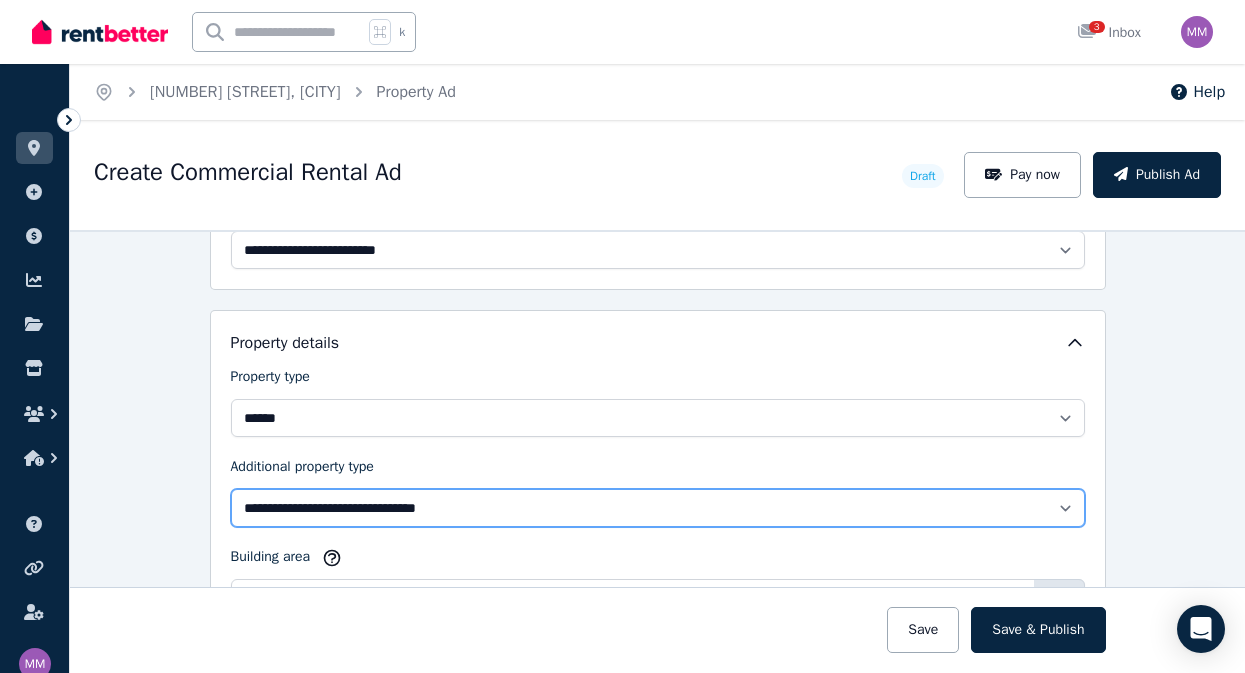 click on "**********" at bounding box center (658, 508) 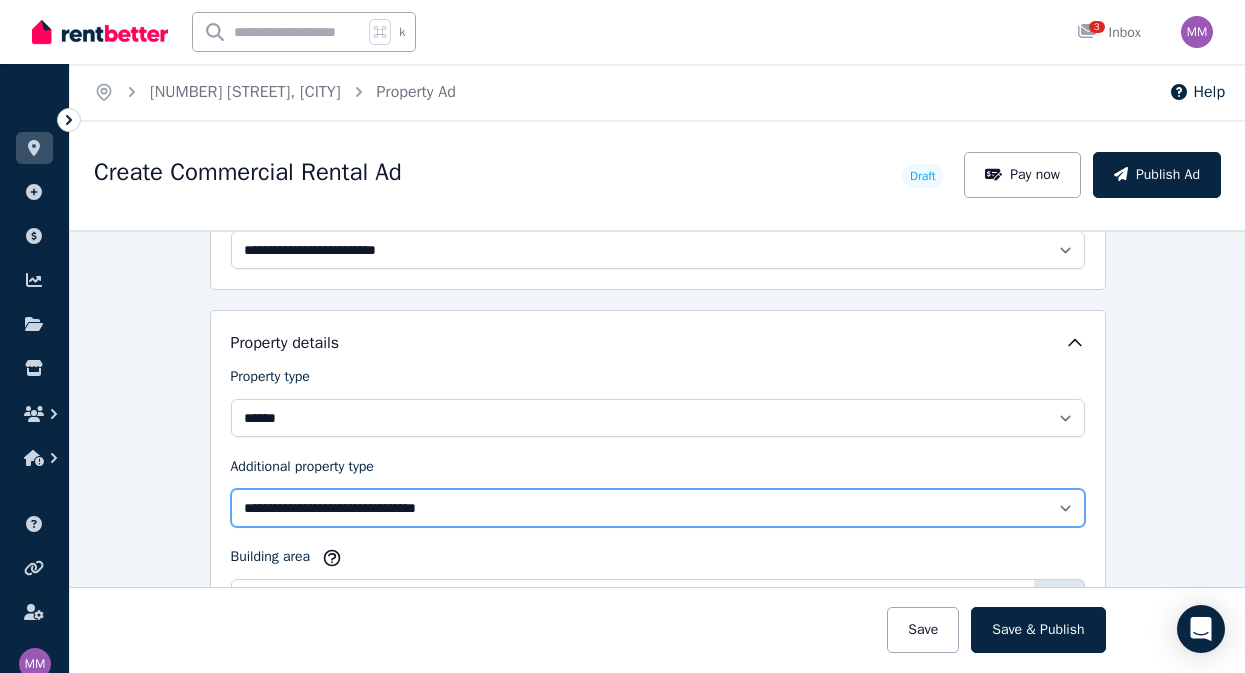 select on "**********" 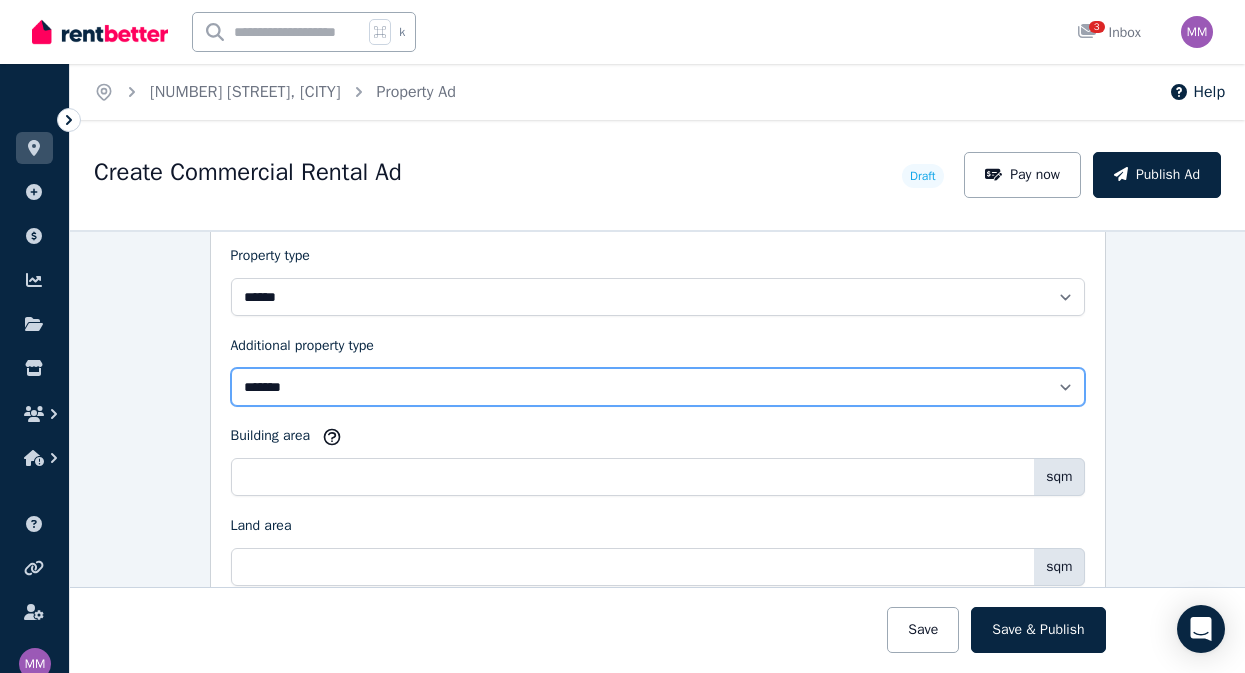 scroll, scrollTop: 1143, scrollLeft: 0, axis: vertical 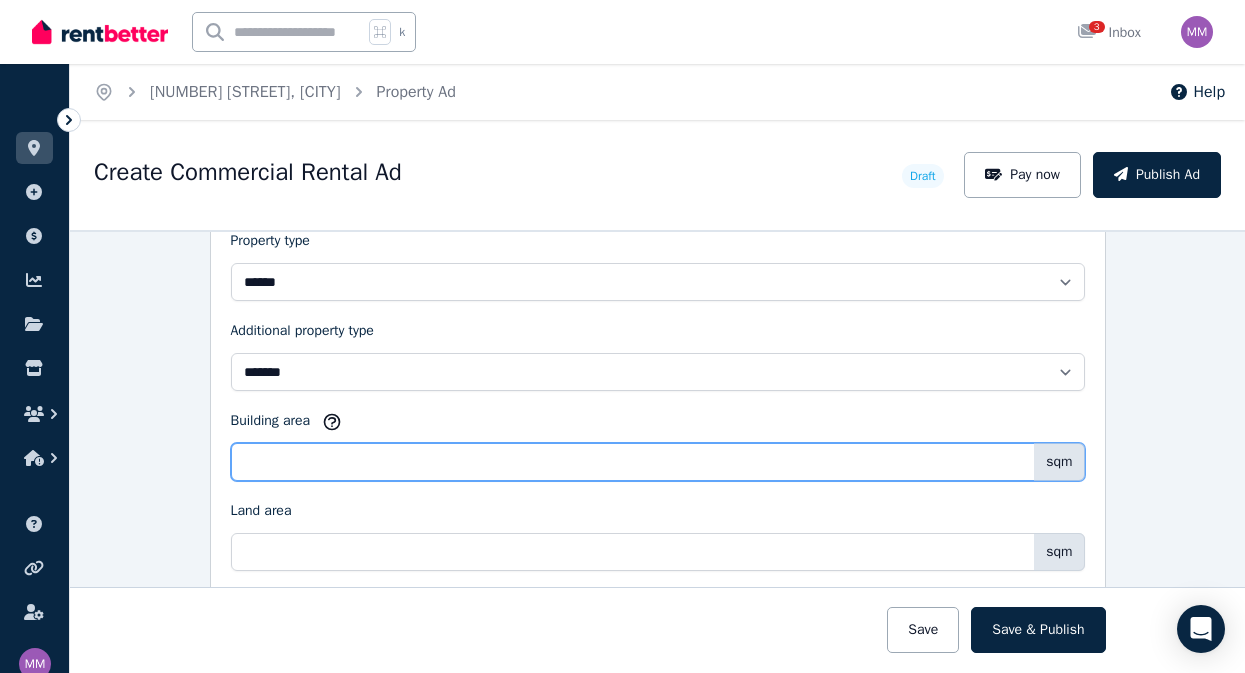 click on "Building area" at bounding box center (658, 462) 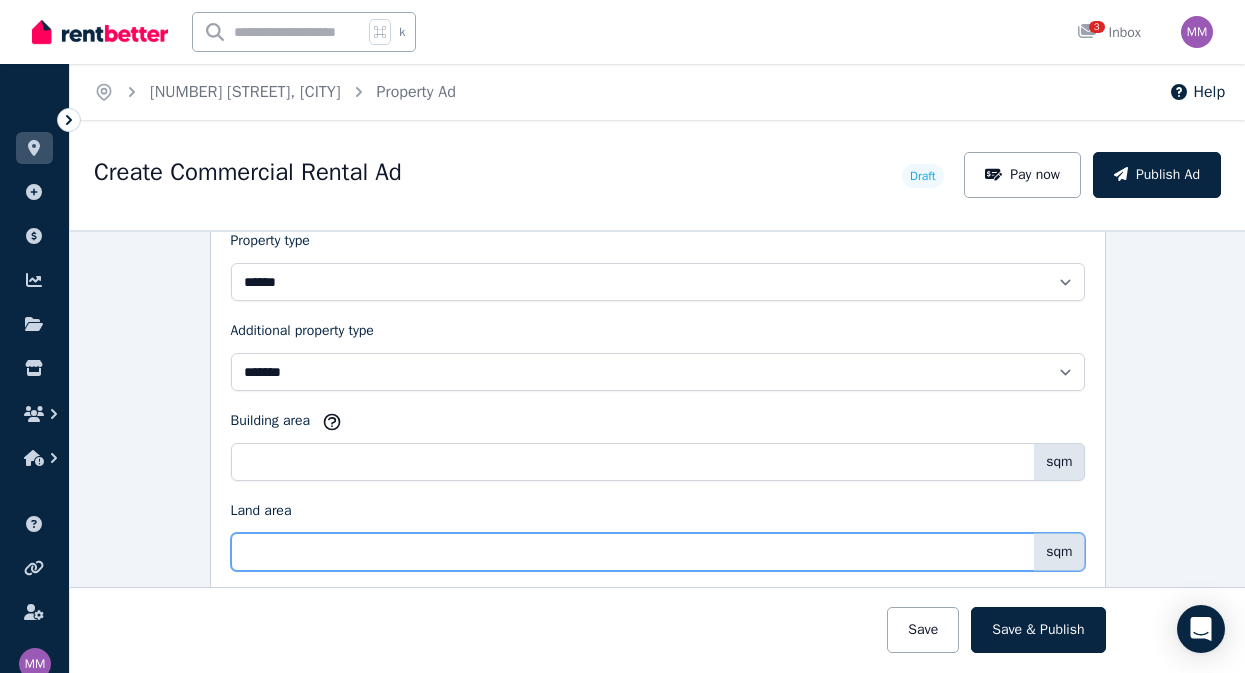 click on "Land area" at bounding box center (658, 552) 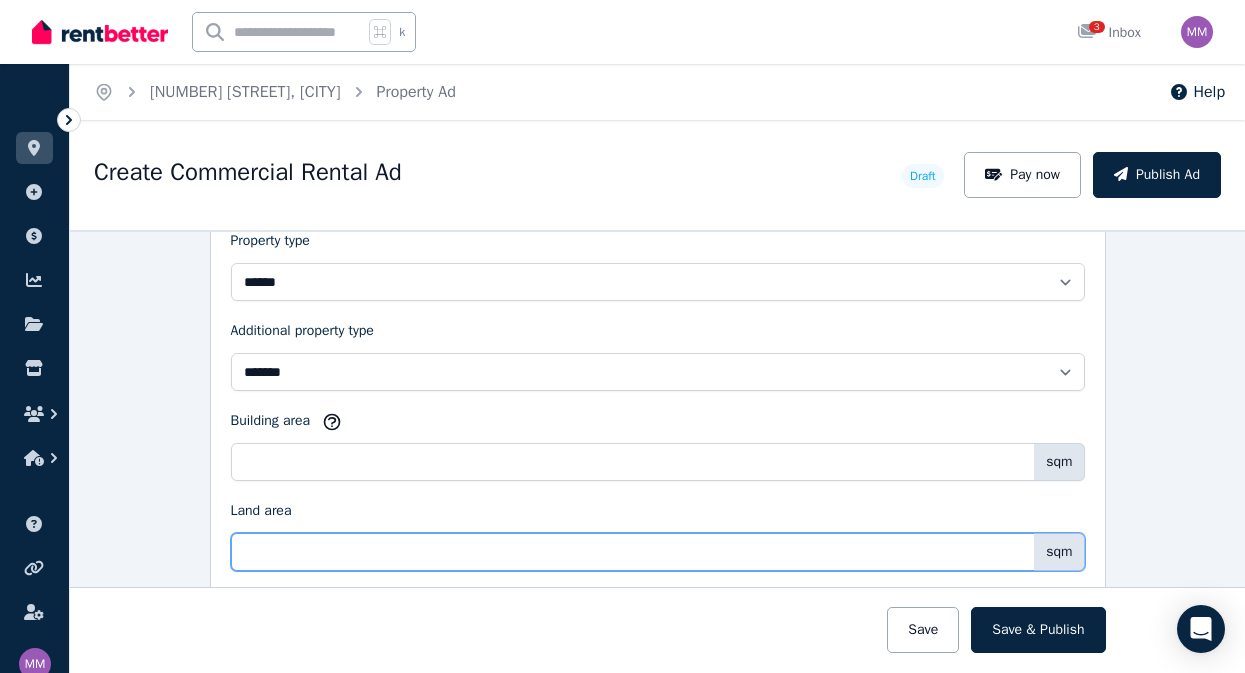 type on "**" 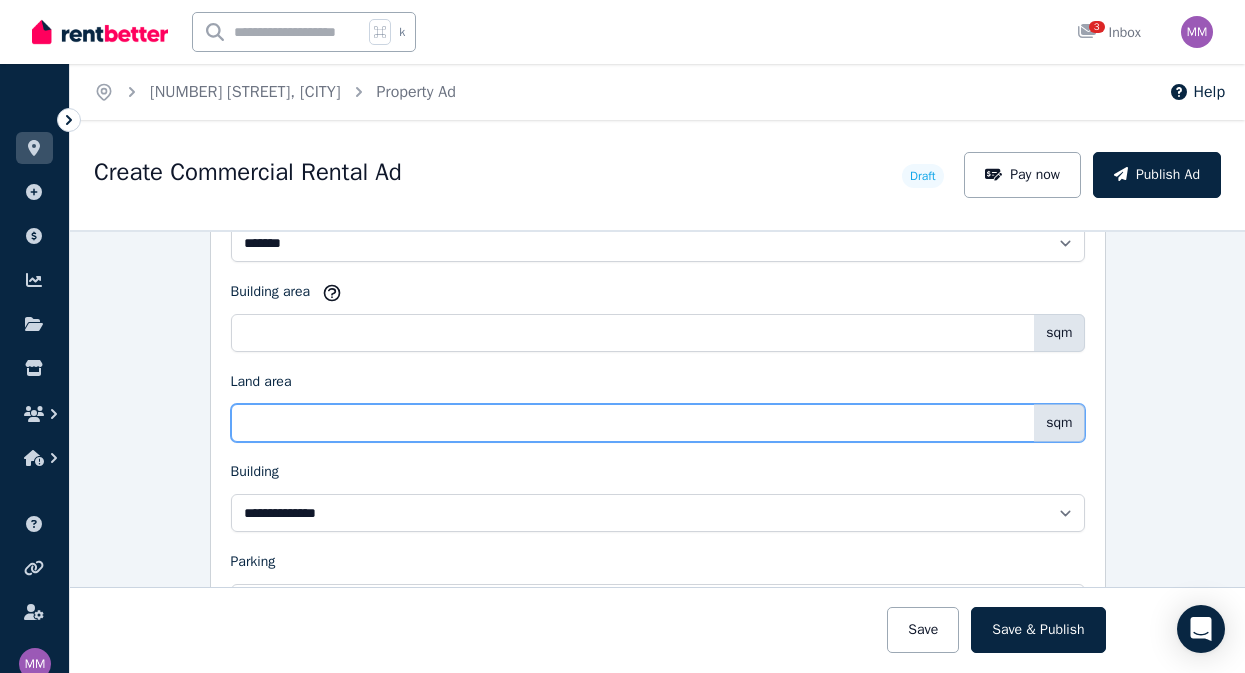 scroll, scrollTop: 1274, scrollLeft: 0, axis: vertical 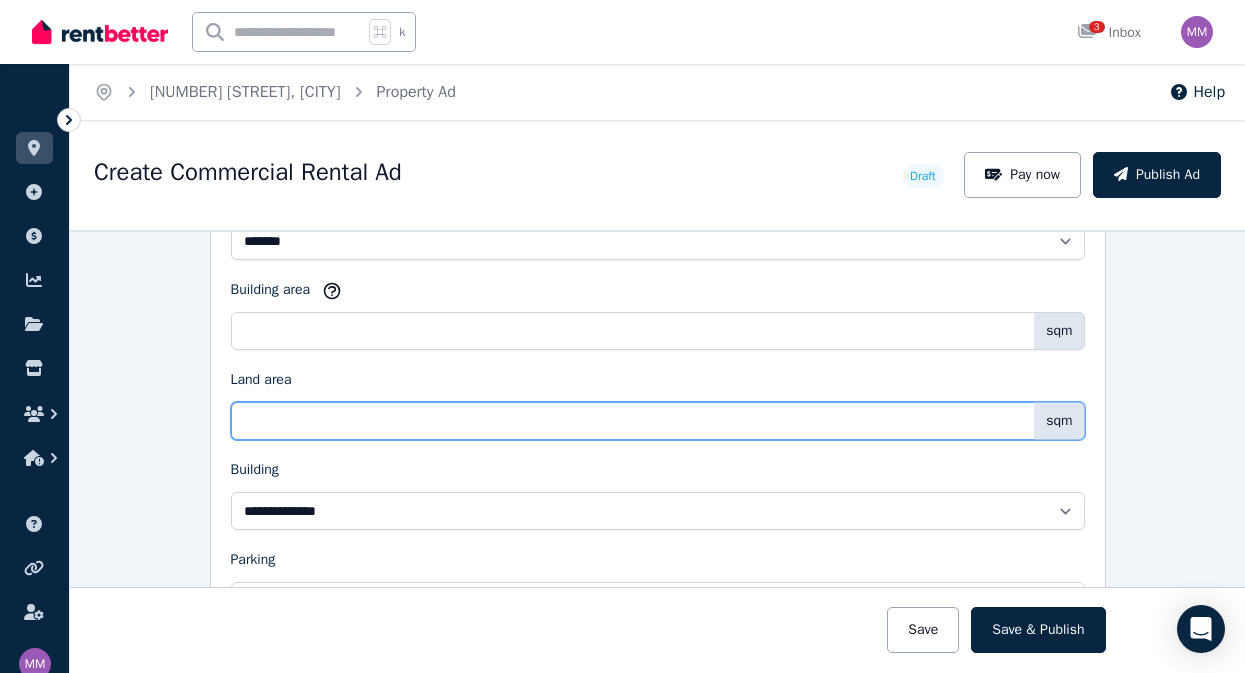 type 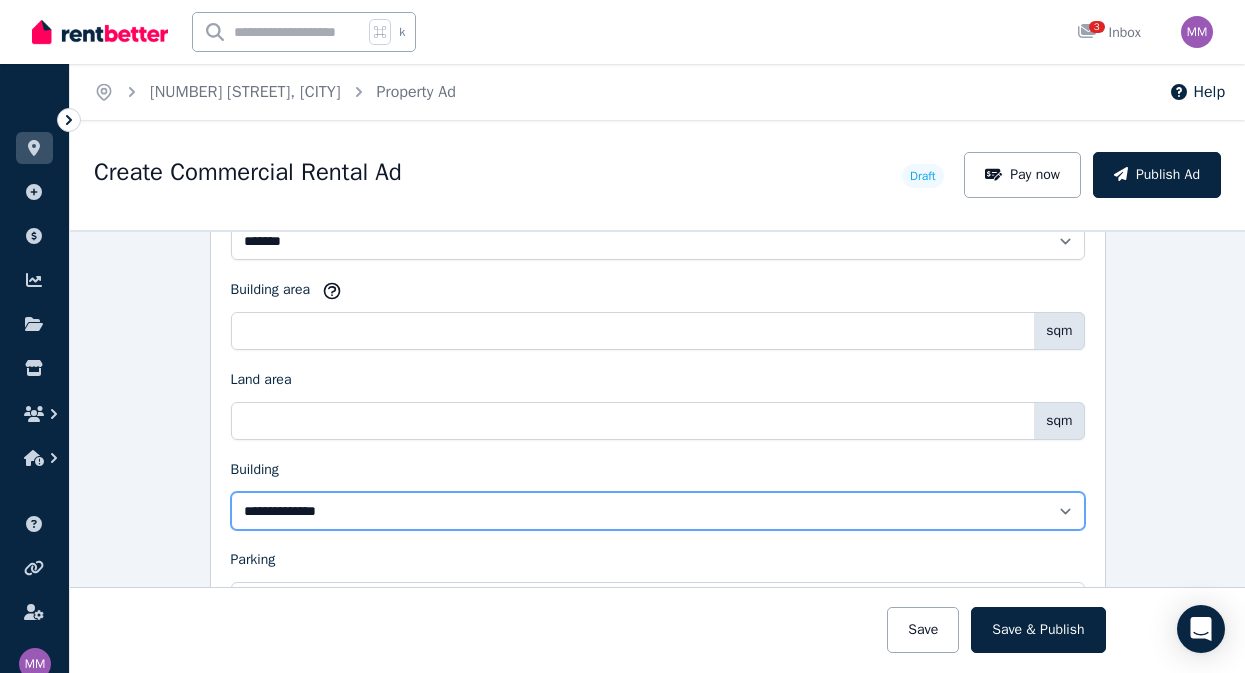 click on "**********" at bounding box center (658, 511) 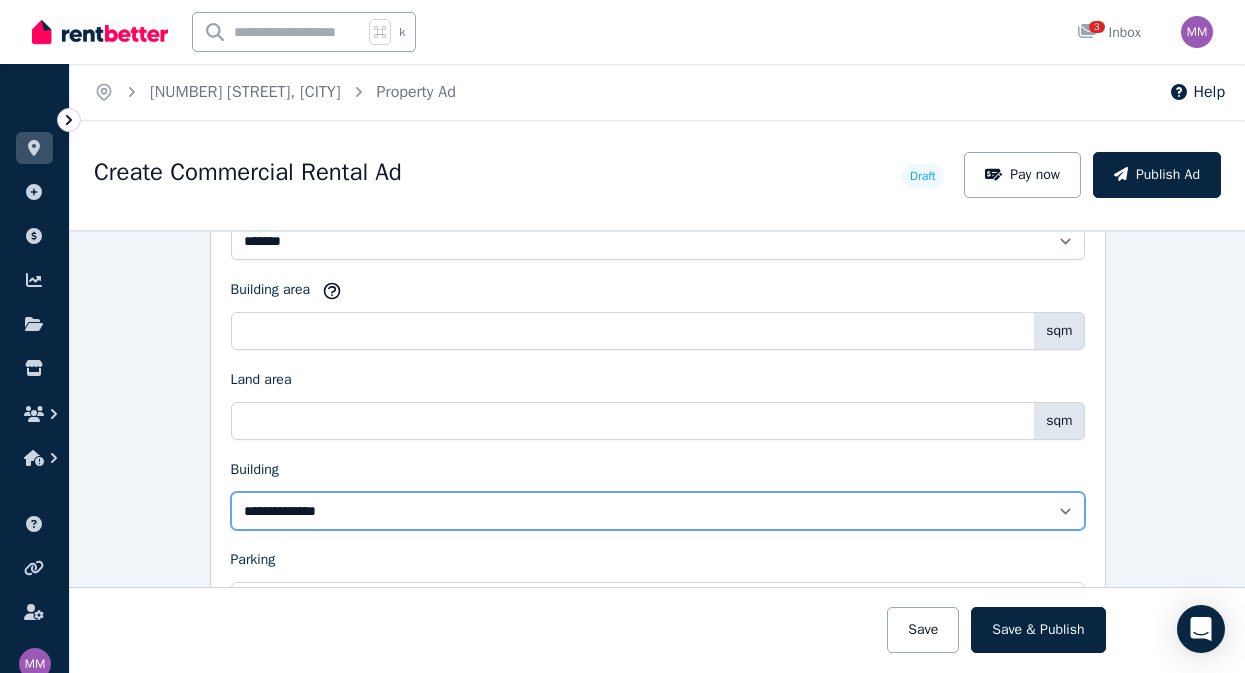 select on "**********" 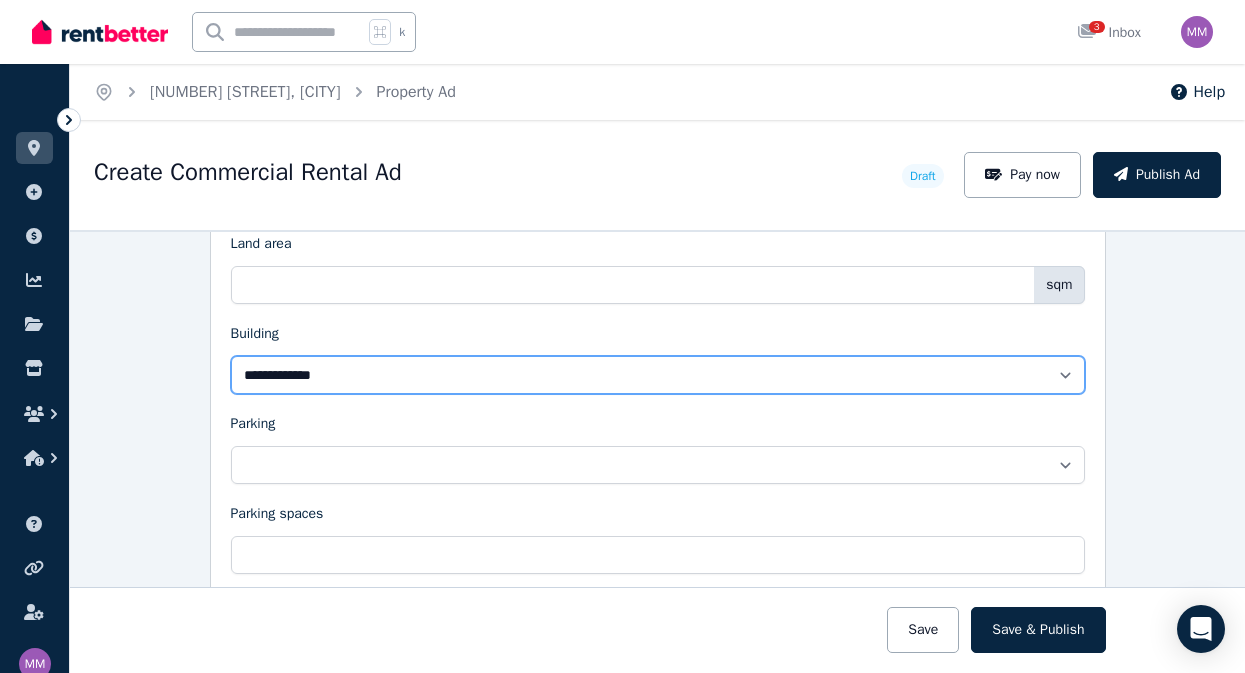 scroll, scrollTop: 1415, scrollLeft: 0, axis: vertical 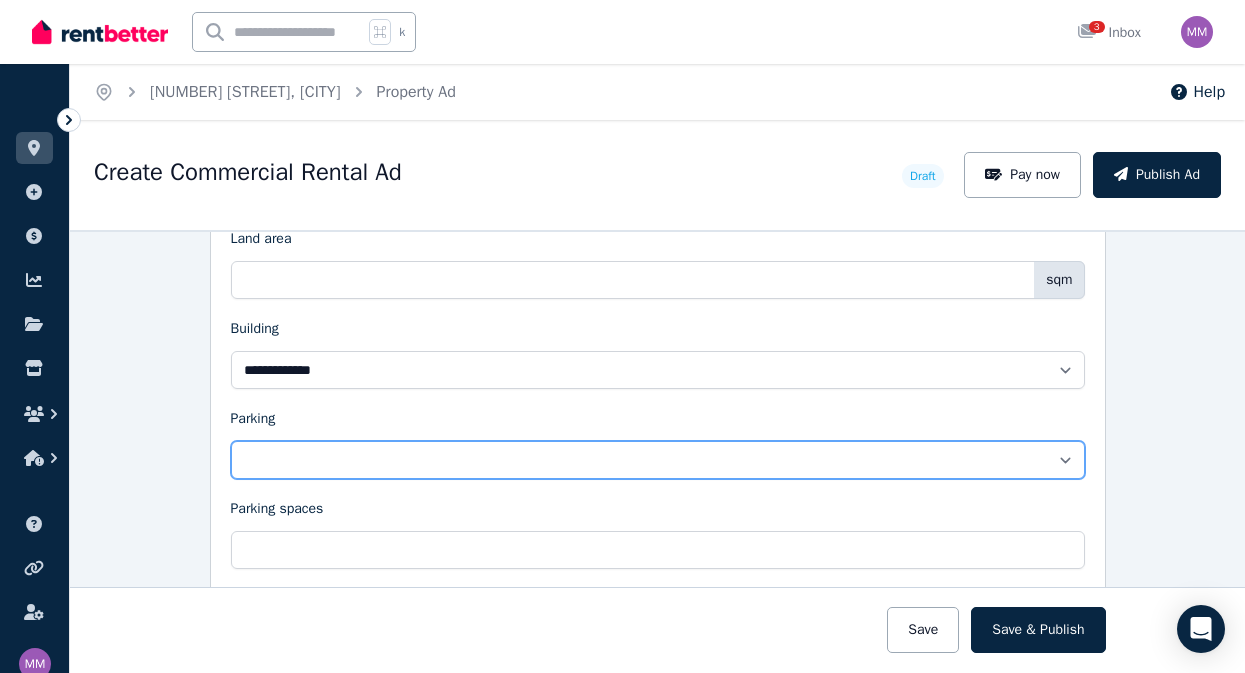 click on "**********" at bounding box center (658, 460) 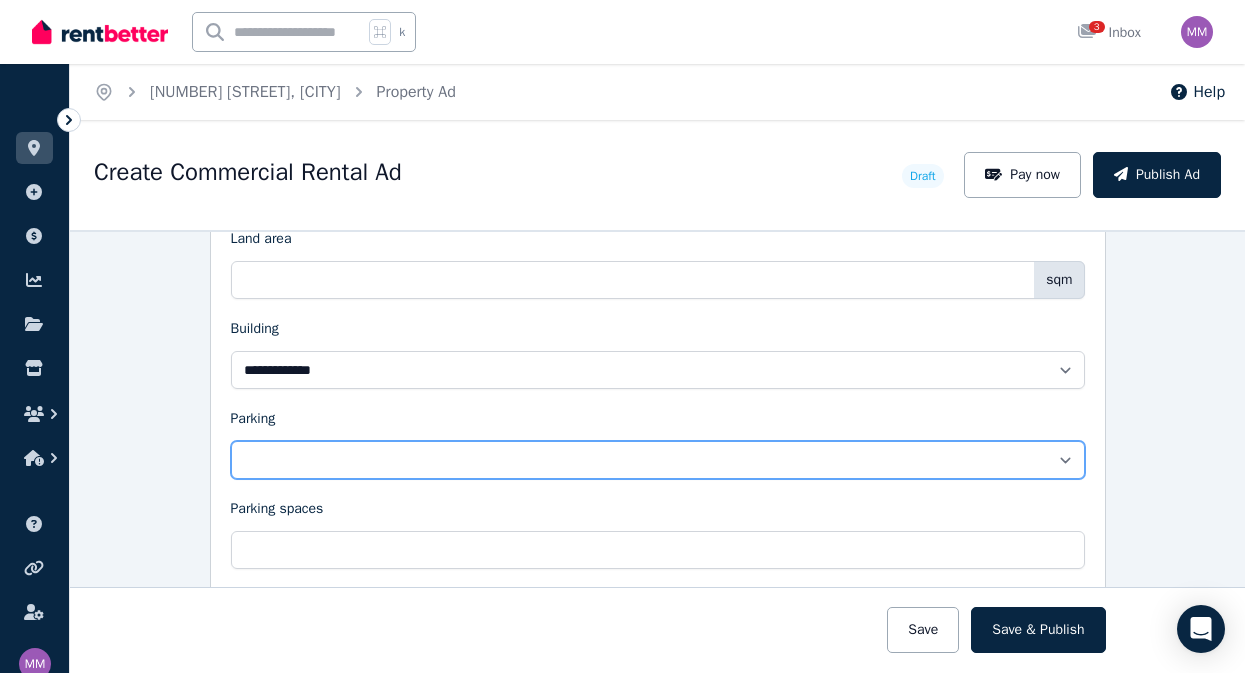 select on "**********" 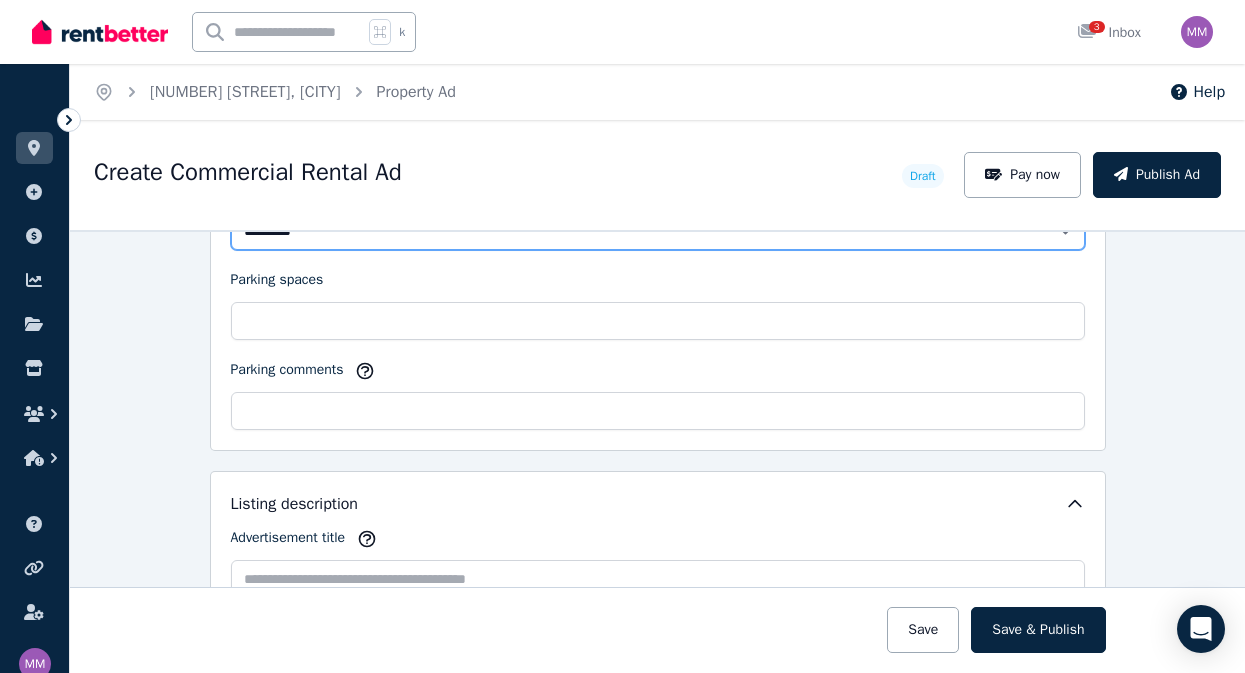 scroll, scrollTop: 1636, scrollLeft: 0, axis: vertical 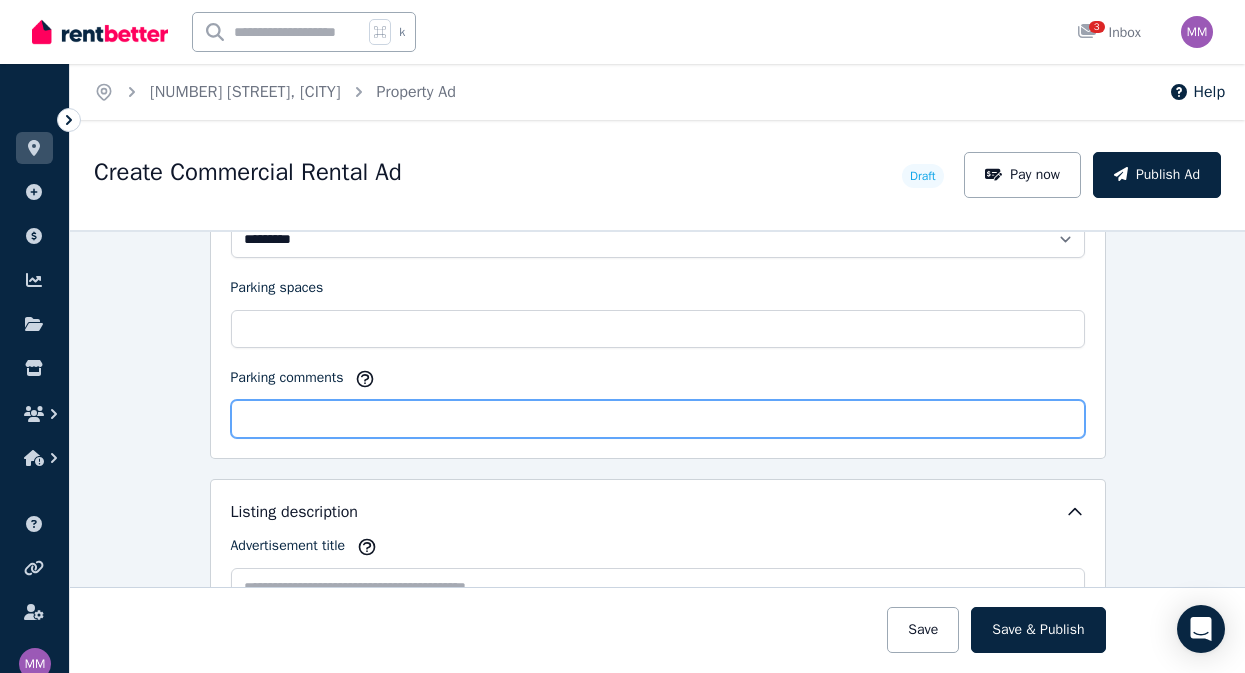 click on "Parking comments" at bounding box center (658, 419) 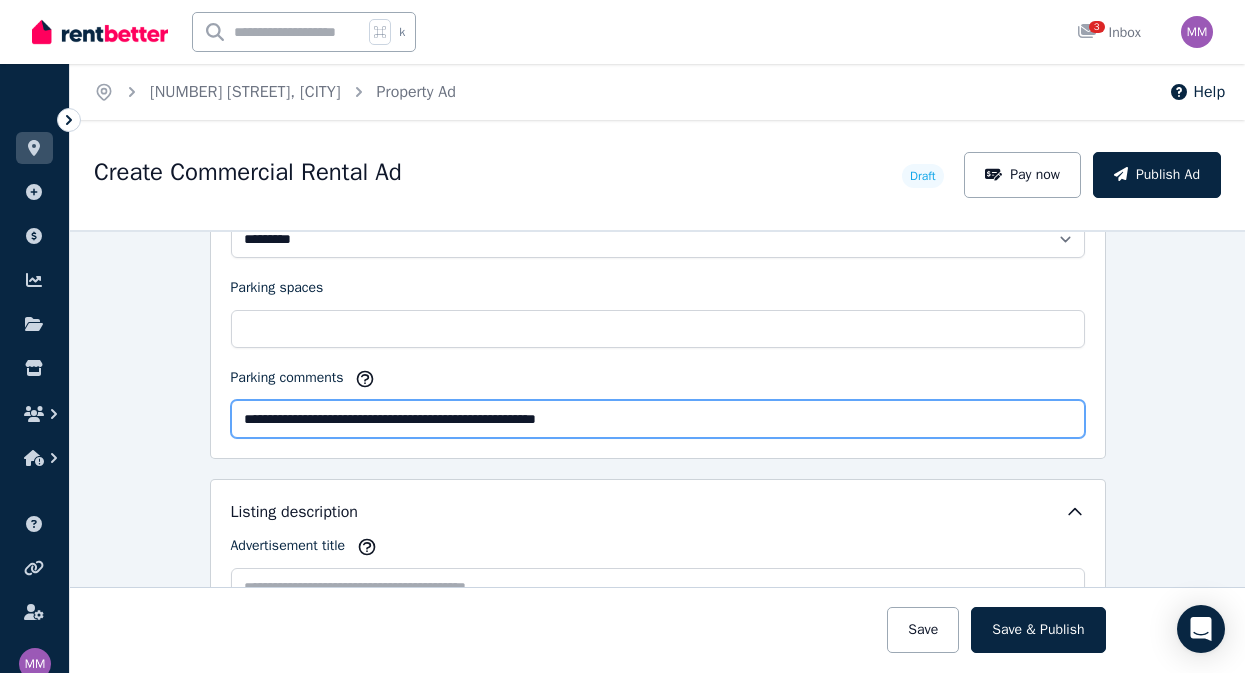 drag, startPoint x: 614, startPoint y: 423, endPoint x: 540, endPoint y: 416, distance: 74.330345 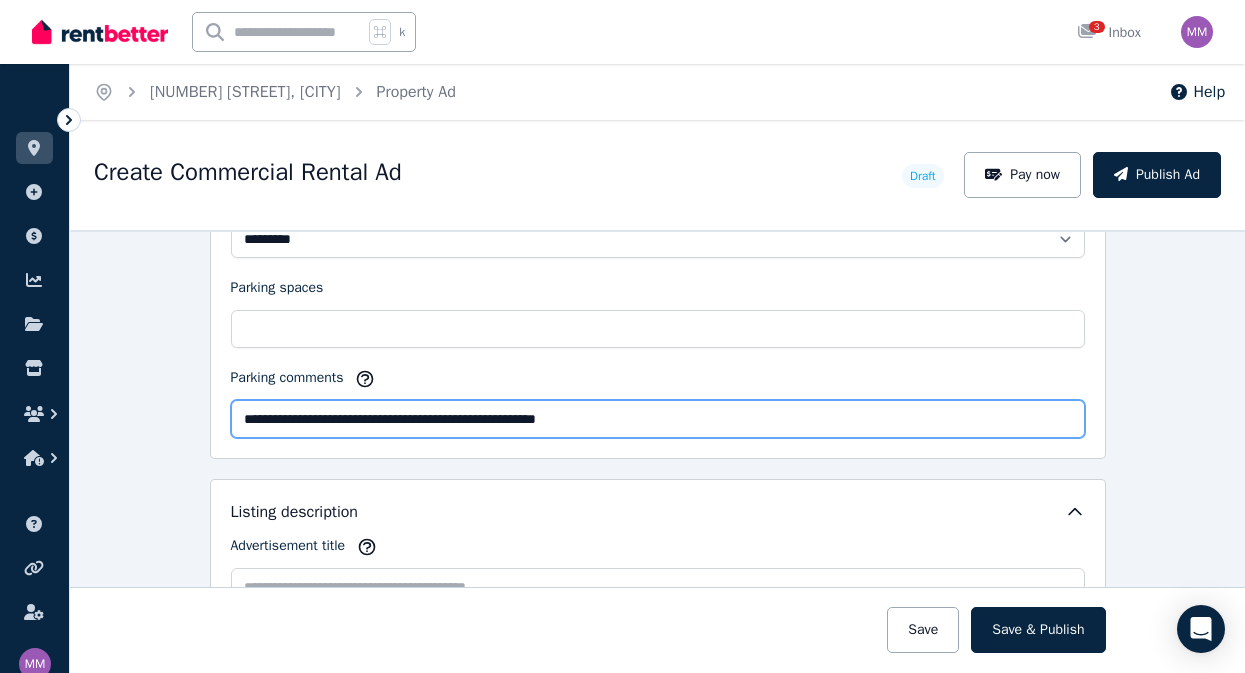click on "**********" at bounding box center (658, 419) 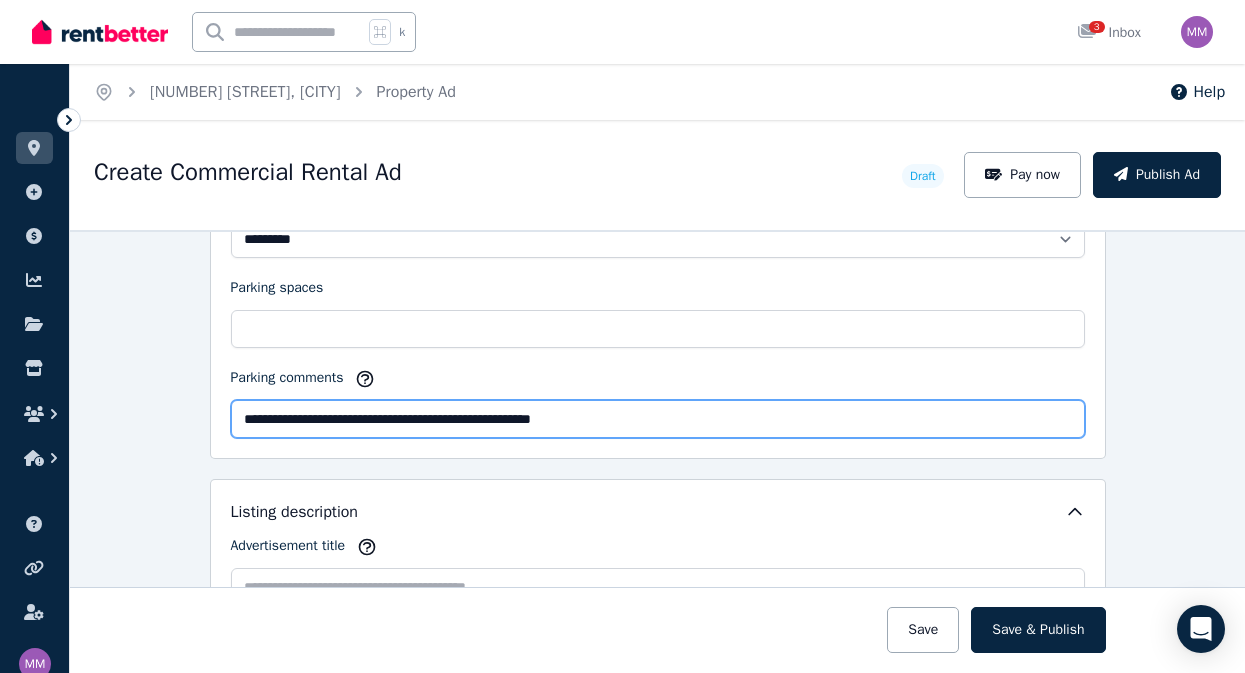 drag, startPoint x: 376, startPoint y: 416, endPoint x: 359, endPoint y: 416, distance: 17 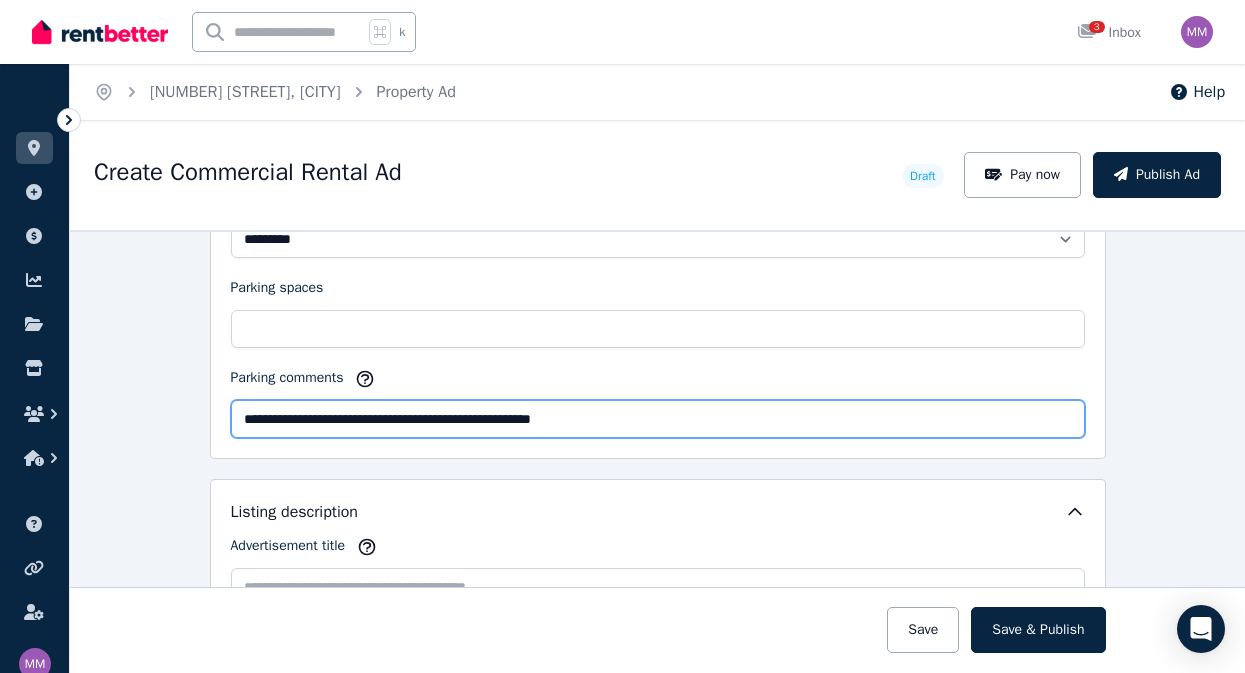 drag, startPoint x: 384, startPoint y: 417, endPoint x: 193, endPoint y: 405, distance: 191.37659 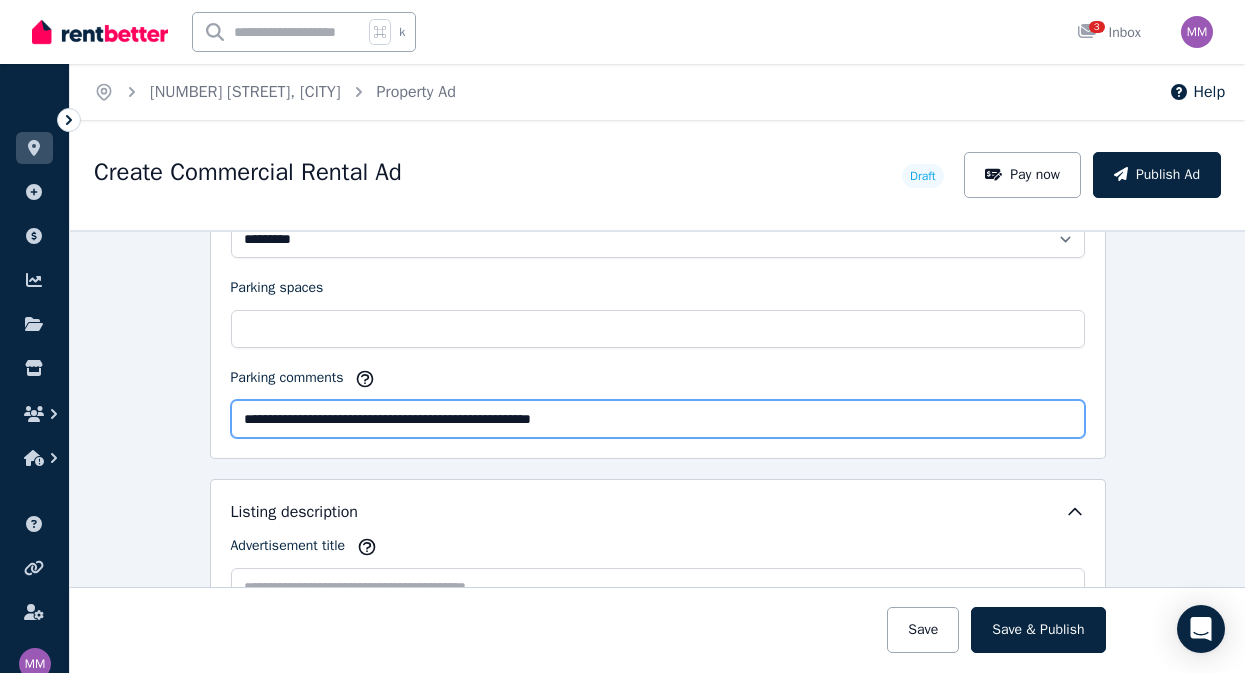 click on "**********" at bounding box center [657, 451] 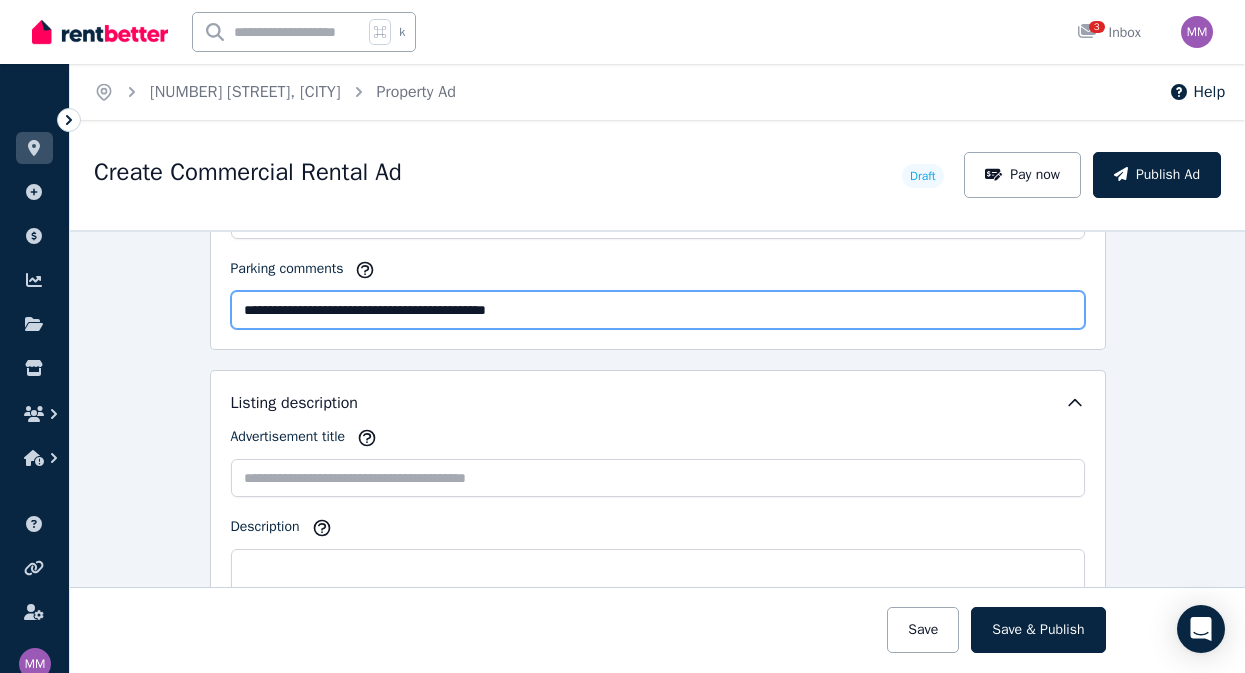scroll, scrollTop: 1748, scrollLeft: 0, axis: vertical 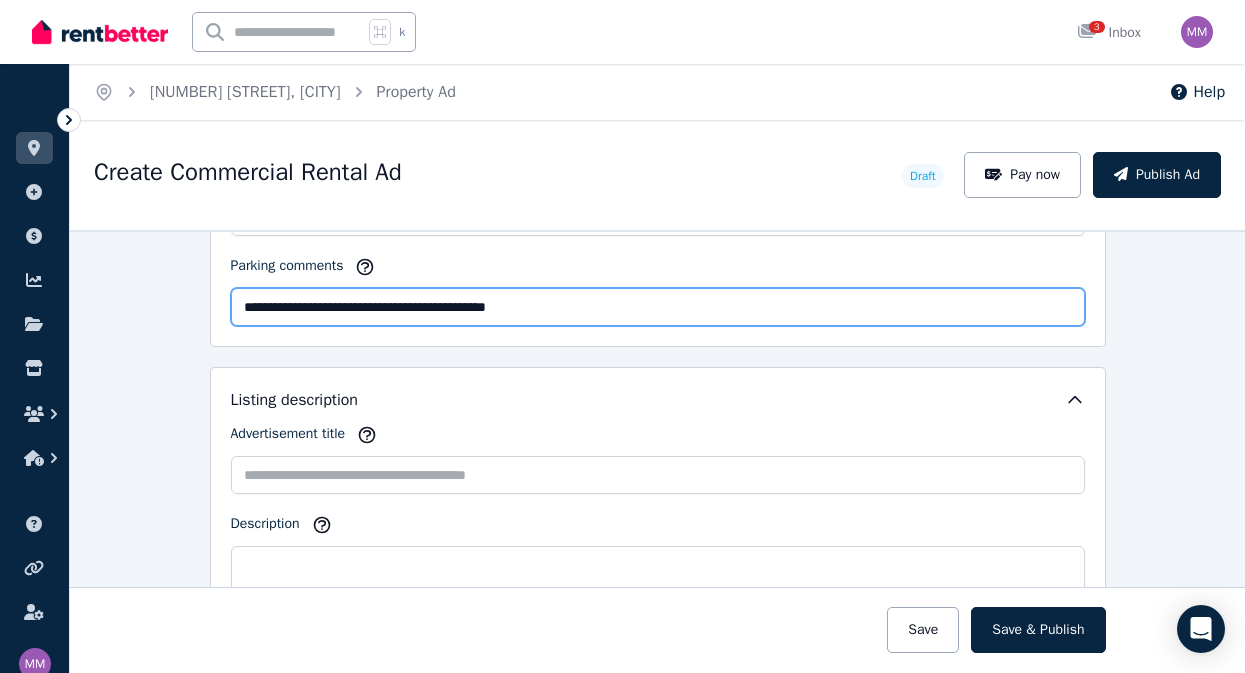type on "**********" 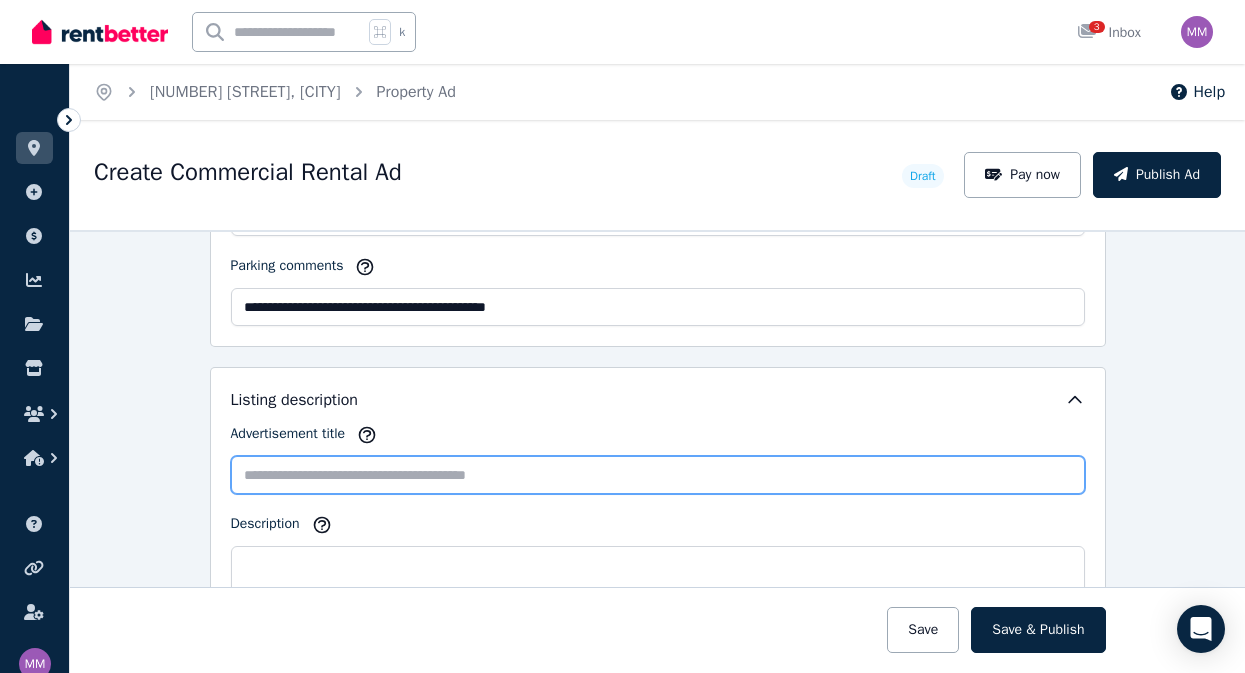 click on "Advertisement title" at bounding box center [658, 475] 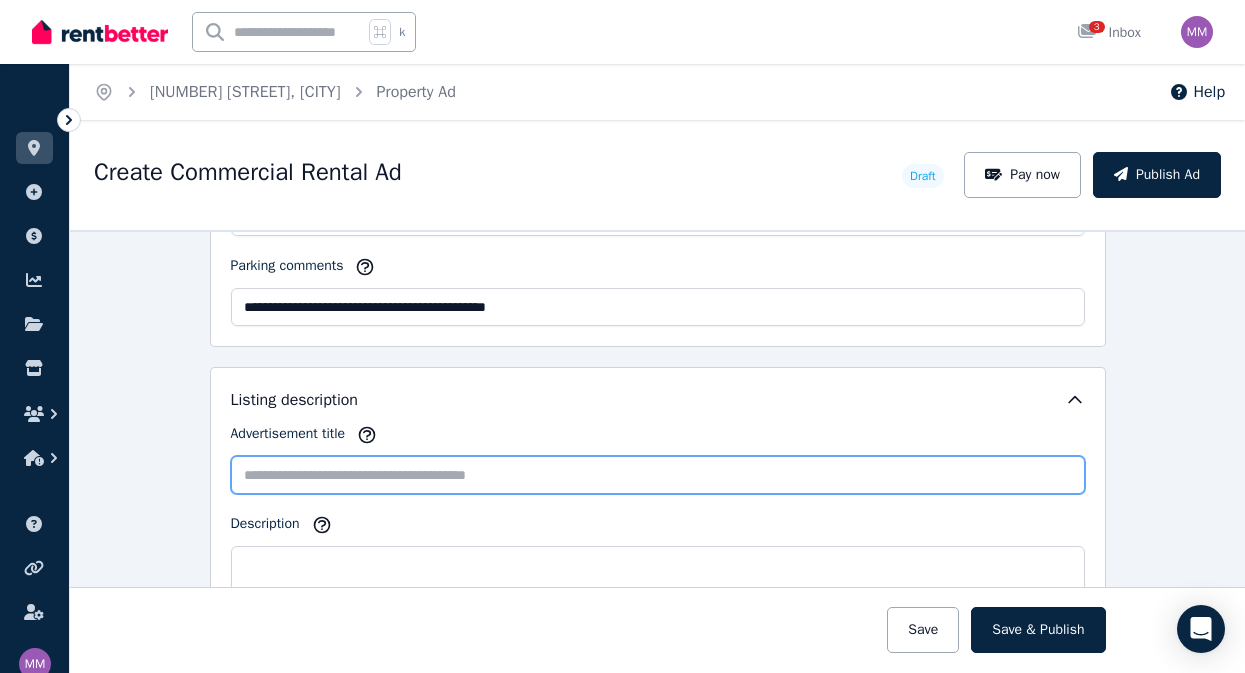 paste on "**********" 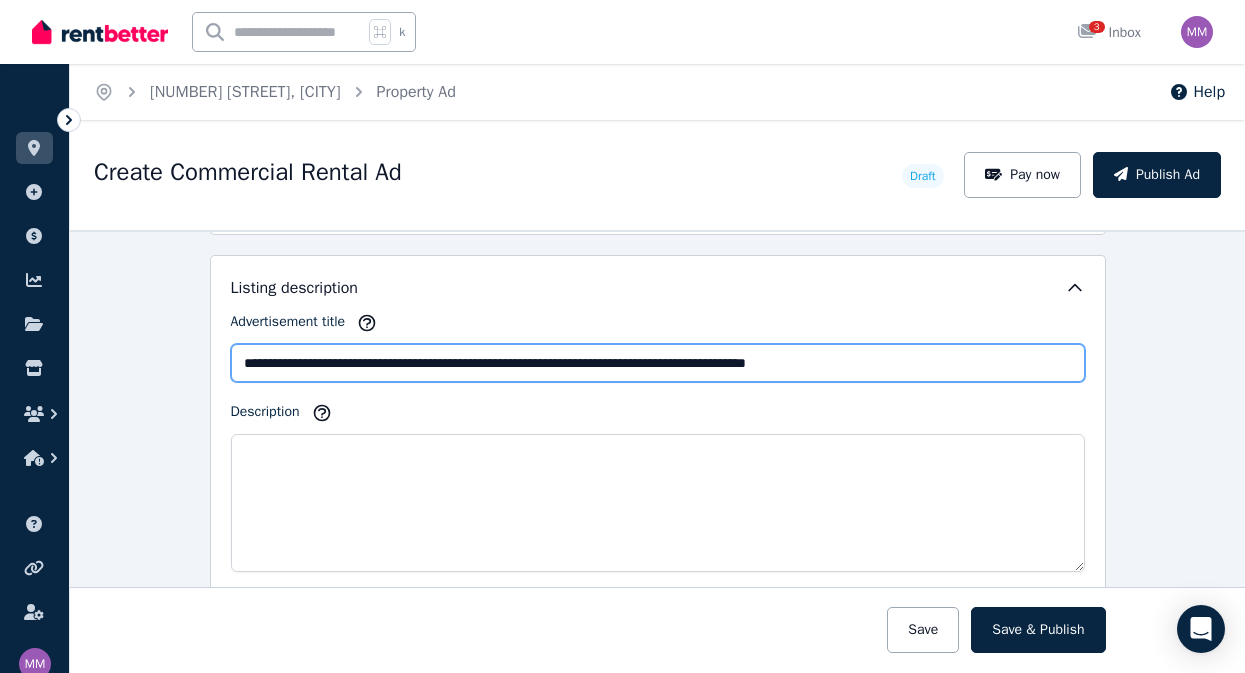 scroll, scrollTop: 1865, scrollLeft: 0, axis: vertical 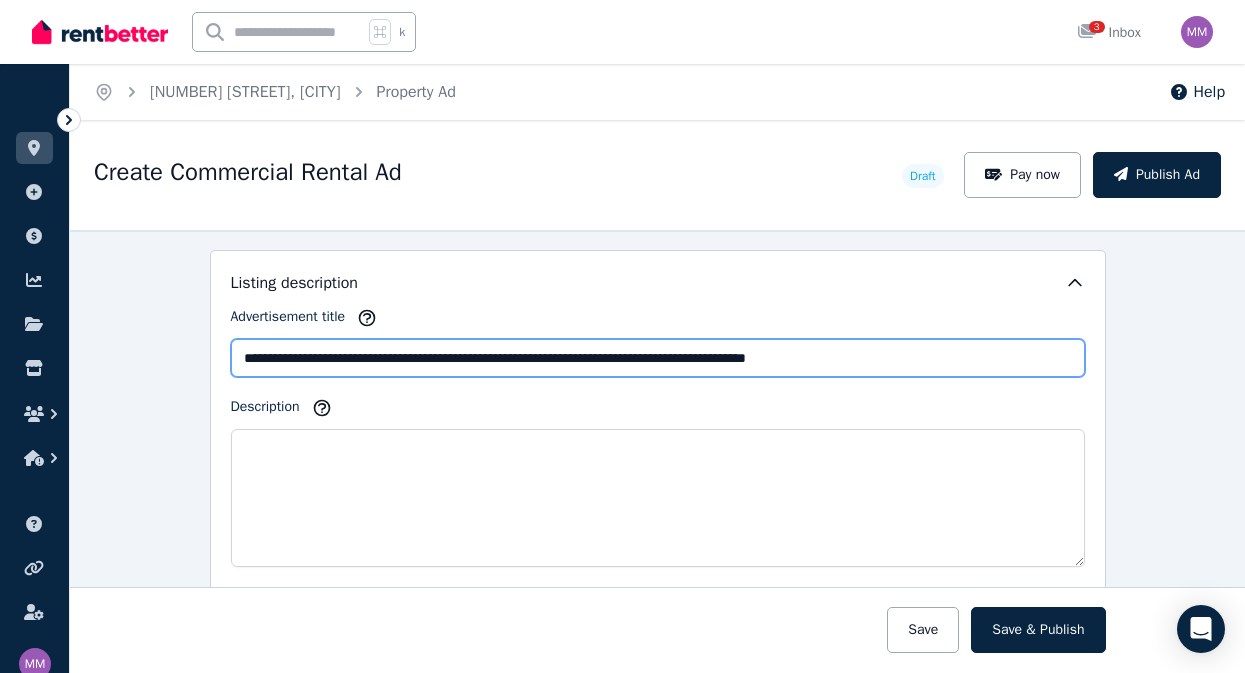 type on "**********" 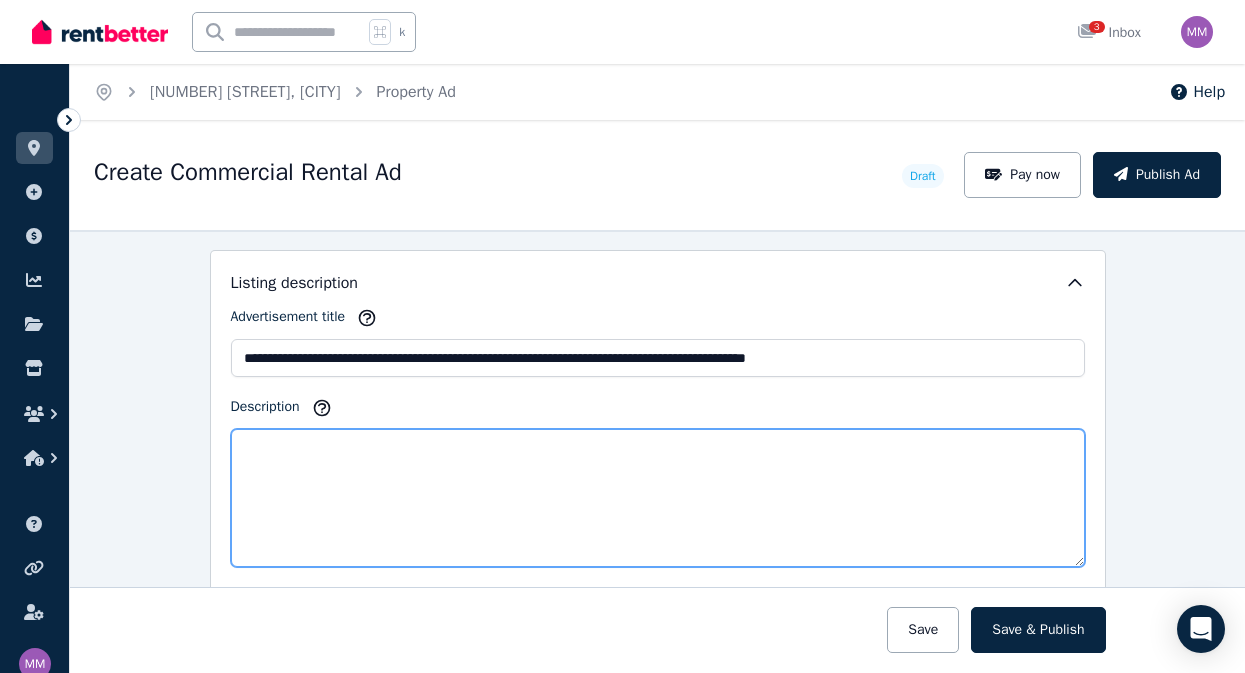 click on "Description" at bounding box center [658, 498] 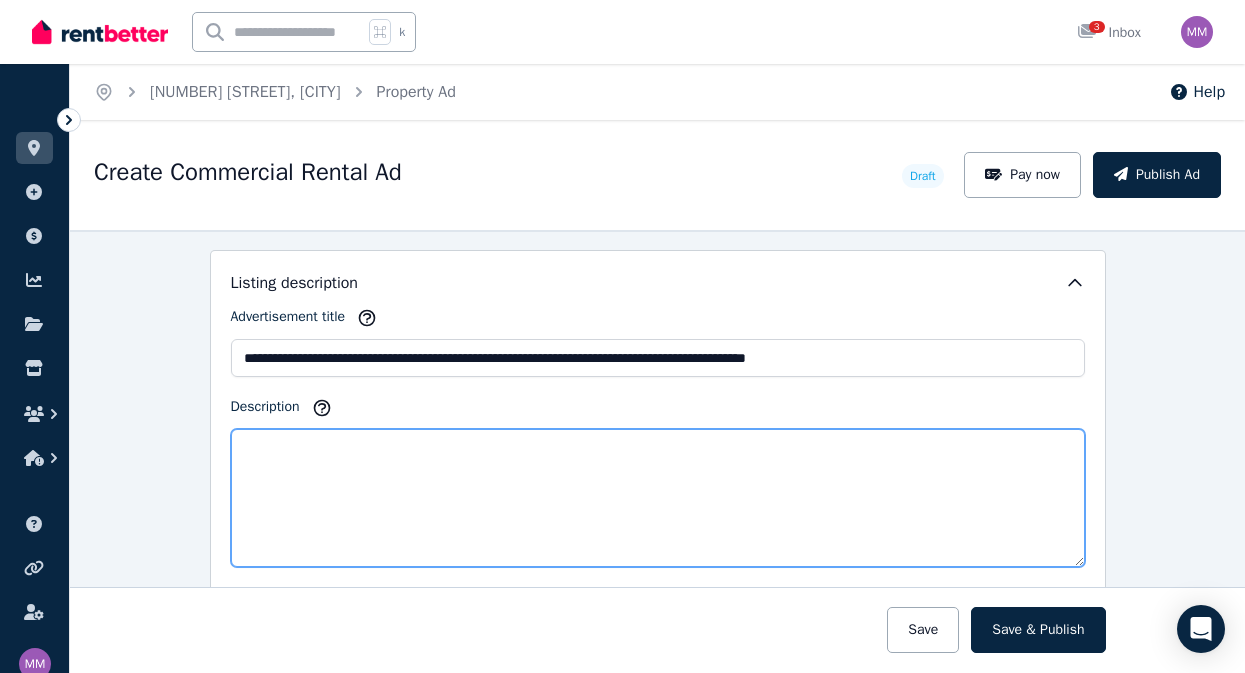 paste on "**********" 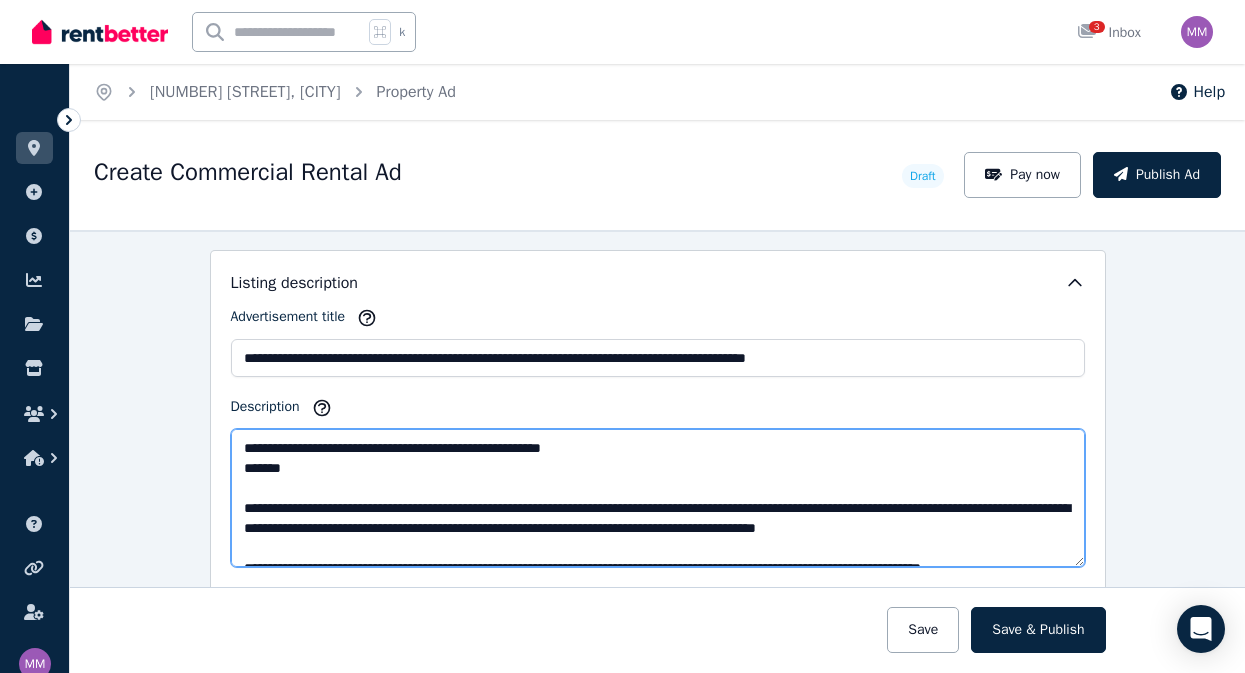 scroll, scrollTop: 170, scrollLeft: 0, axis: vertical 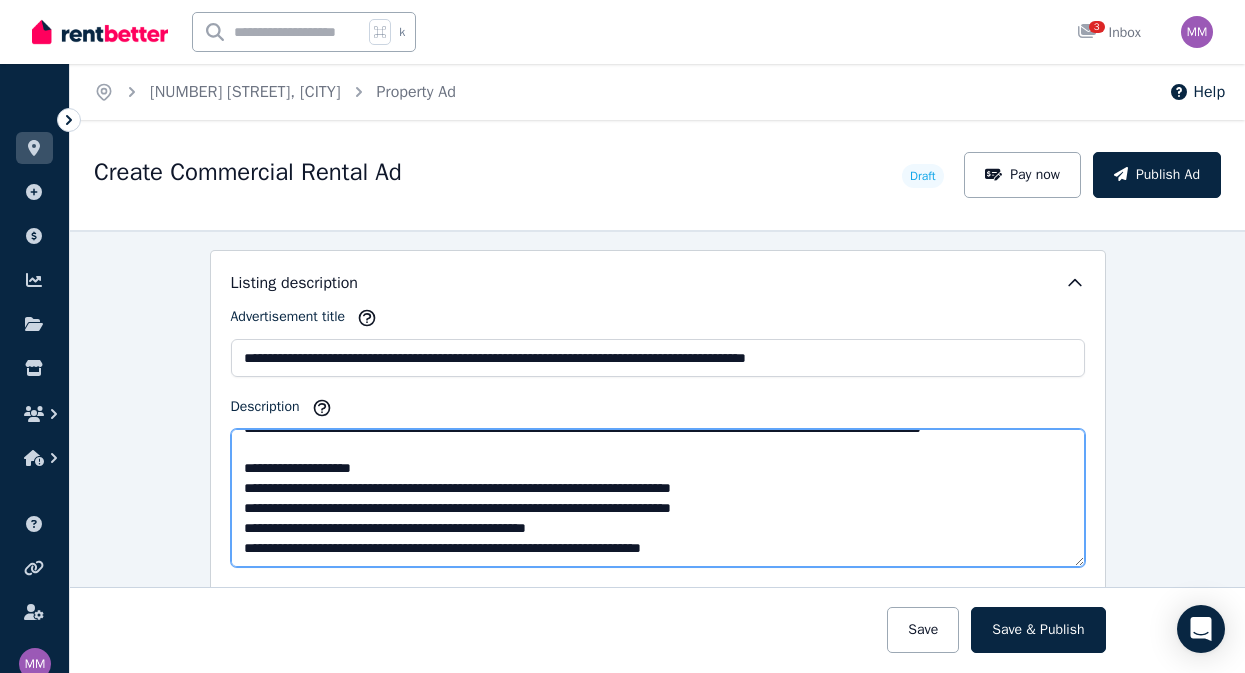 type on "**********" 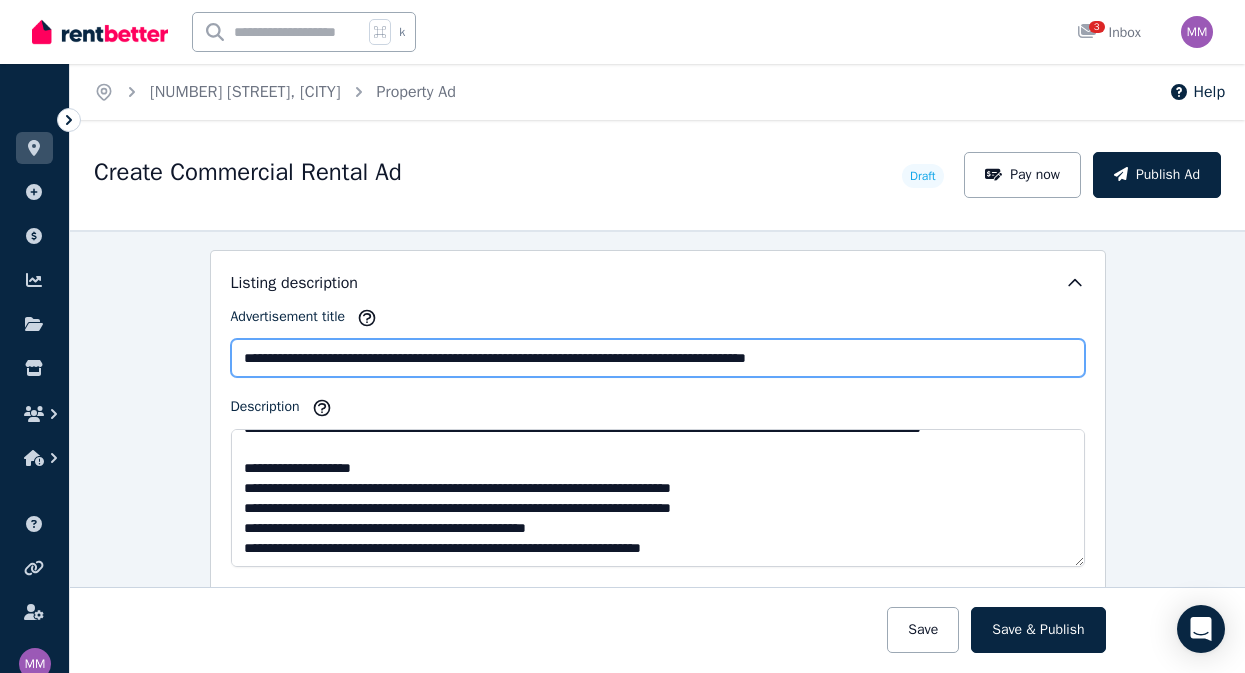 drag, startPoint x: 938, startPoint y: 354, endPoint x: 286, endPoint y: 279, distance: 656.2995 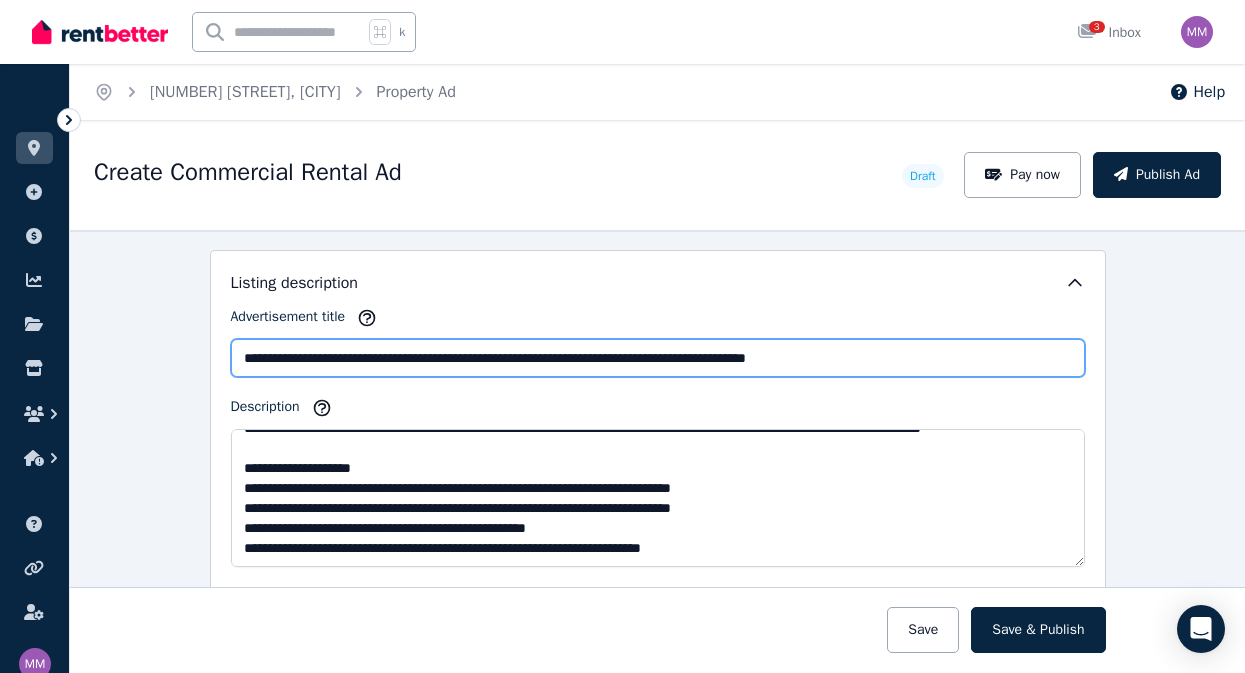 click on "**********" at bounding box center (658, 554) 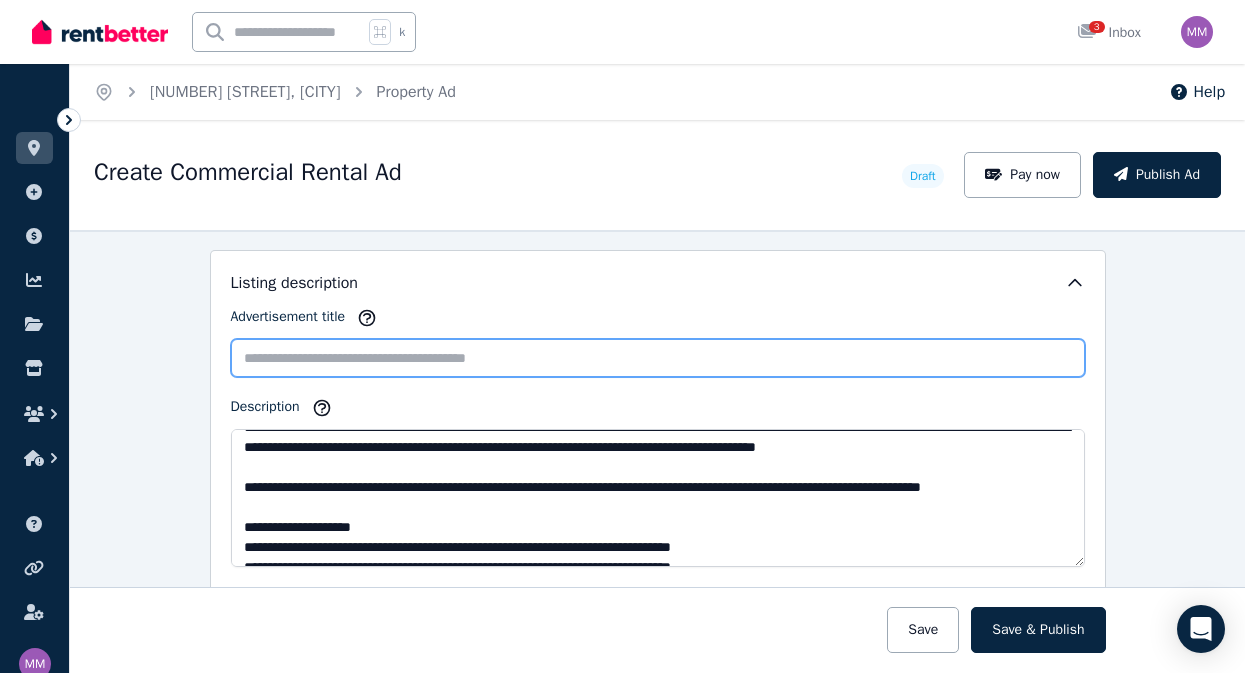scroll, scrollTop: 0, scrollLeft: 0, axis: both 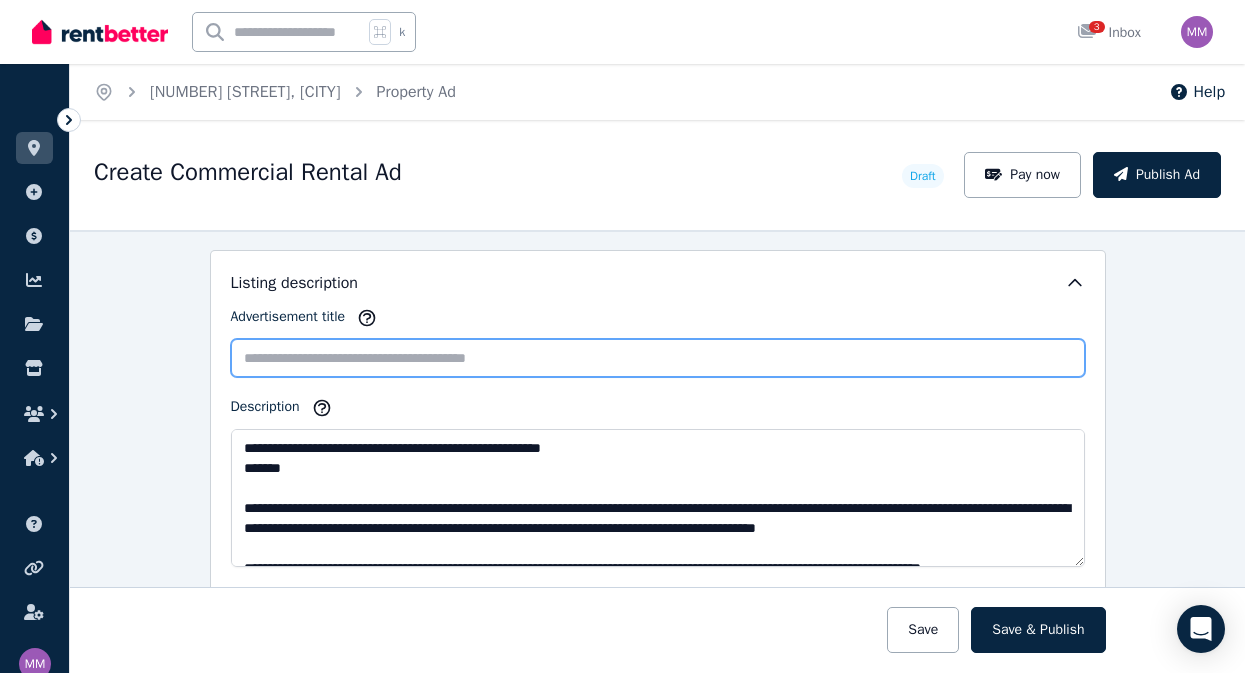 type 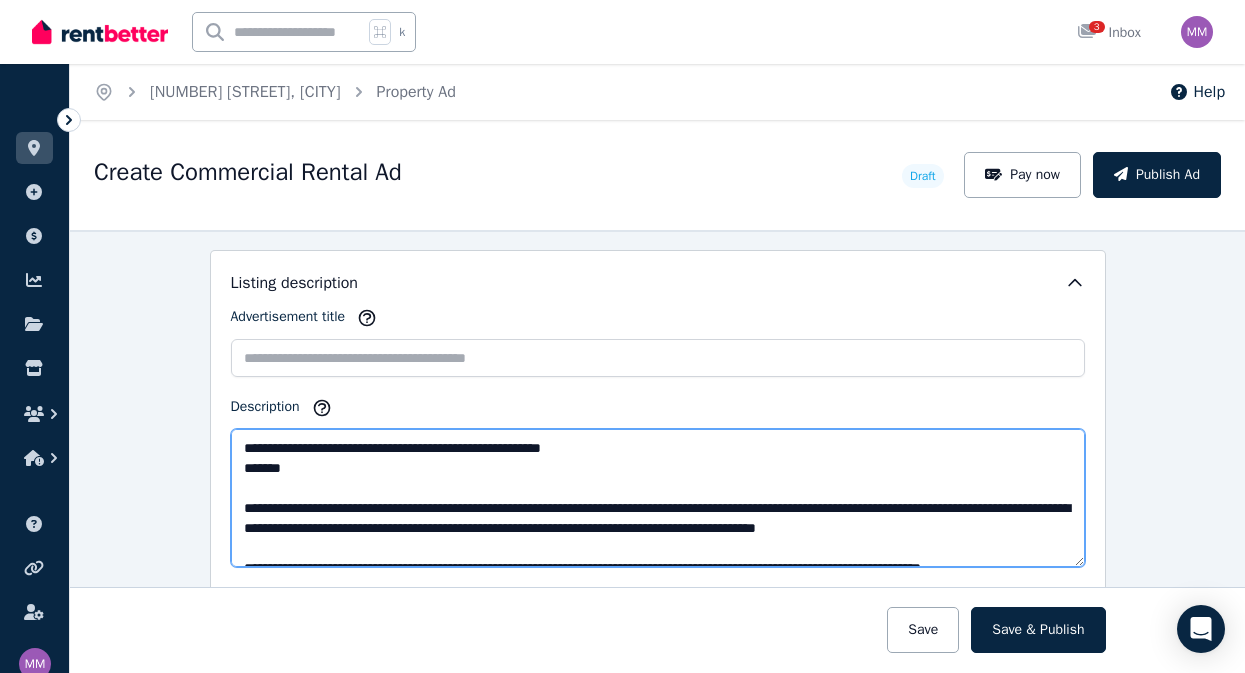 drag, startPoint x: 366, startPoint y: 507, endPoint x: 292, endPoint y: 508, distance: 74.00676 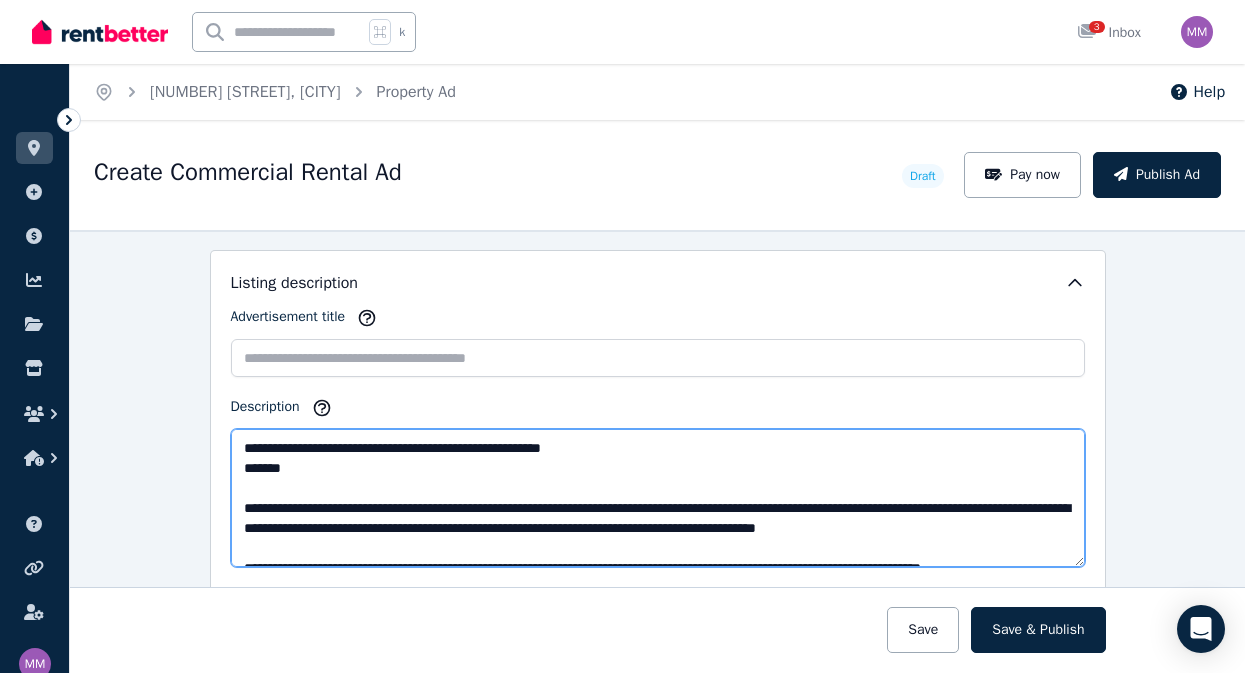 click on "**********" at bounding box center (658, 498) 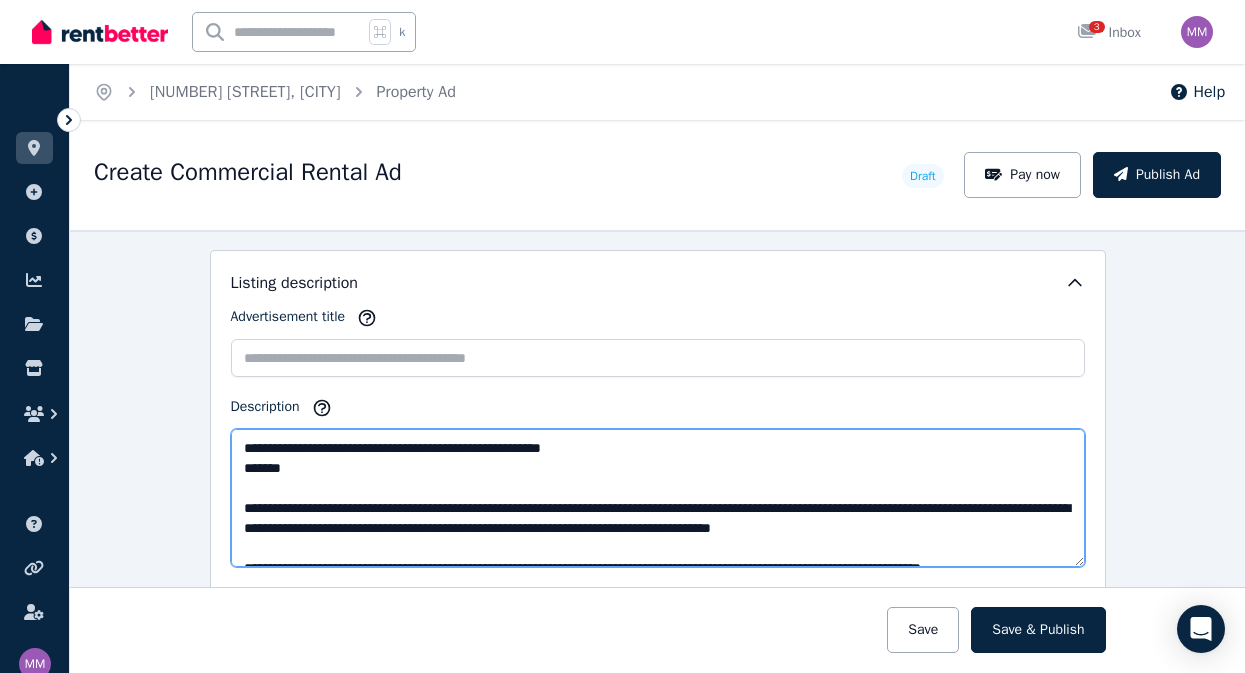 drag, startPoint x: 576, startPoint y: 524, endPoint x: 522, endPoint y: 513, distance: 55.108982 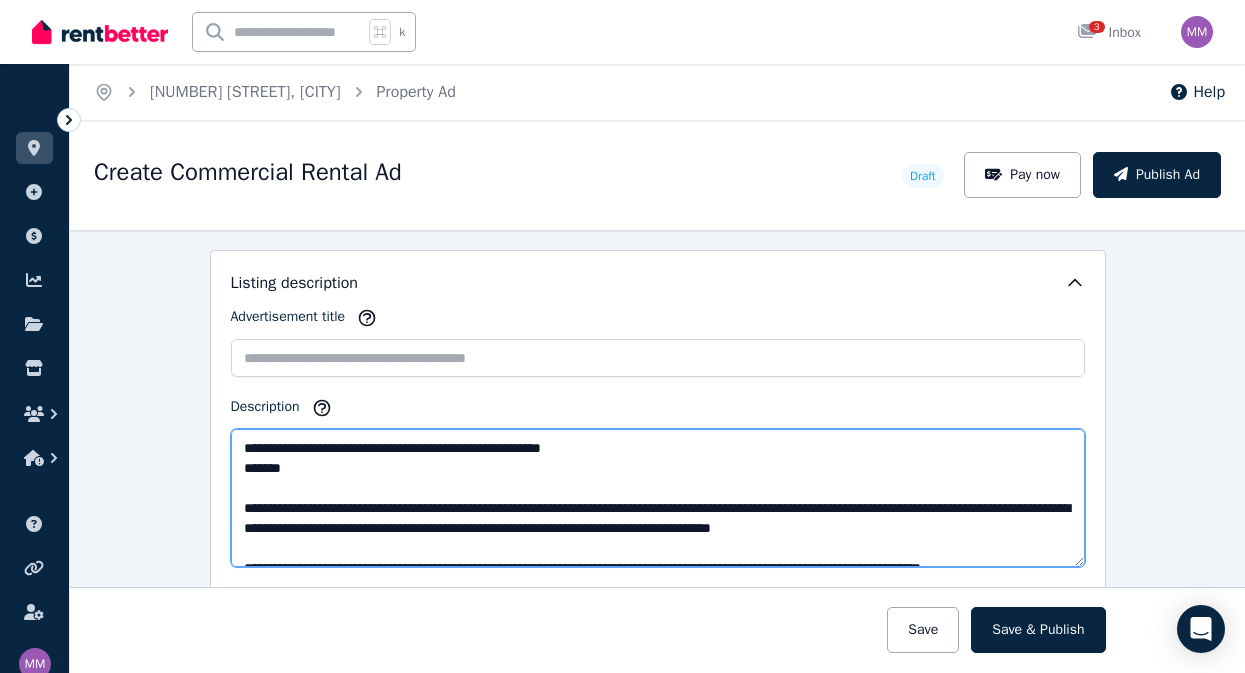 click on "**********" at bounding box center (658, 498) 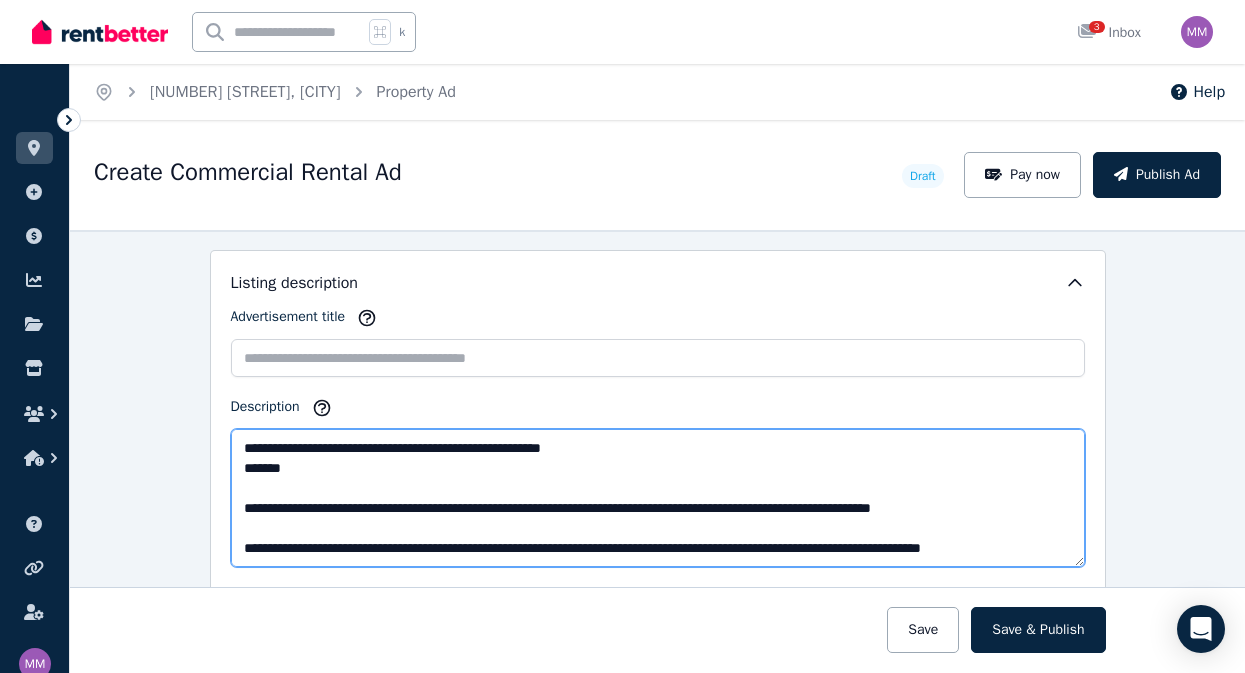drag, startPoint x: 732, startPoint y: 507, endPoint x: 526, endPoint y: 511, distance: 206.03883 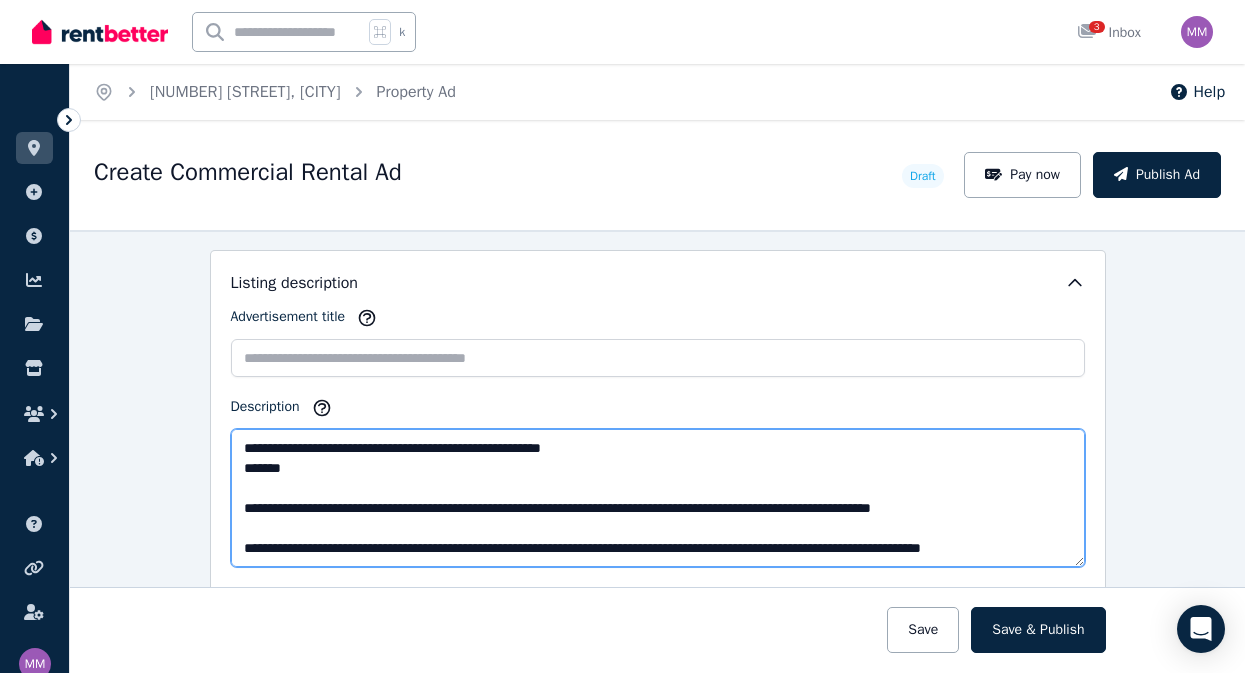 click on "**********" at bounding box center [658, 498] 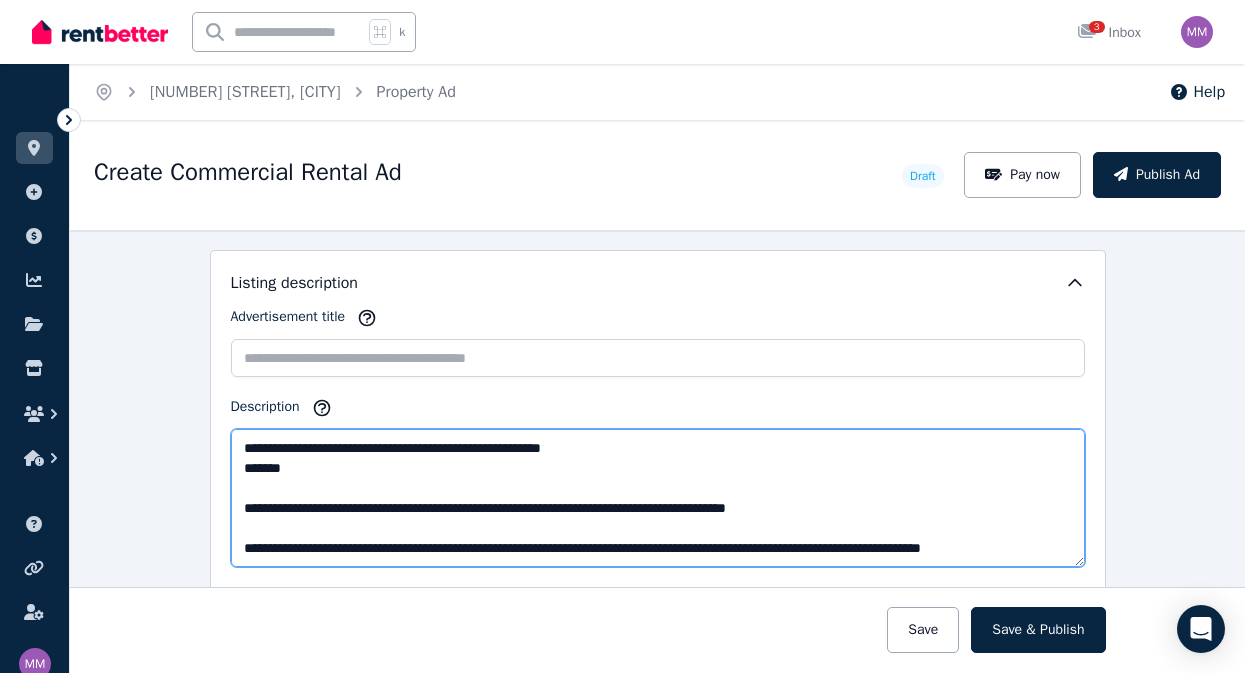 click on "**********" at bounding box center [658, 498] 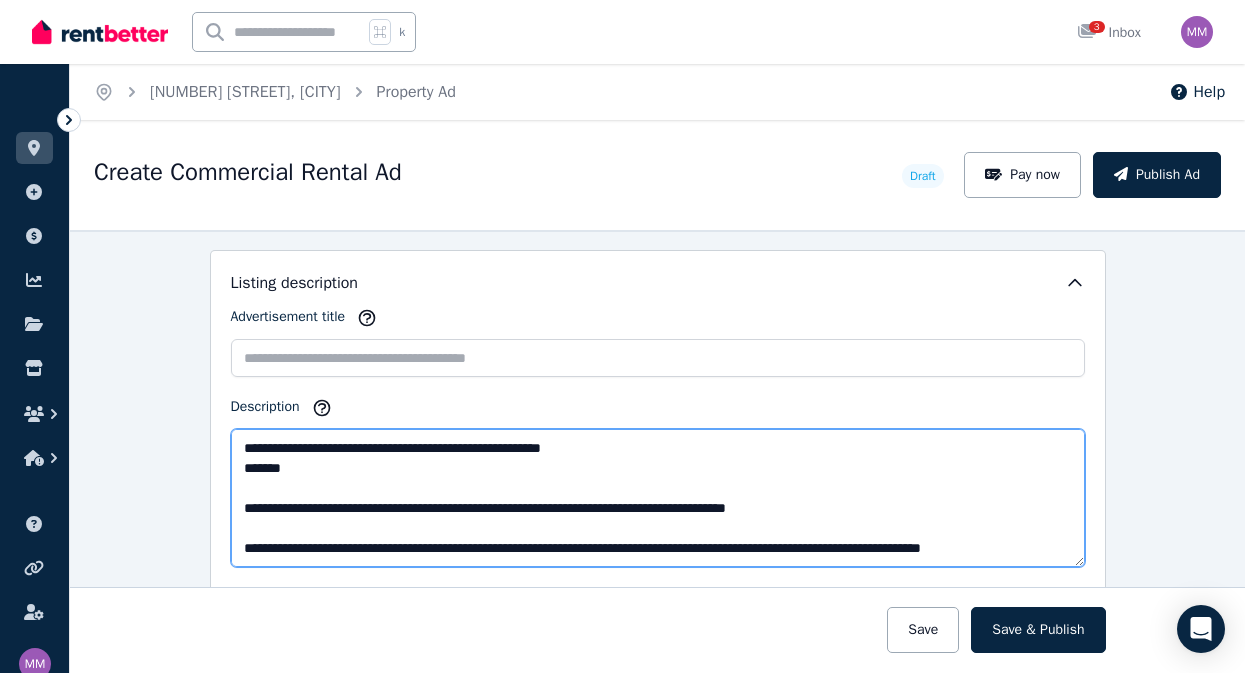drag, startPoint x: 852, startPoint y: 507, endPoint x: 820, endPoint y: 505, distance: 32.06244 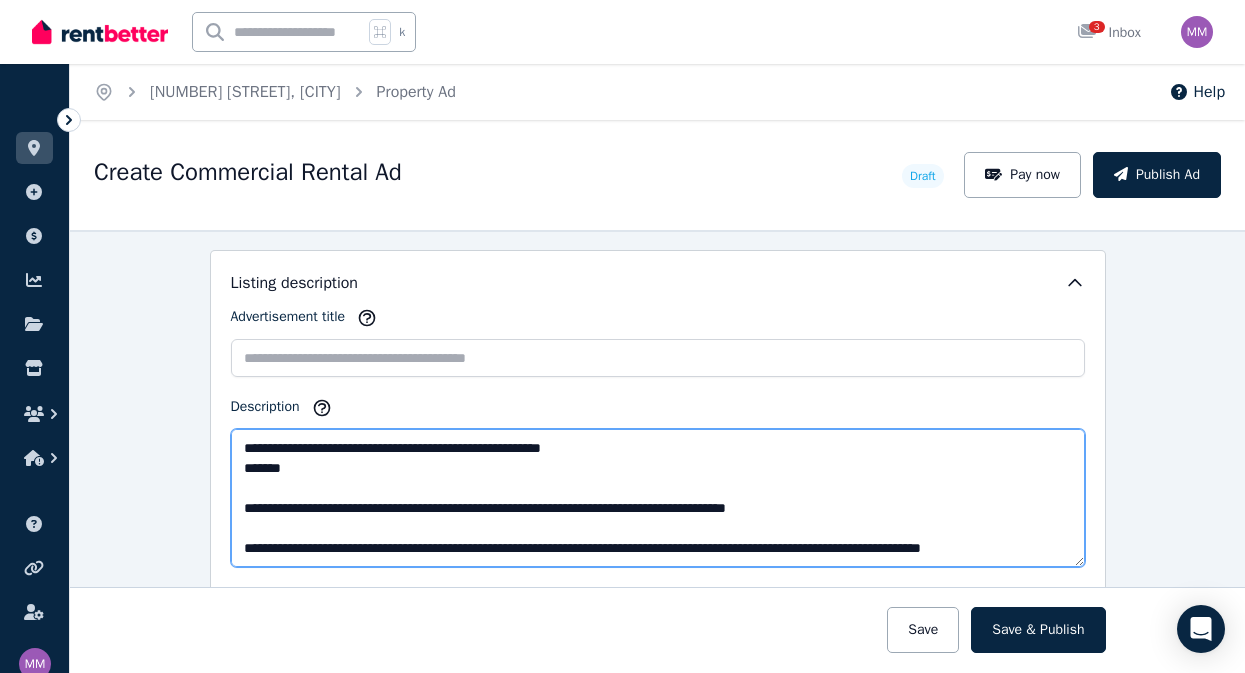 click on "**********" at bounding box center (658, 498) 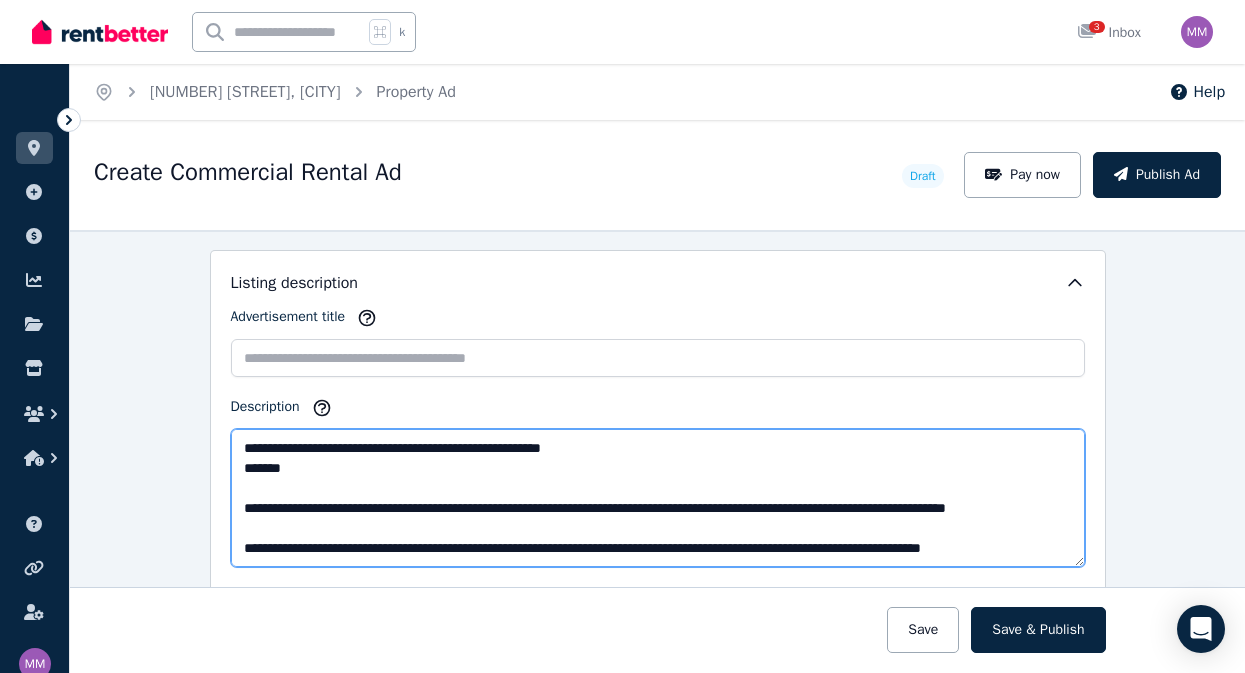 click on "**********" at bounding box center (658, 498) 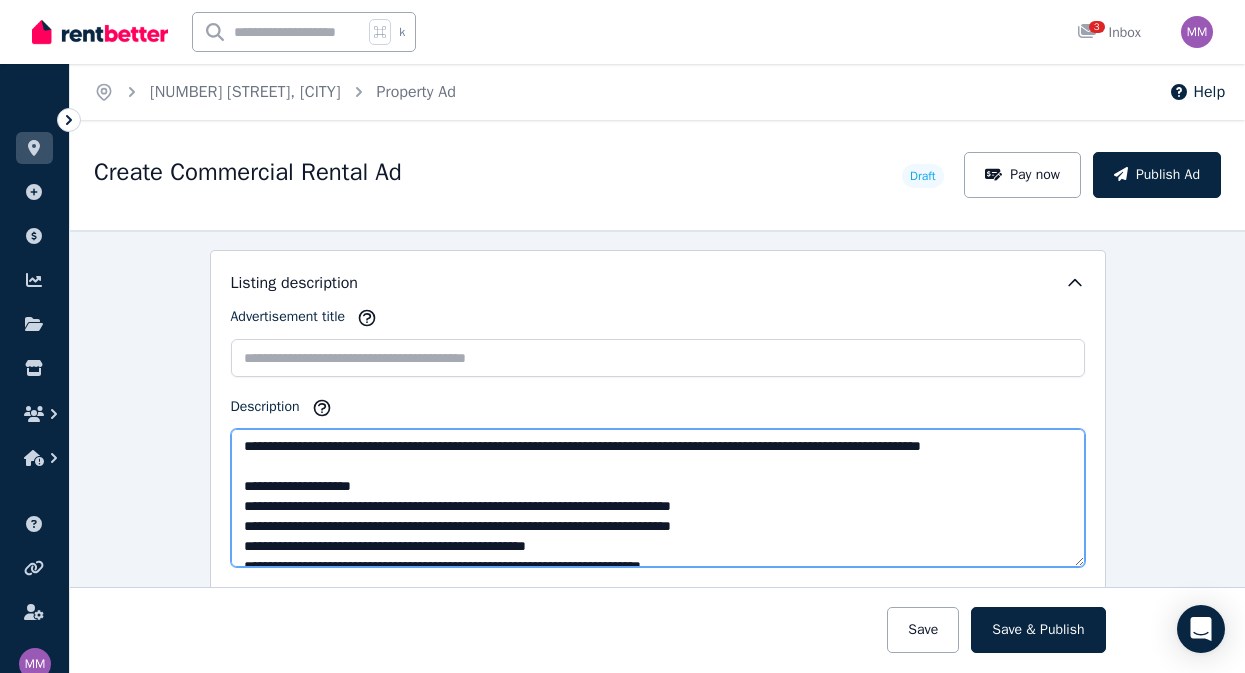 scroll, scrollTop: 110, scrollLeft: 0, axis: vertical 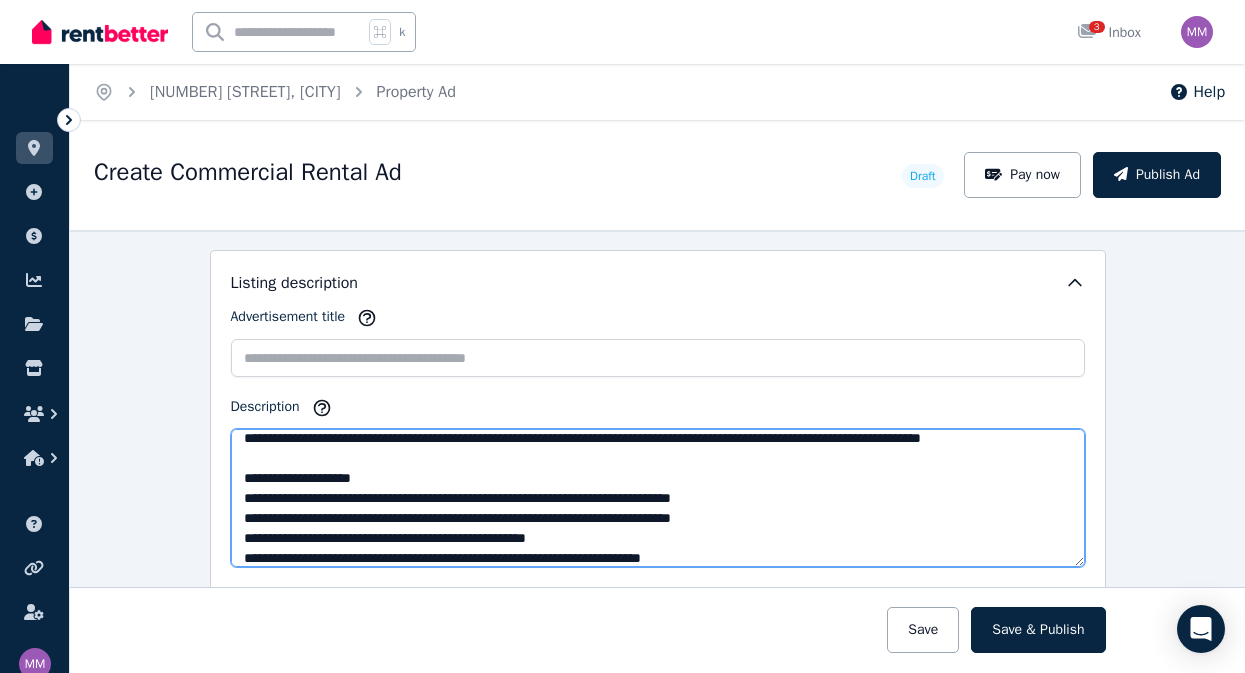 drag, startPoint x: 373, startPoint y: 478, endPoint x: 240, endPoint y: 449, distance: 136.12494 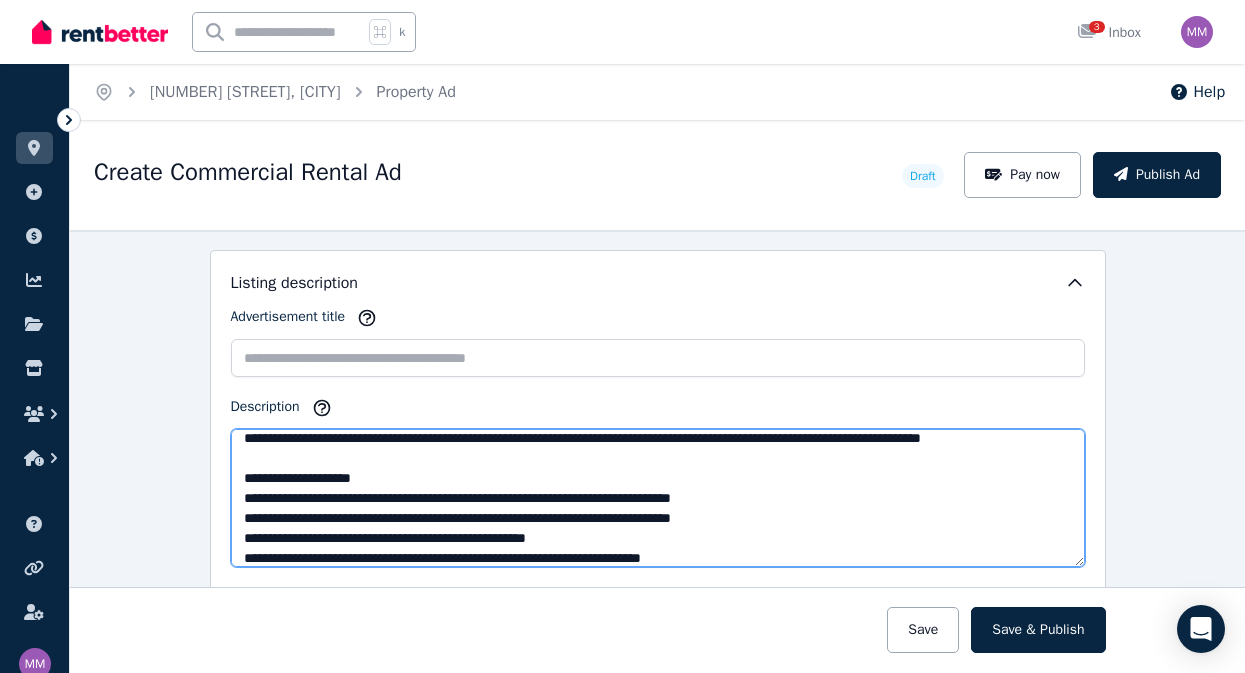 click on "**********" at bounding box center [658, 498] 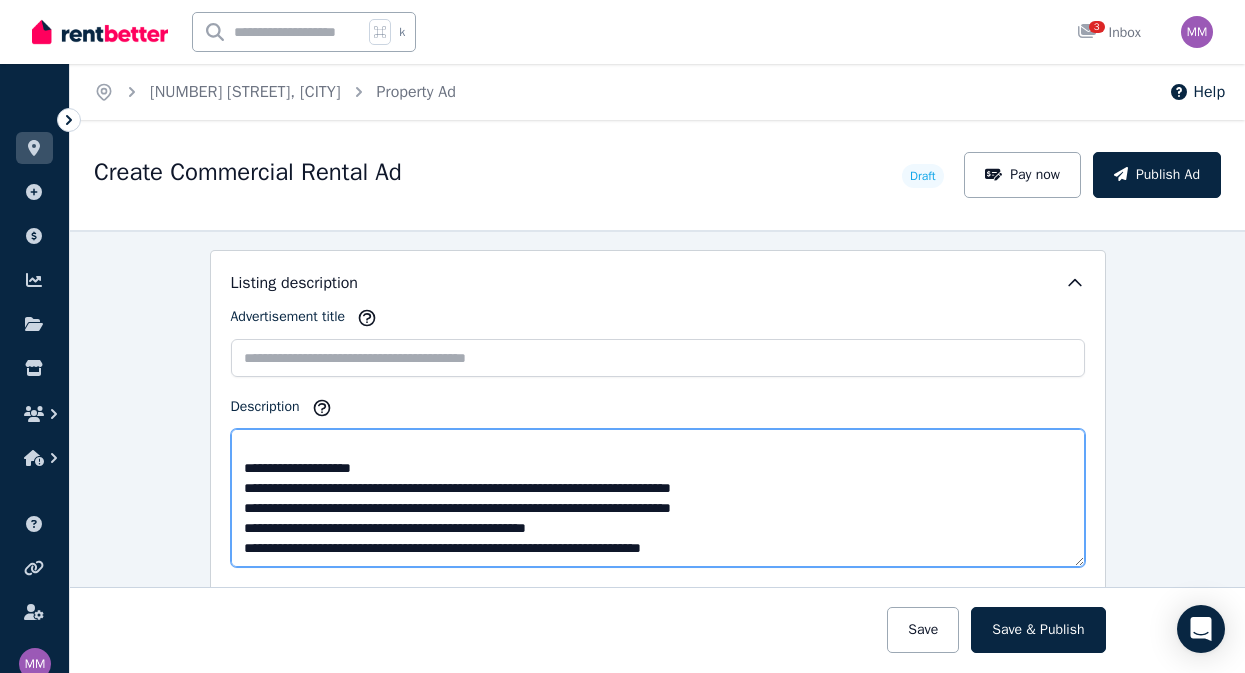 scroll, scrollTop: 109, scrollLeft: 0, axis: vertical 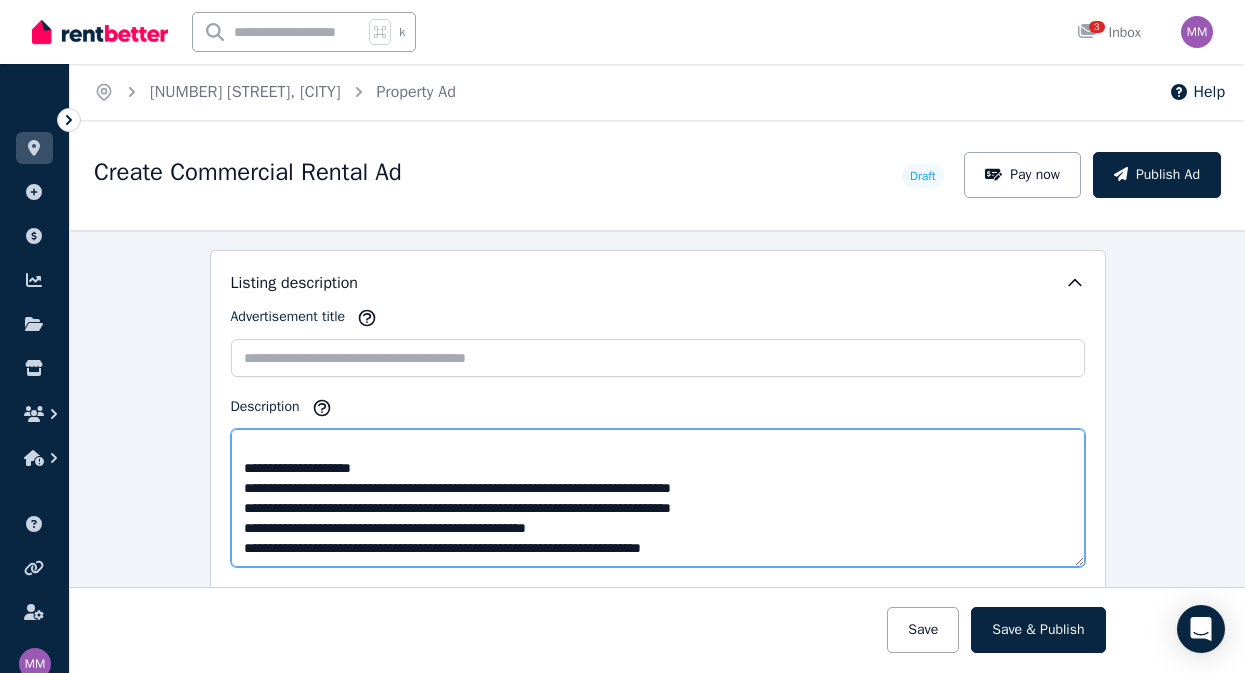 click on "**********" at bounding box center [658, 498] 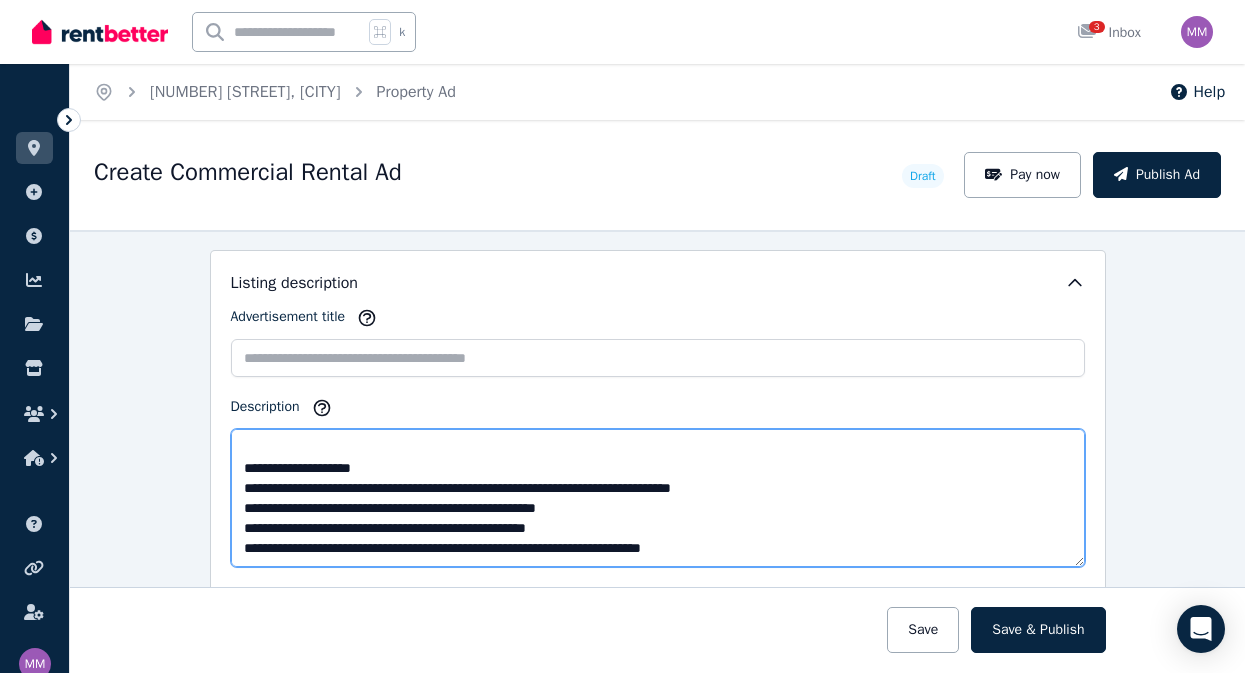 drag, startPoint x: 375, startPoint y: 539, endPoint x: 232, endPoint y: 534, distance: 143.08739 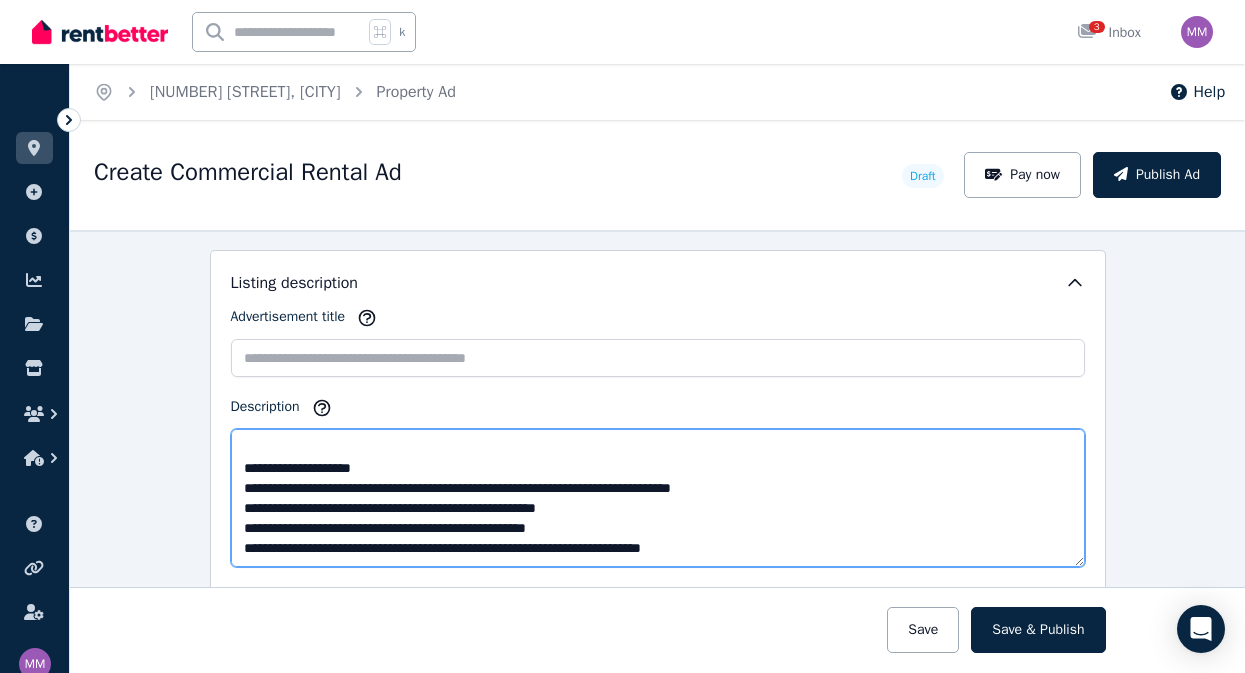 click on "**********" at bounding box center (658, 498) 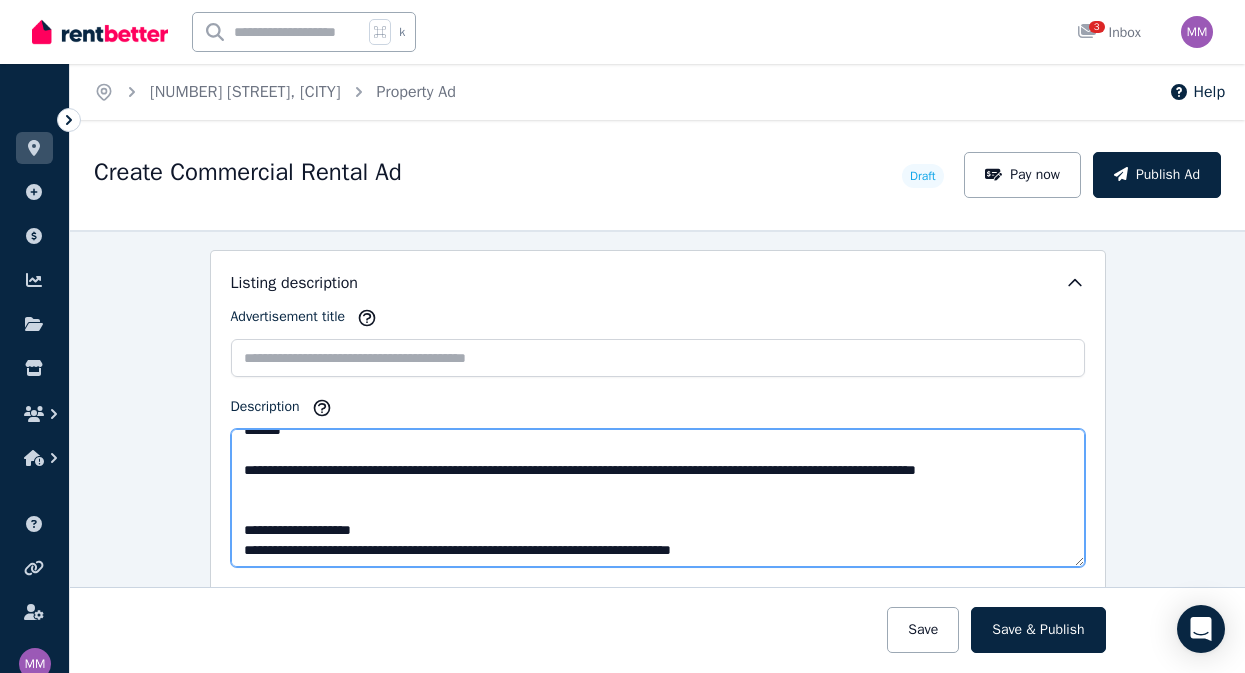 scroll, scrollTop: 0, scrollLeft: 0, axis: both 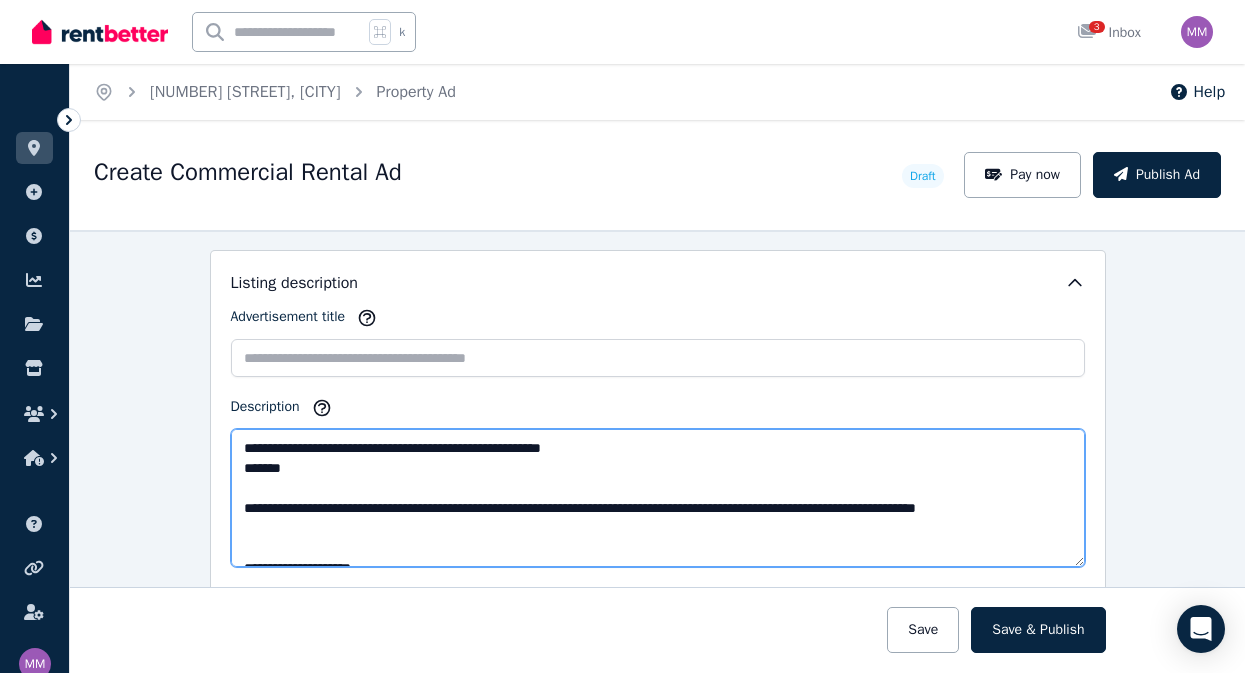 type on "**********" 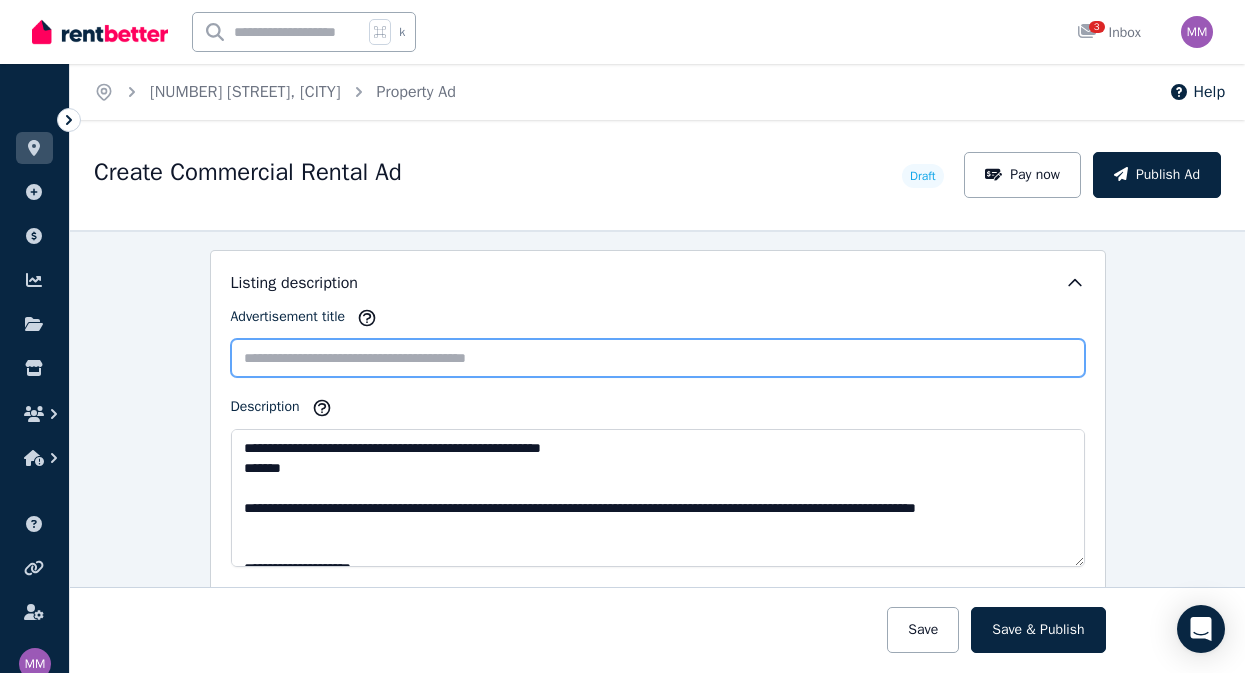 click on "Advertisement title" at bounding box center [658, 358] 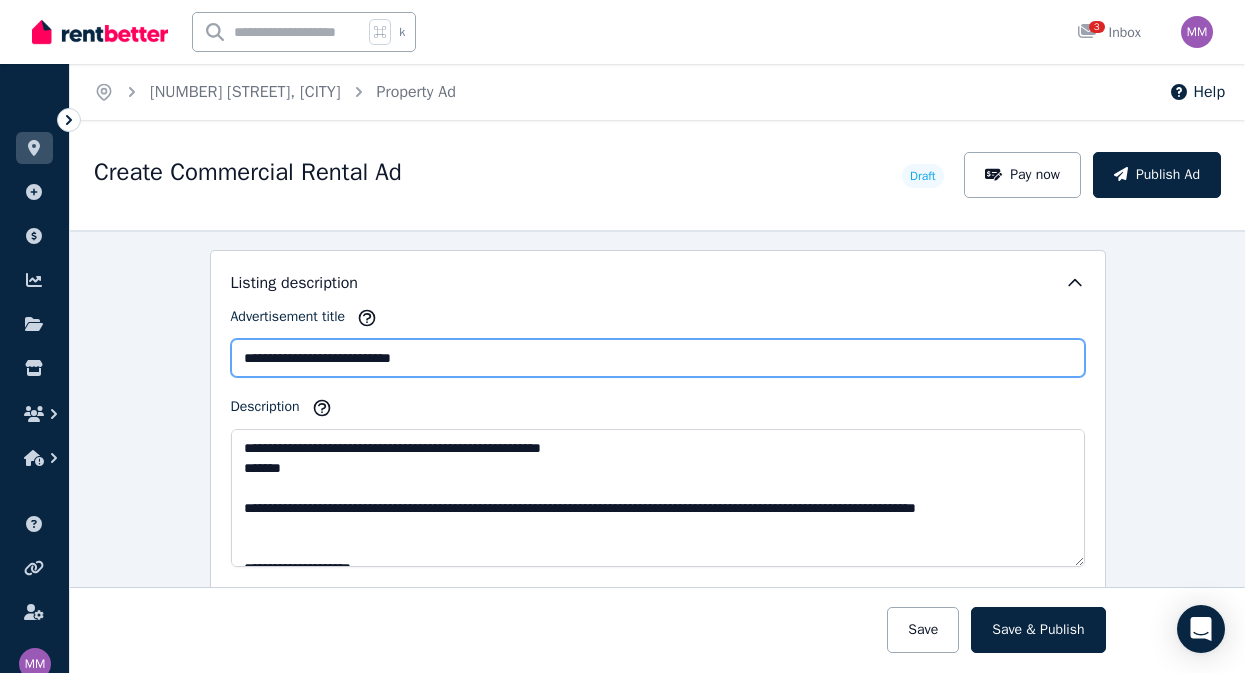 drag, startPoint x: 382, startPoint y: 357, endPoint x: 287, endPoint y: 358, distance: 95.005264 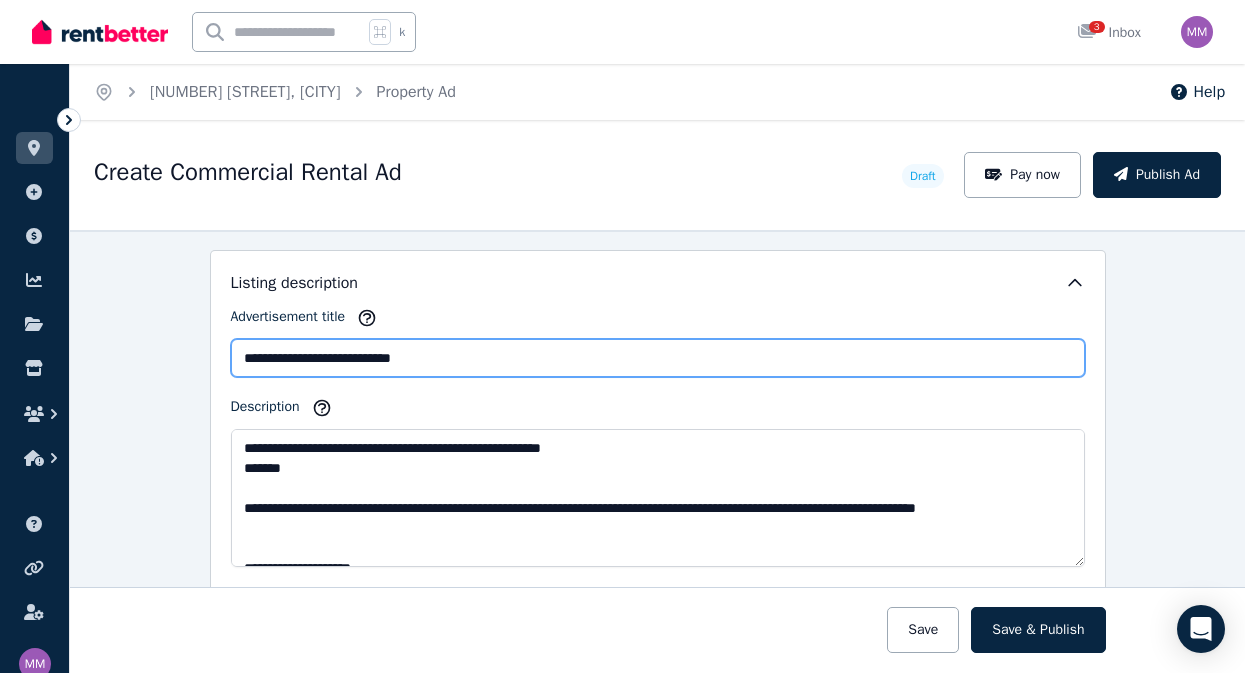 click on "**********" at bounding box center (658, 358) 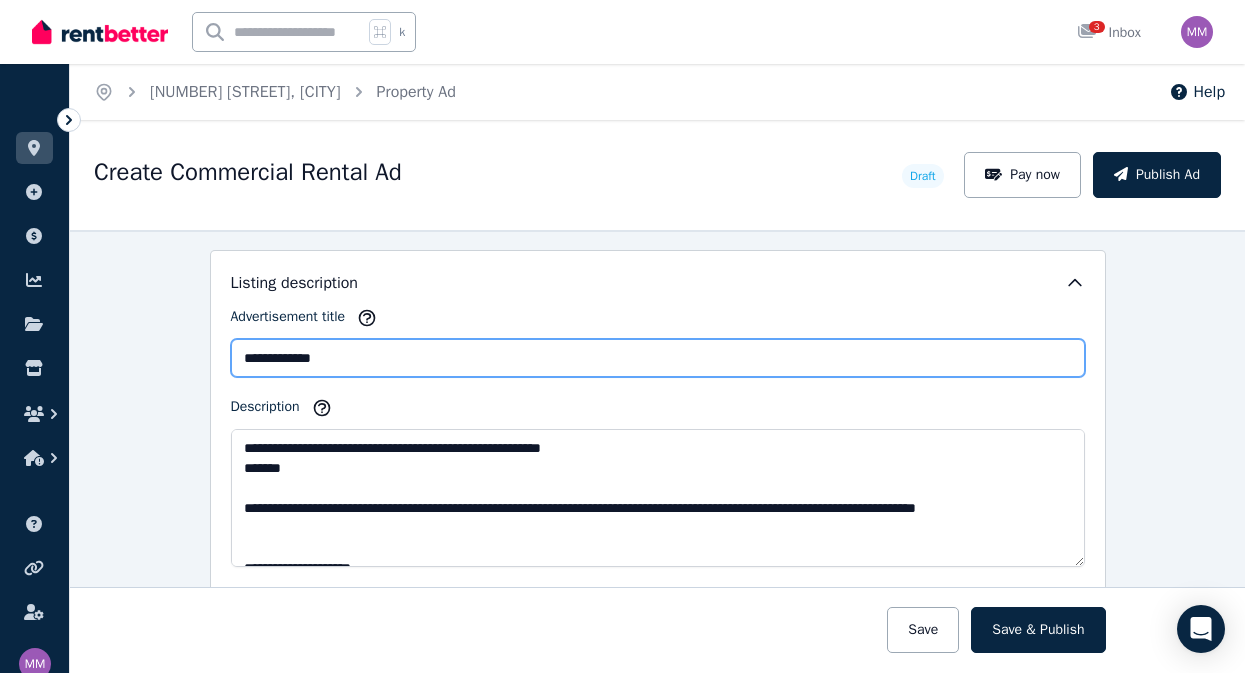 click on "**********" at bounding box center [658, 358] 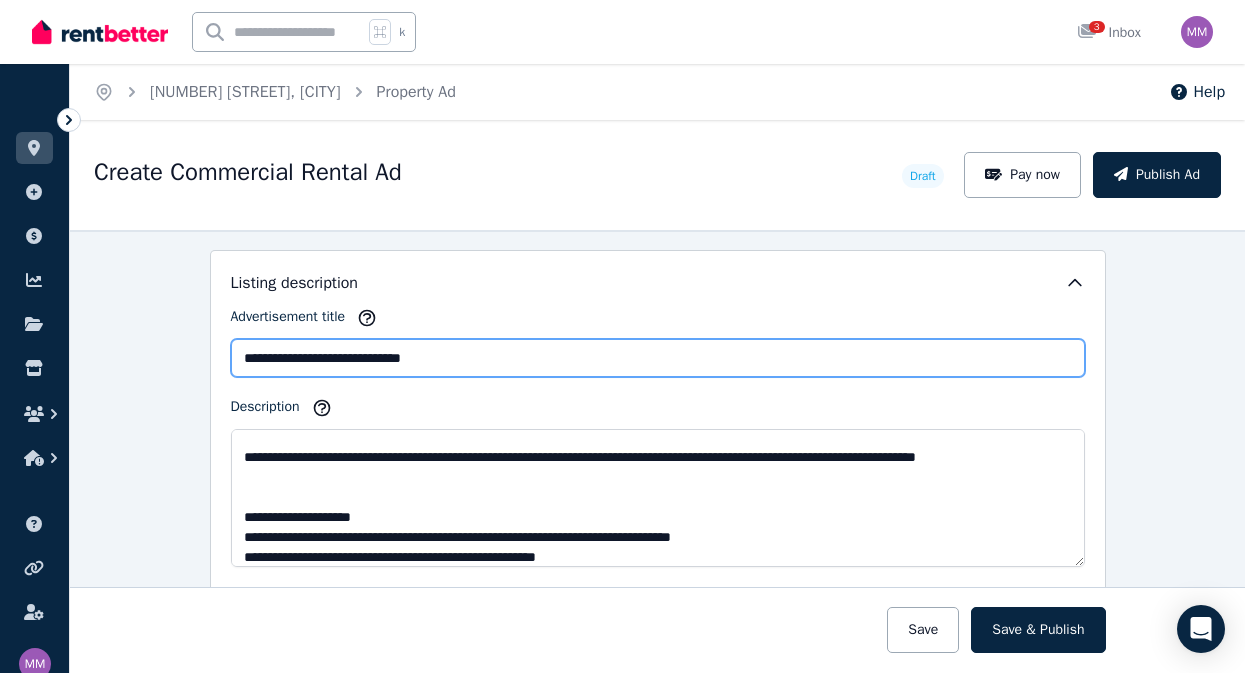 scroll, scrollTop: 120, scrollLeft: 0, axis: vertical 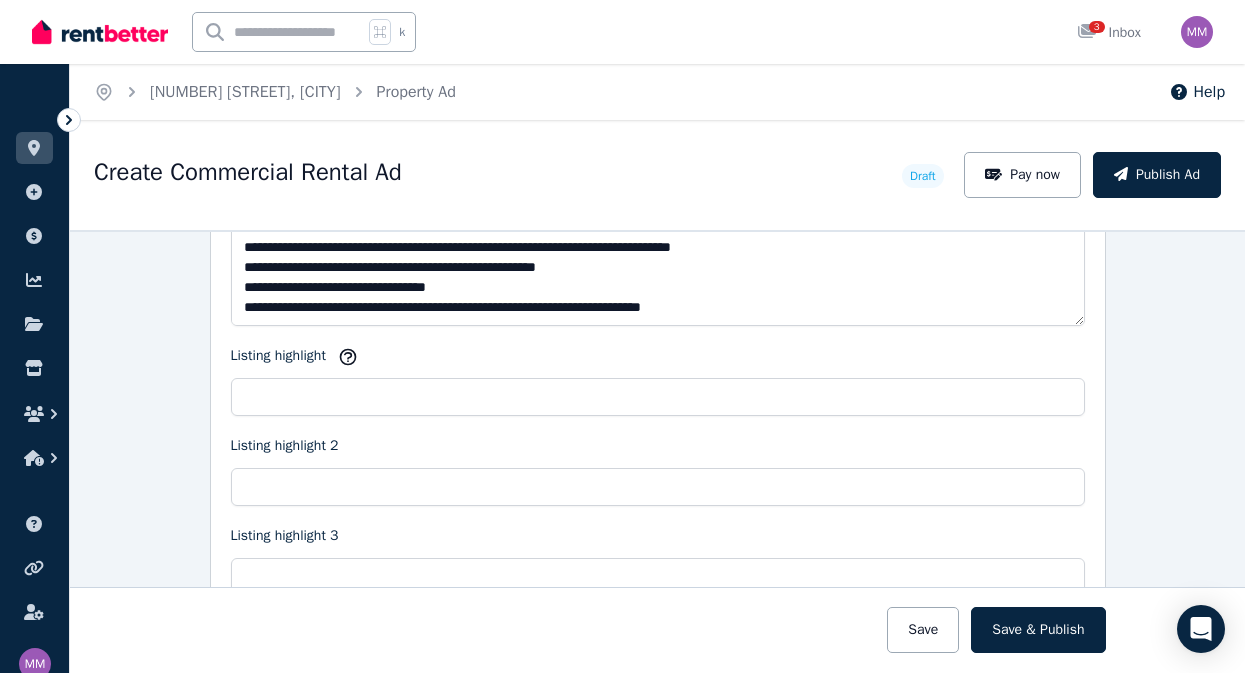 type on "**********" 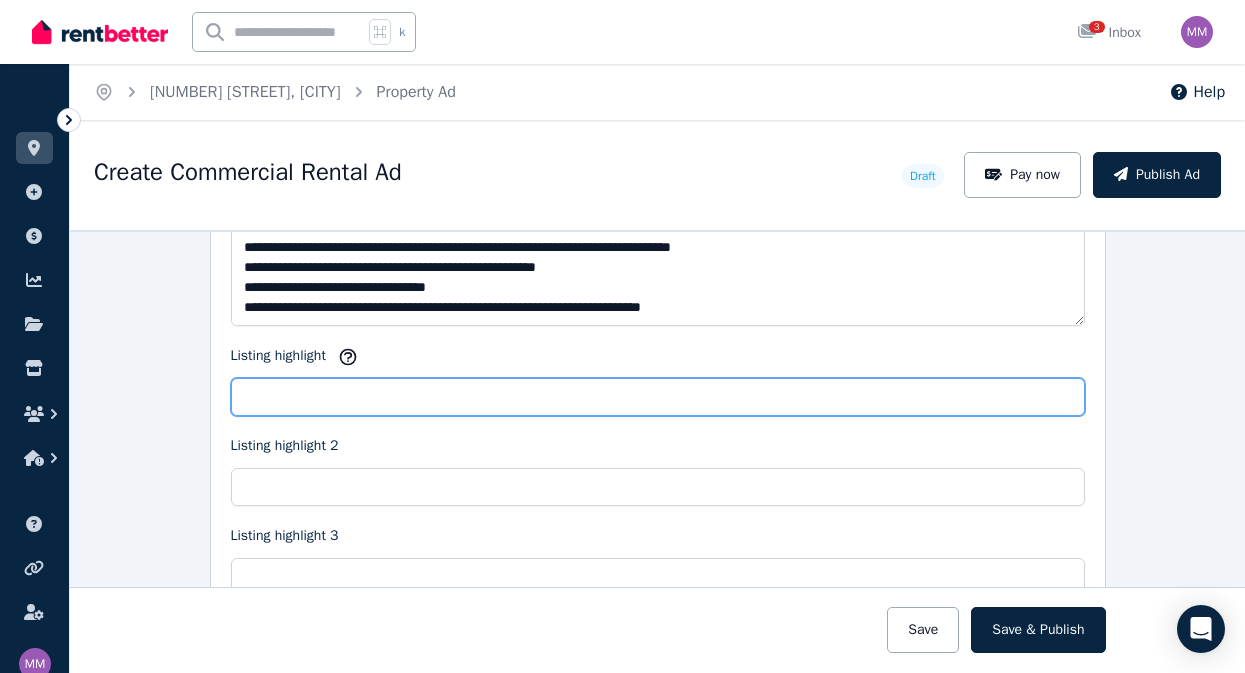 click on "Listing highlight" at bounding box center [658, 397] 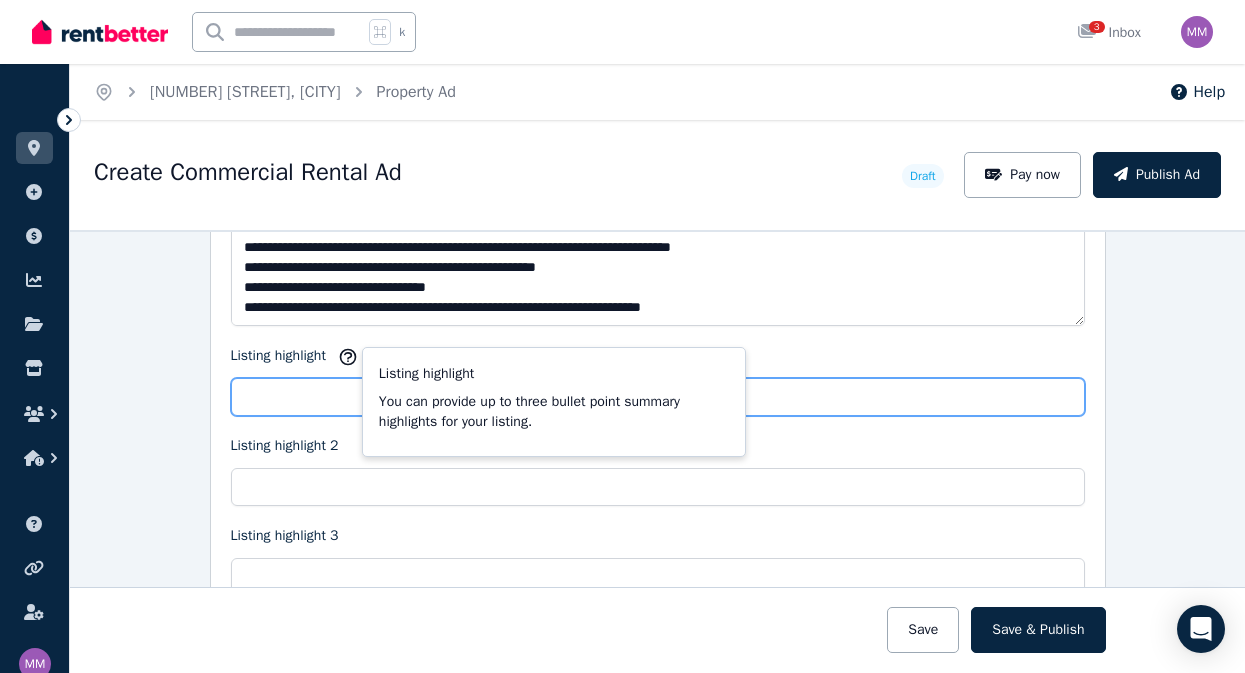 click on "Listing highlight" at bounding box center (658, 397) 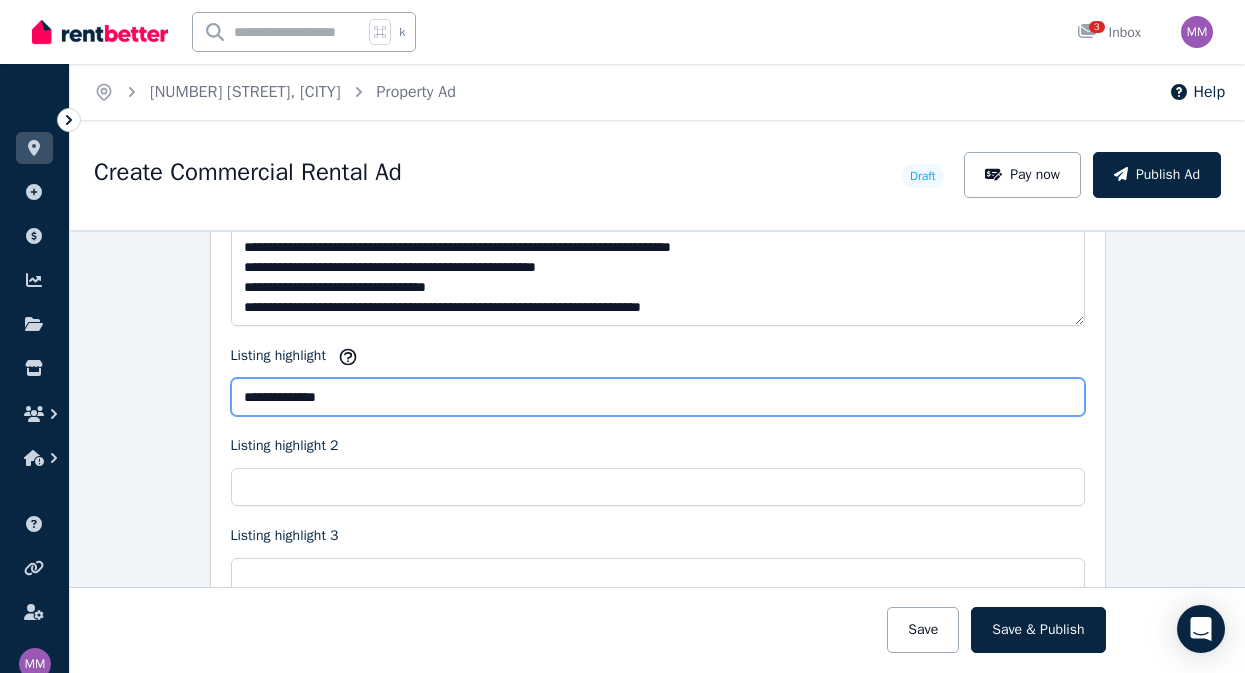 type on "**********" 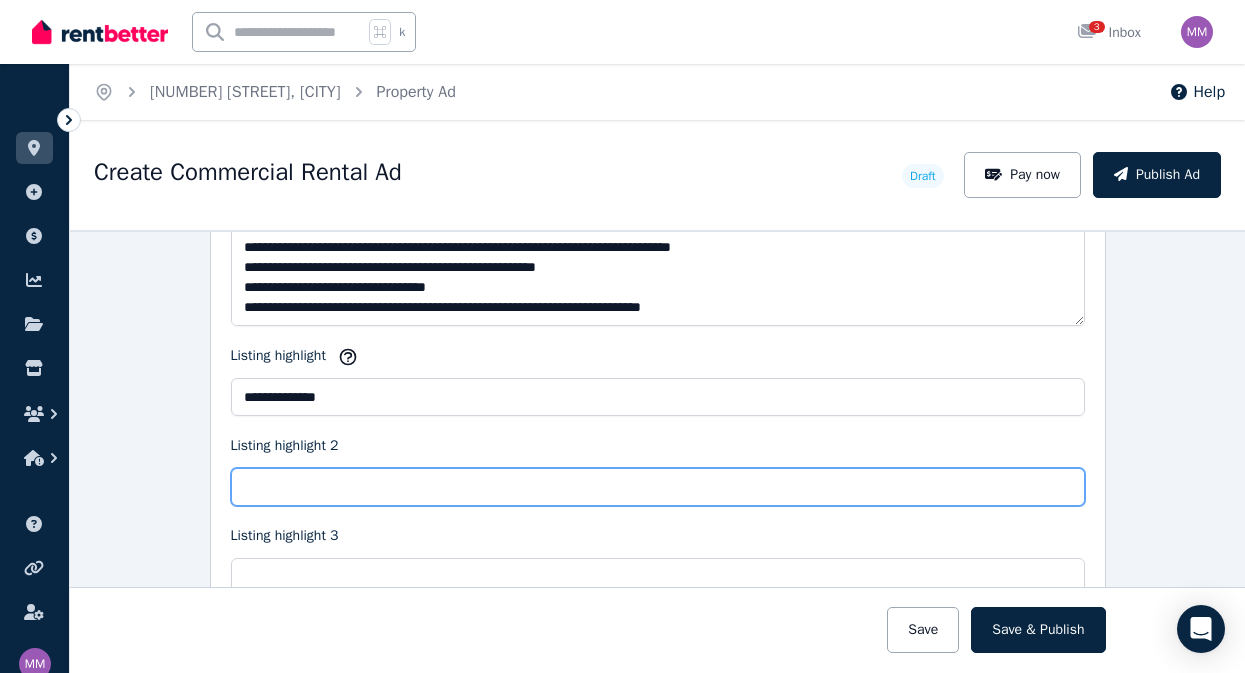 click on "Listing highlight 2" at bounding box center [658, 487] 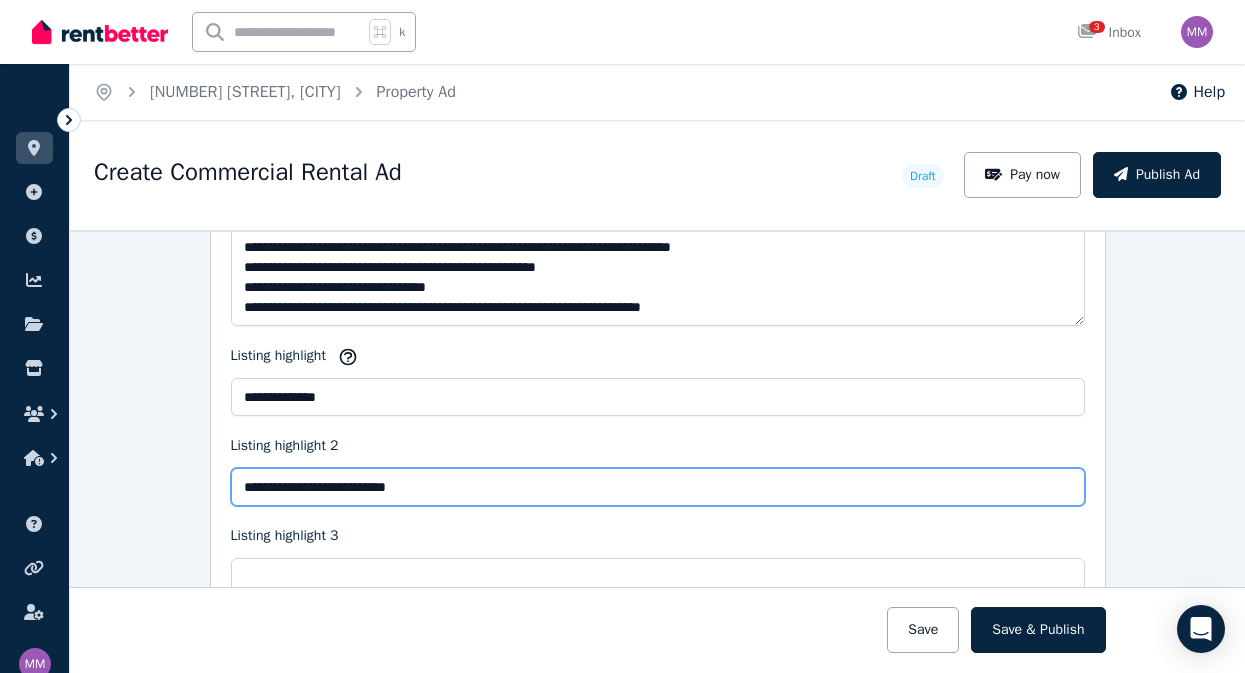 type on "**********" 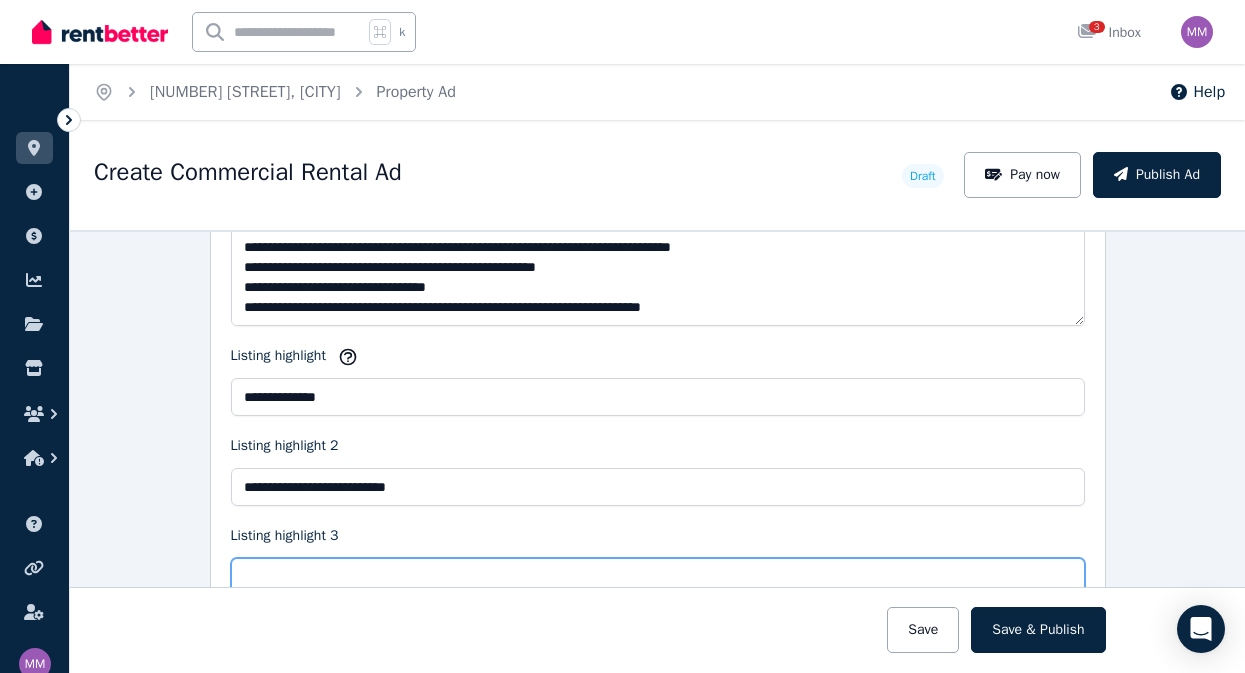 click on "Listing highlight 3" at bounding box center [658, 577] 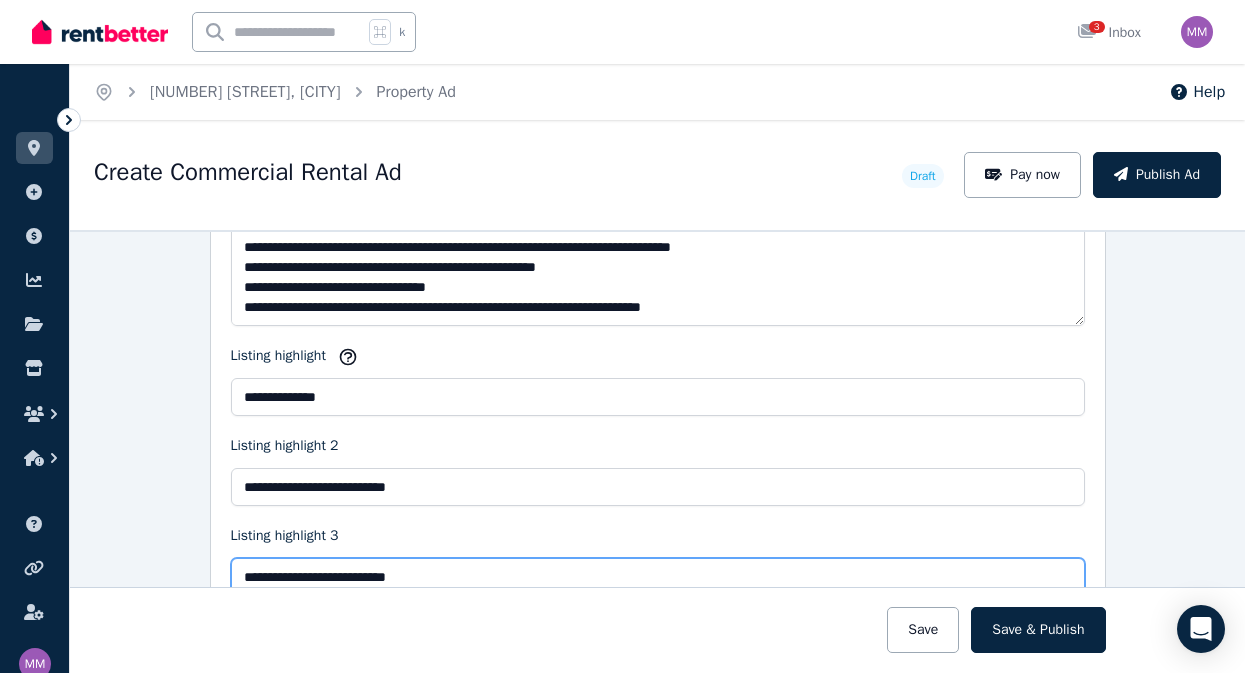 drag, startPoint x: 291, startPoint y: 577, endPoint x: 221, endPoint y: 571, distance: 70.256676 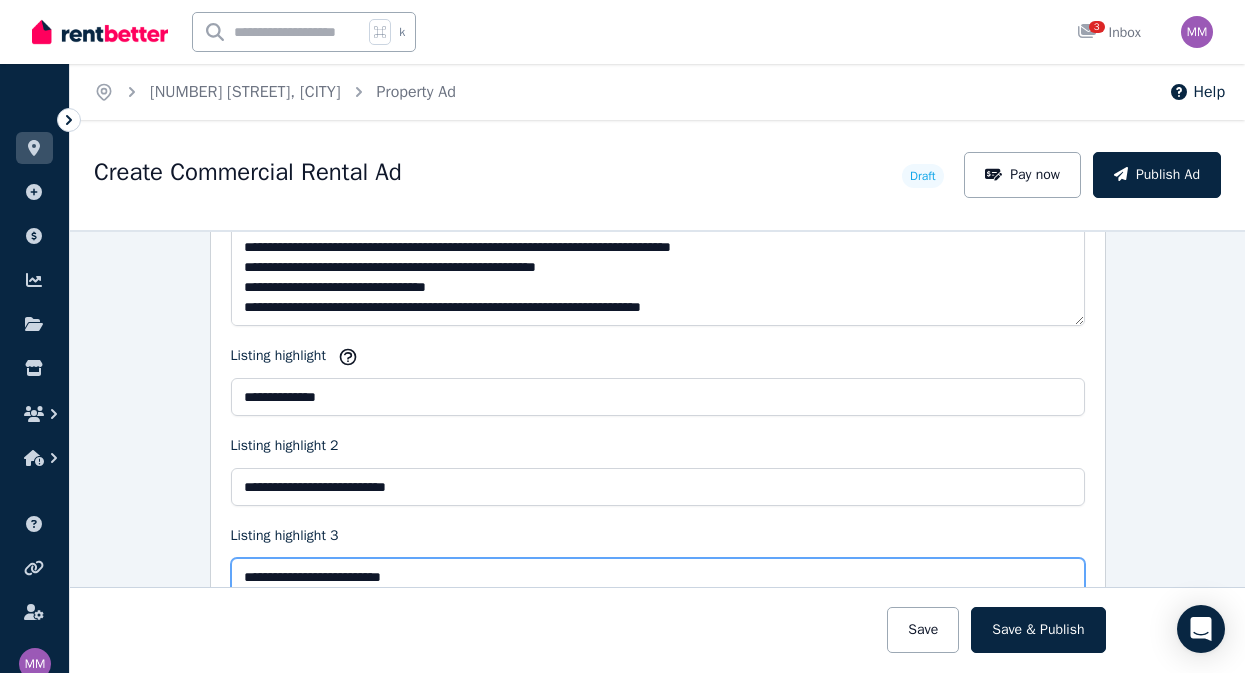 click on "**********" at bounding box center (658, 577) 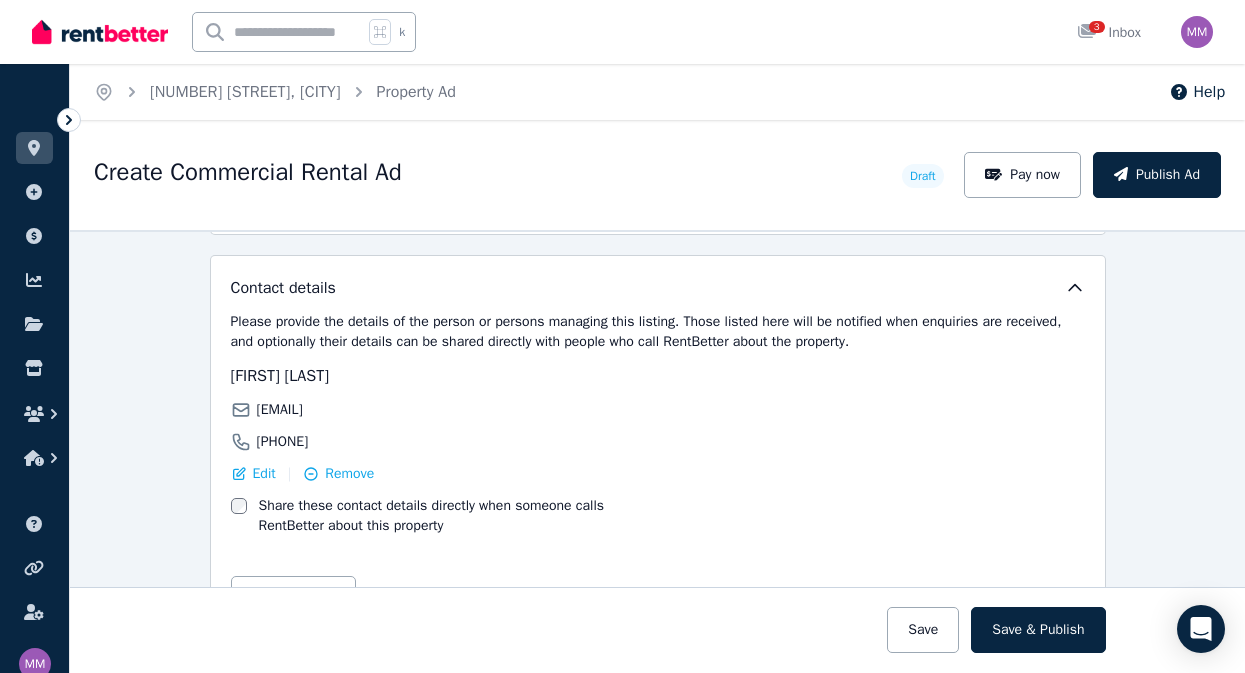 scroll, scrollTop: 2997, scrollLeft: 0, axis: vertical 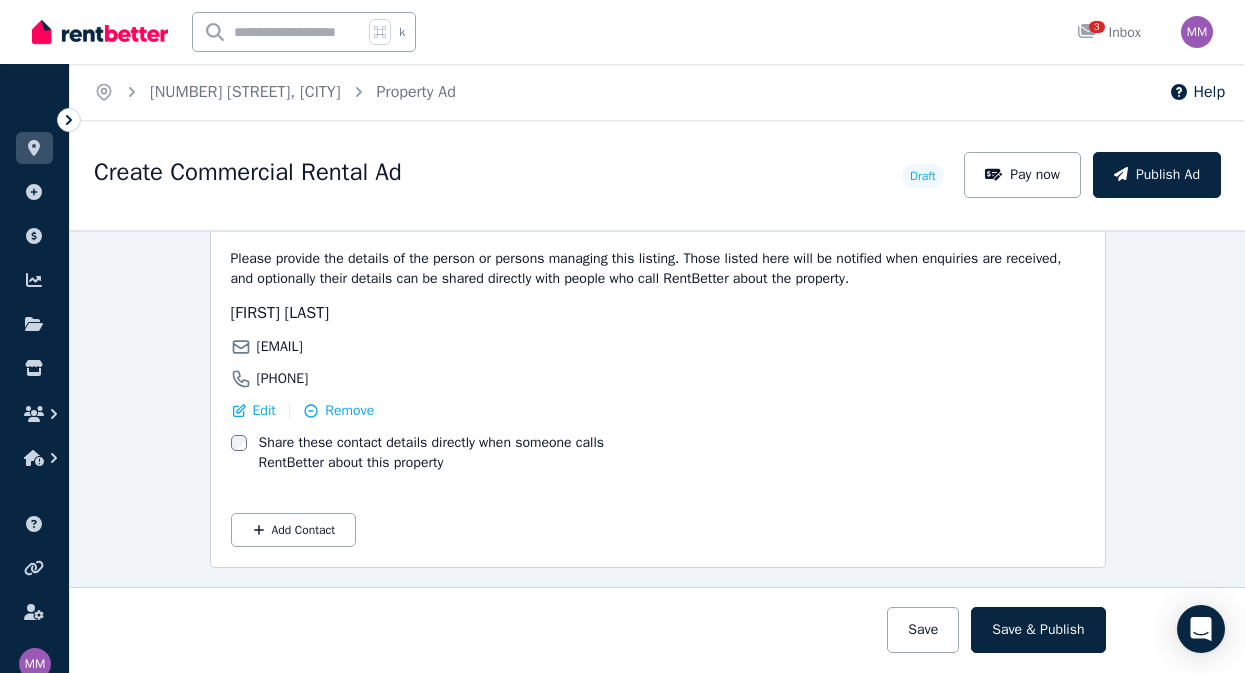 type on "**********" 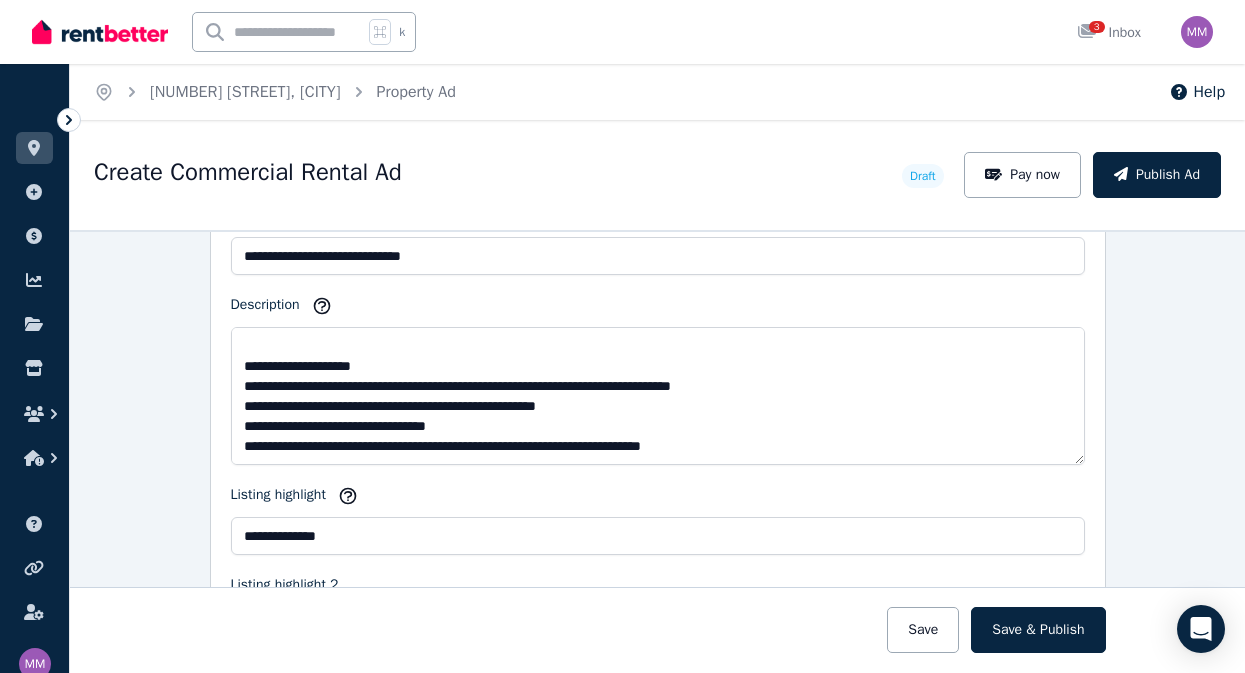scroll, scrollTop: 1963, scrollLeft: 0, axis: vertical 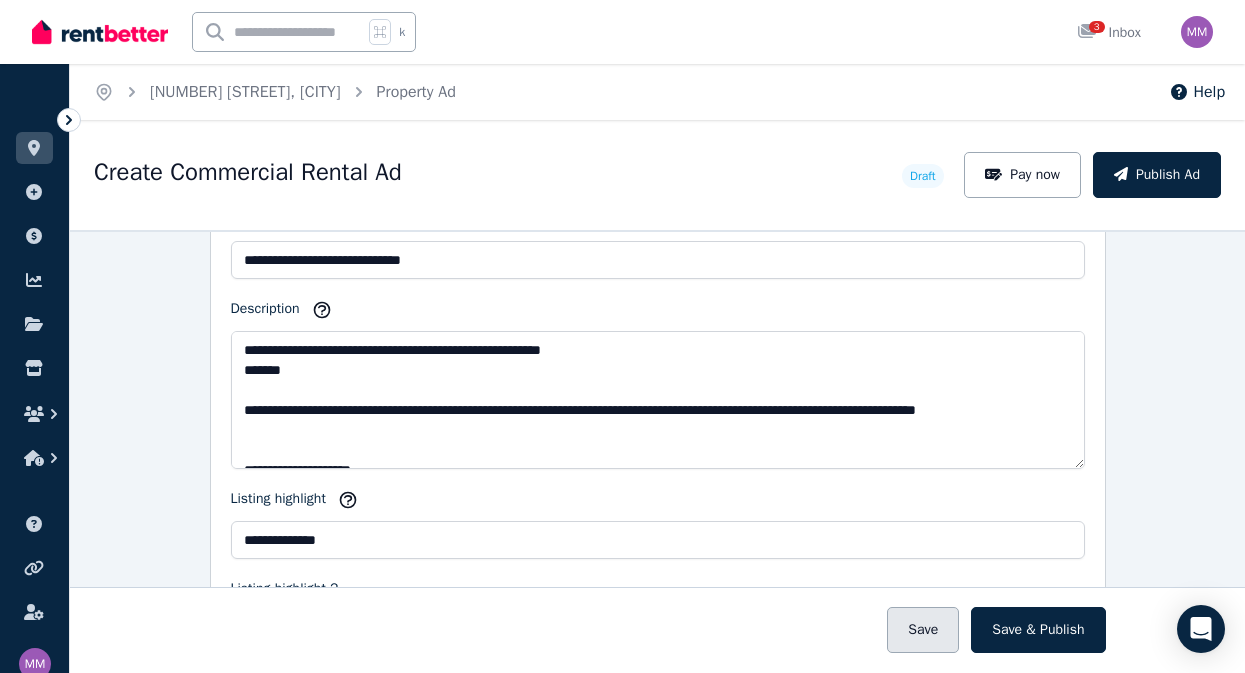 click on "Save" at bounding box center [923, 630] 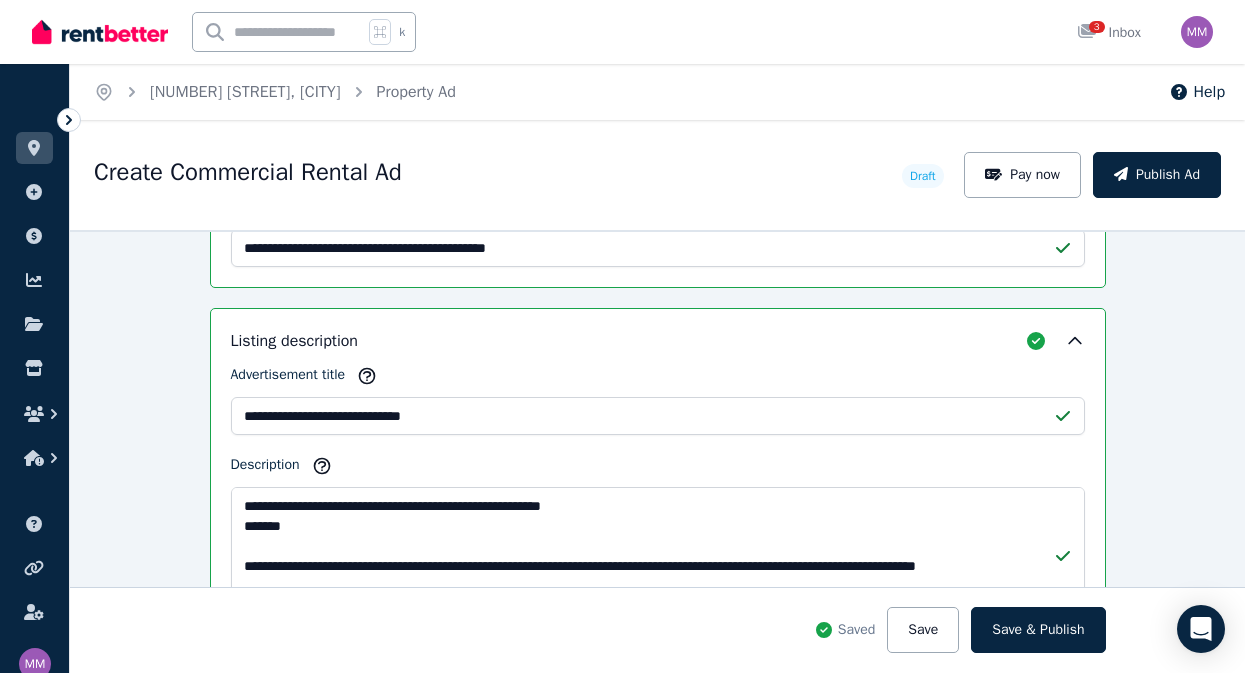 scroll, scrollTop: 2119, scrollLeft: 0, axis: vertical 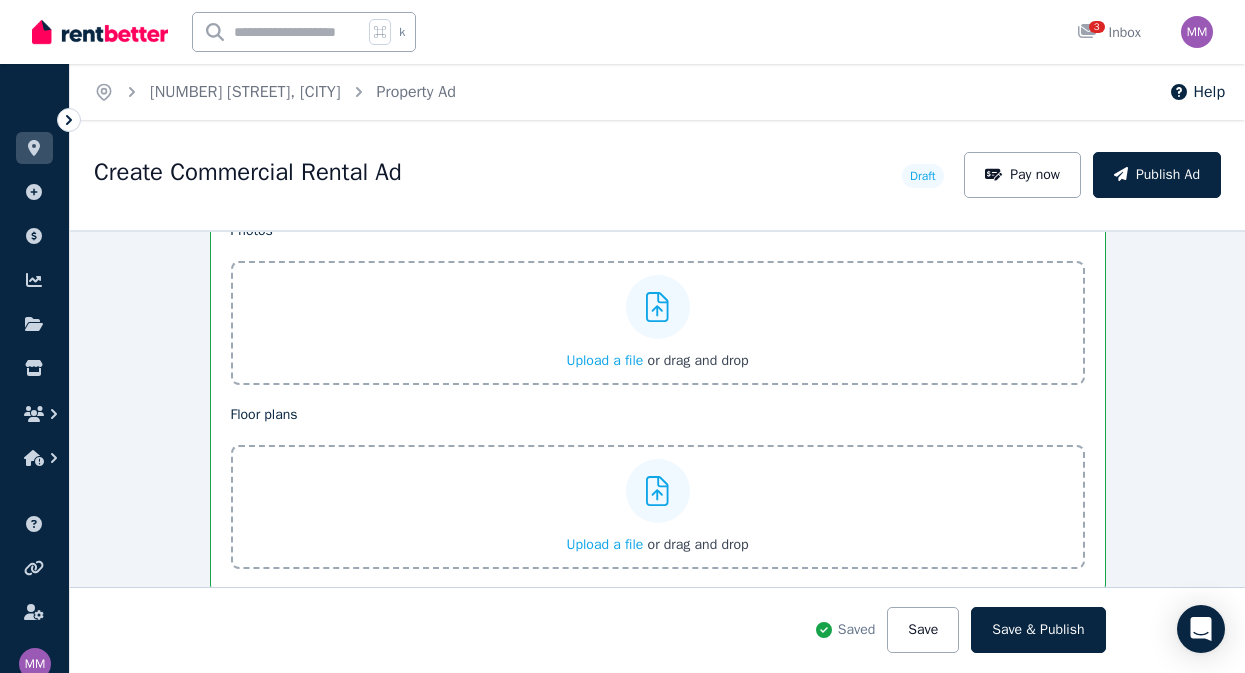 click on "Upload a file" at bounding box center (604, 360) 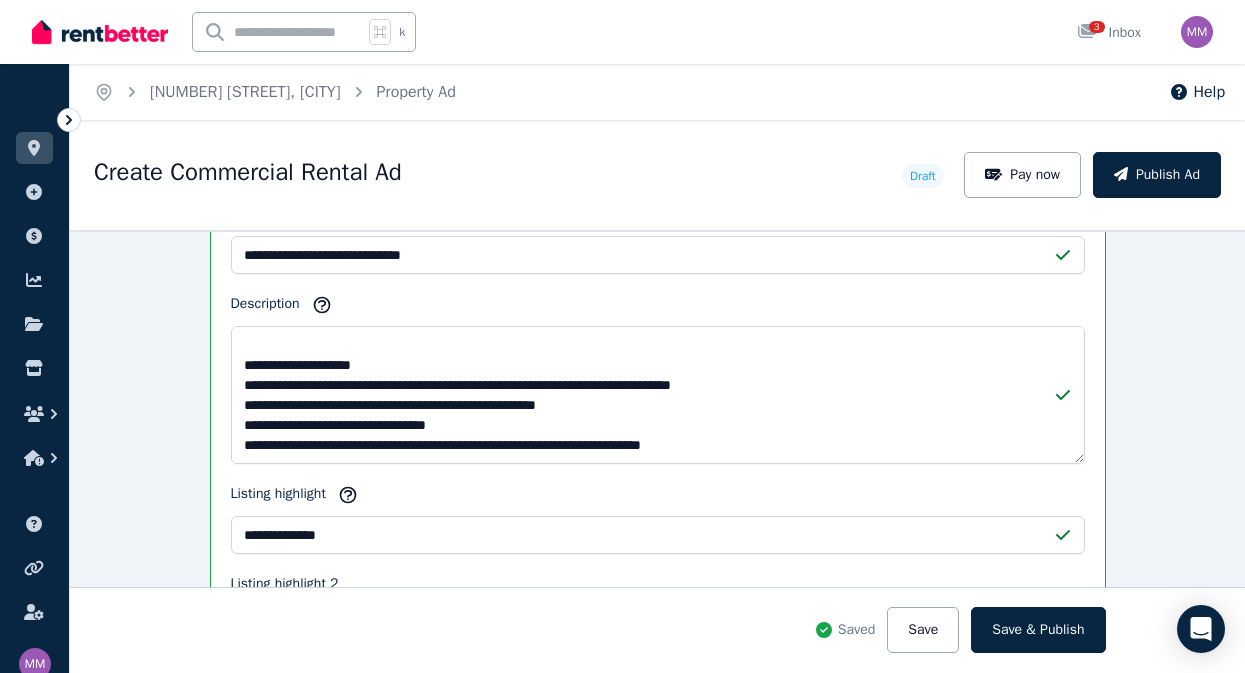 scroll, scrollTop: 2121, scrollLeft: 0, axis: vertical 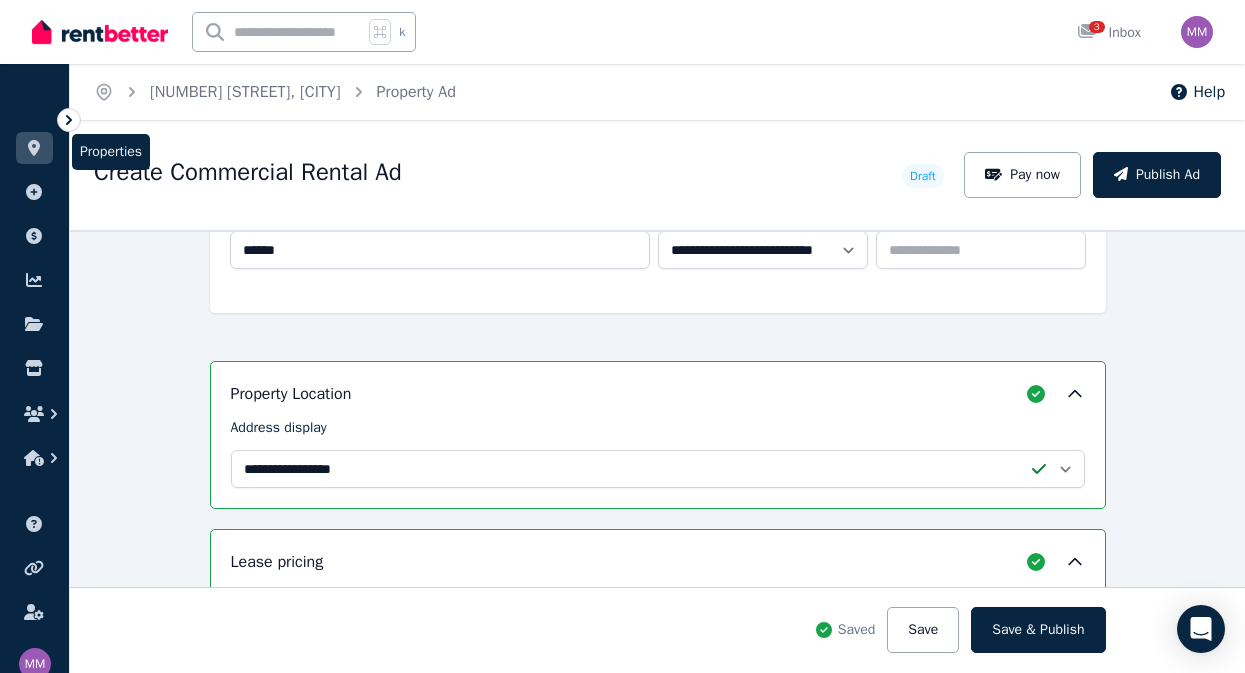 click 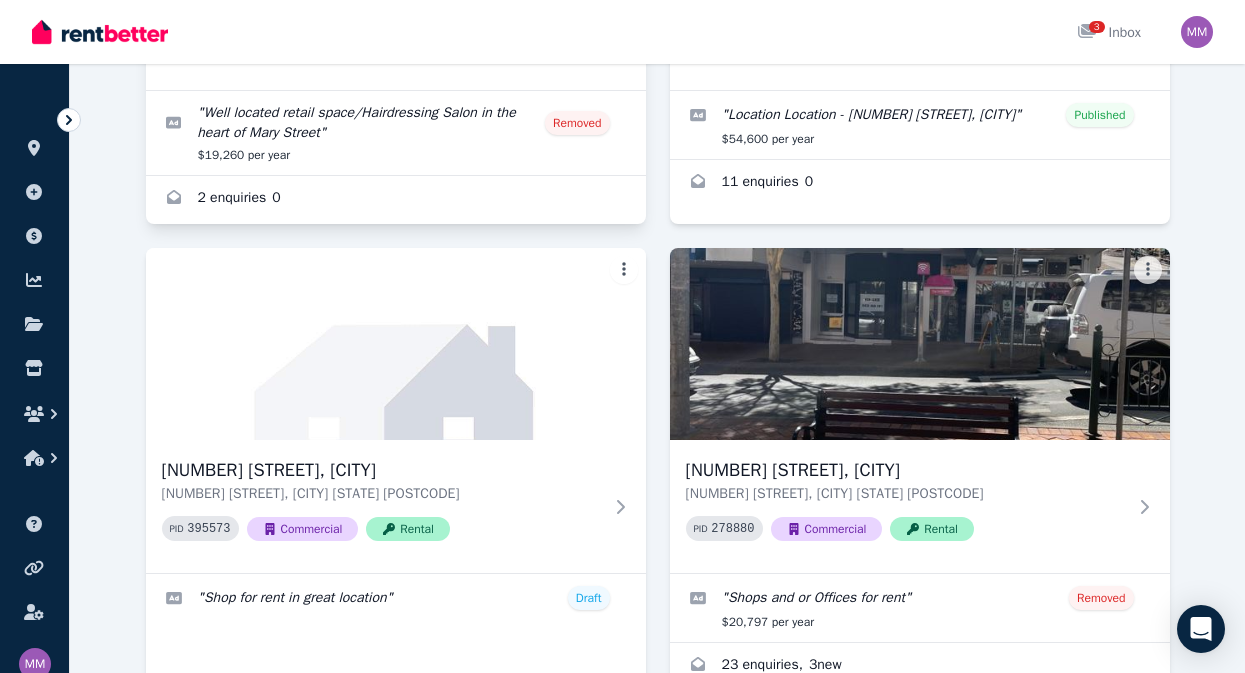 scroll, scrollTop: 453, scrollLeft: 0, axis: vertical 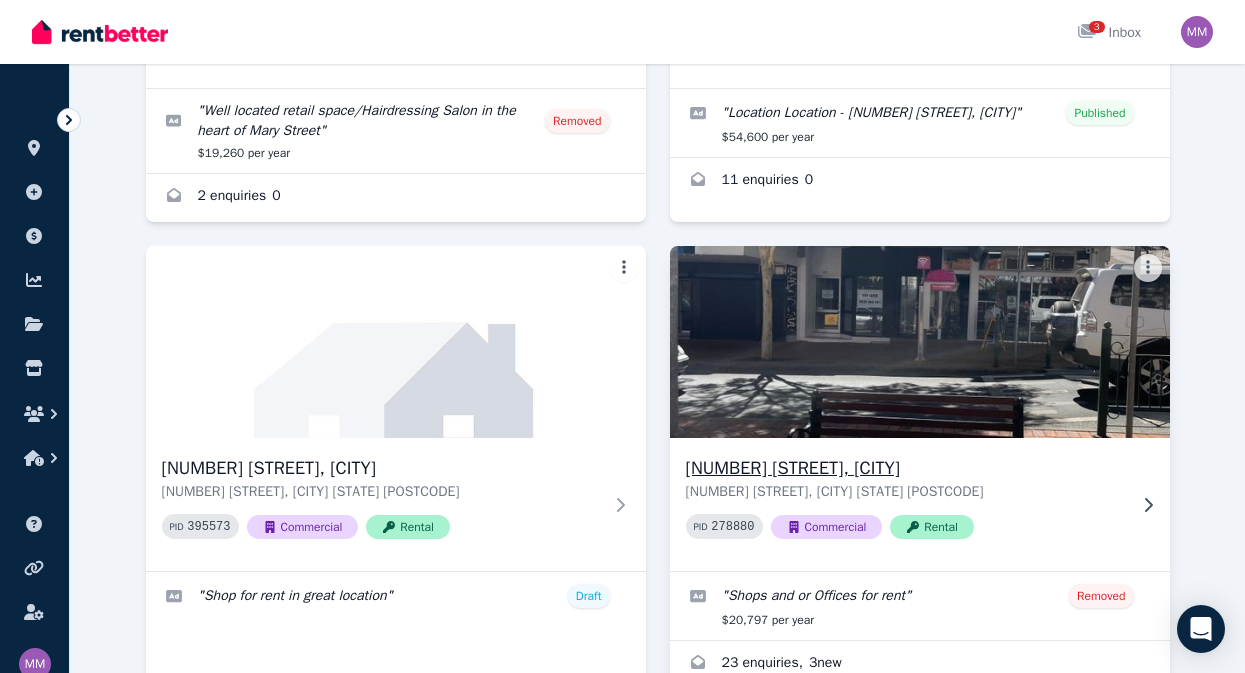 click at bounding box center [919, 342] 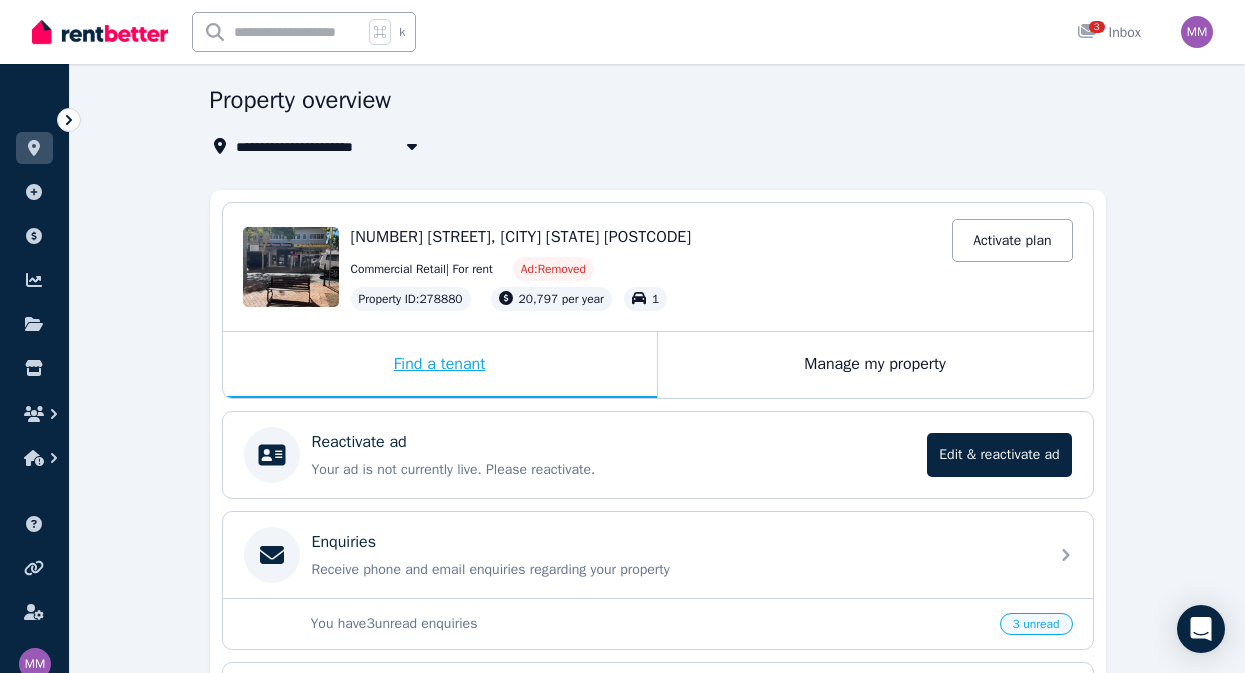 scroll, scrollTop: 66, scrollLeft: 0, axis: vertical 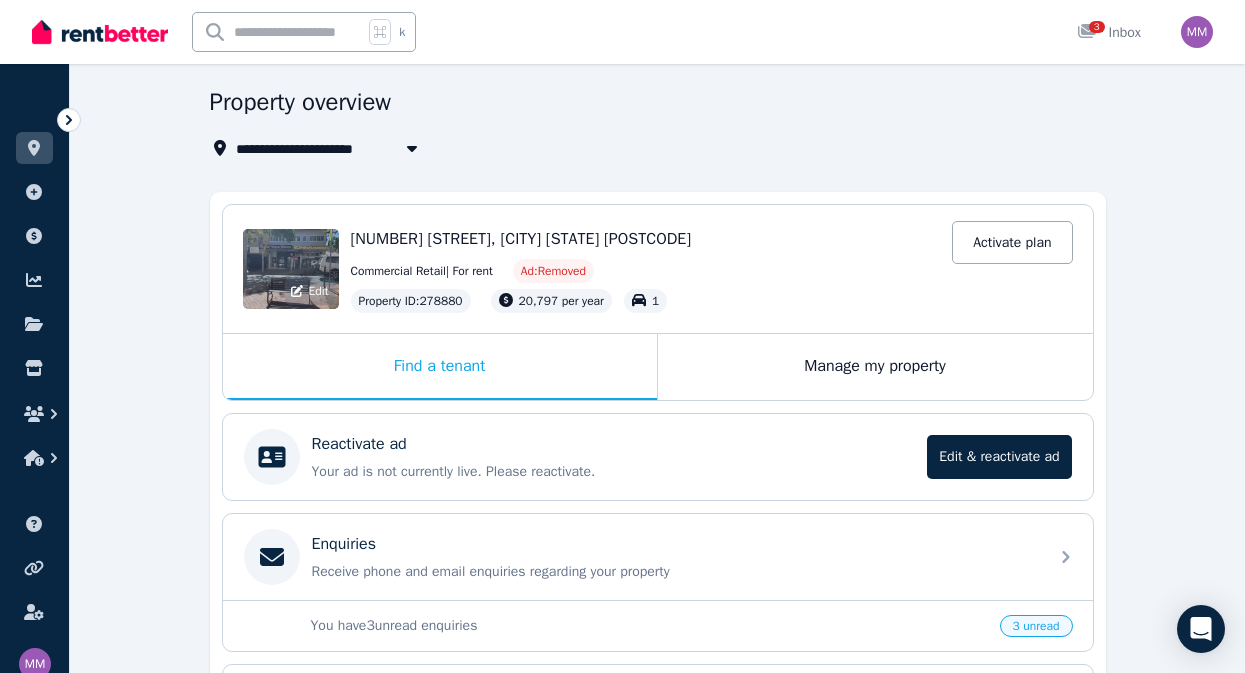 click on "Edit" at bounding box center (291, 269) 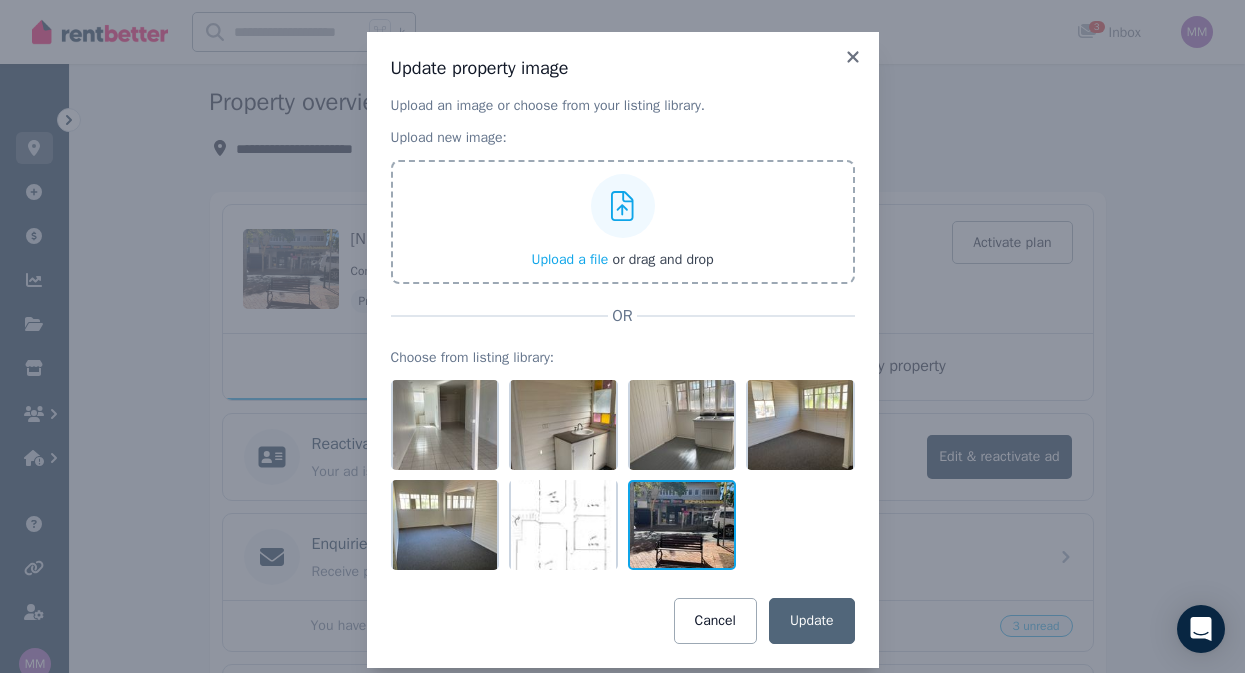 click at bounding box center [682, 525] 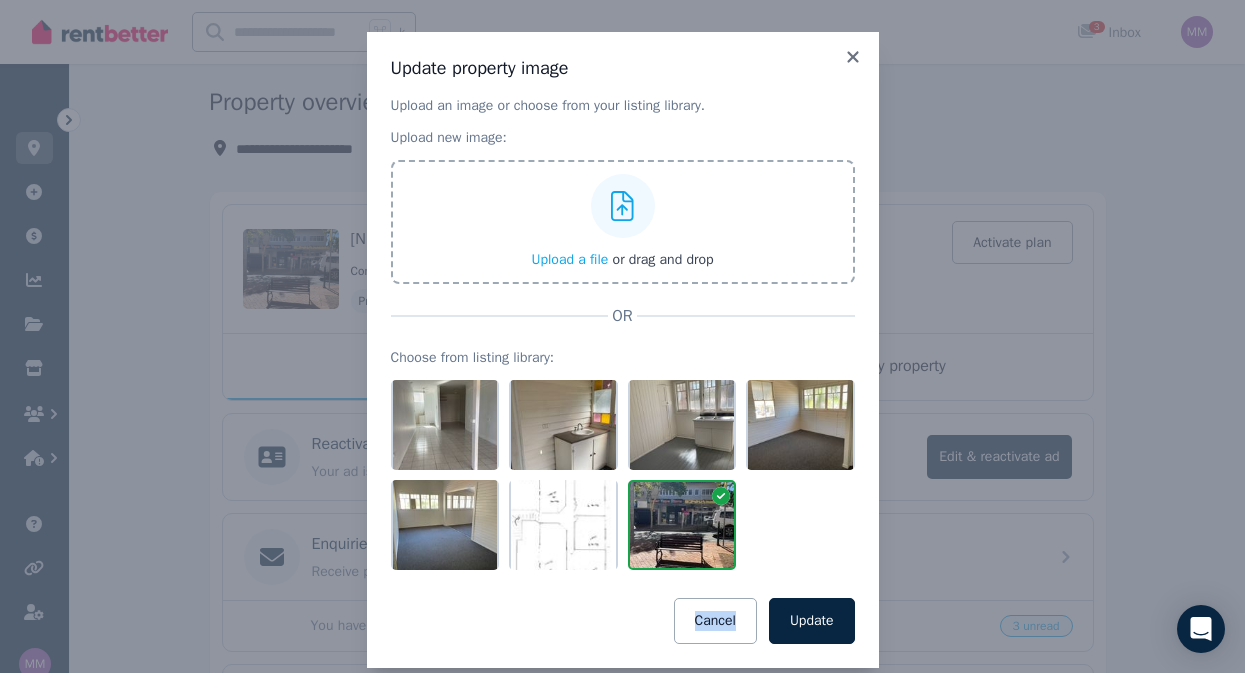 scroll, scrollTop: 27, scrollLeft: 0, axis: vertical 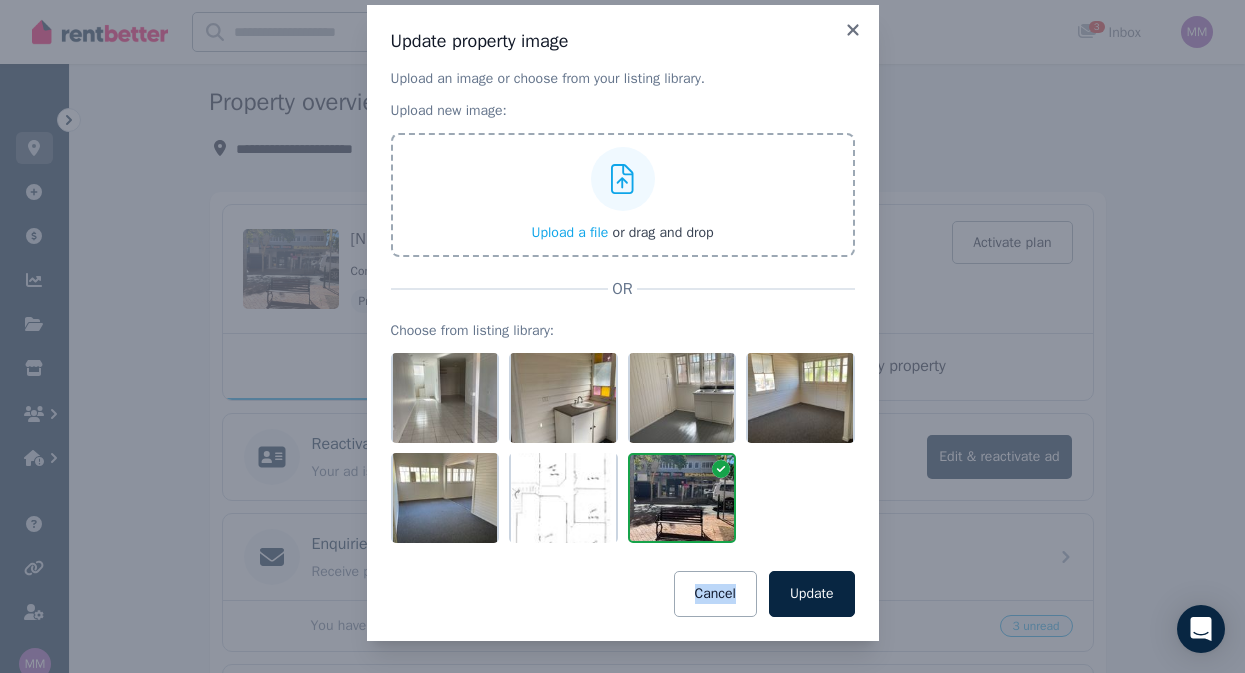 drag, startPoint x: 683, startPoint y: 529, endPoint x: 295, endPoint y: 619, distance: 398.3014 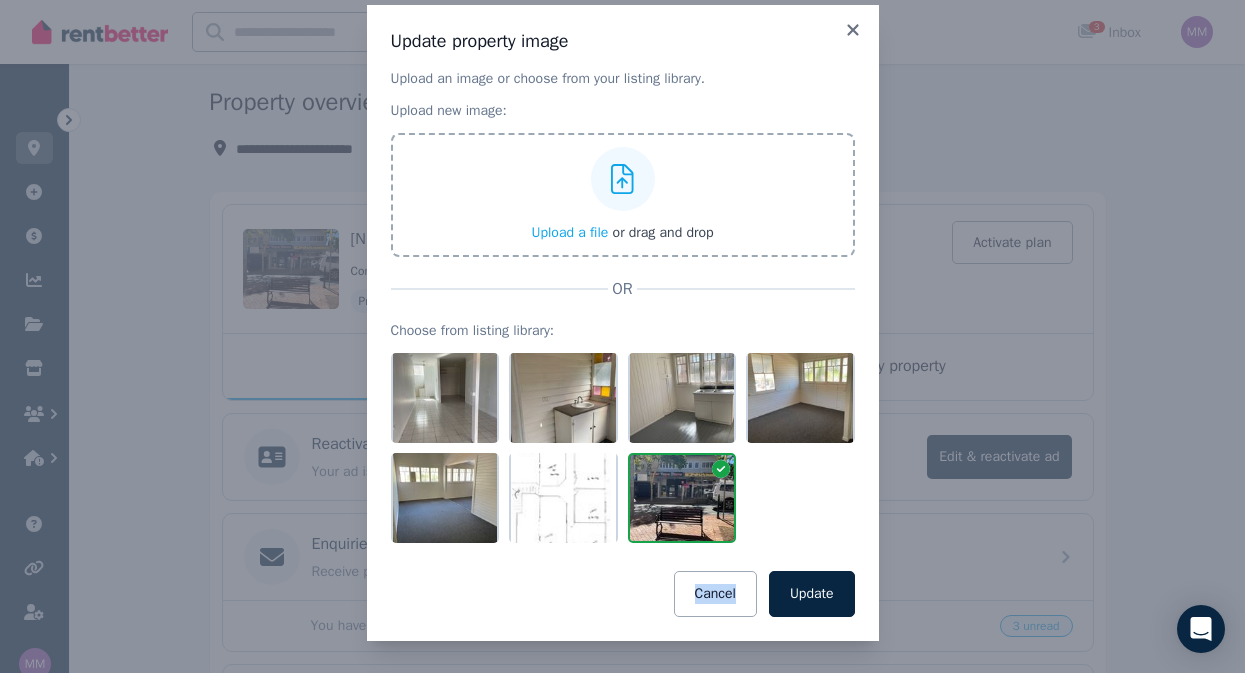 click on "Update property image Upload an image or choose from your listing library. Upload new image: Upload a file   or drag and drop OR Choose from listing library: Cancel Update" at bounding box center (622, 323) 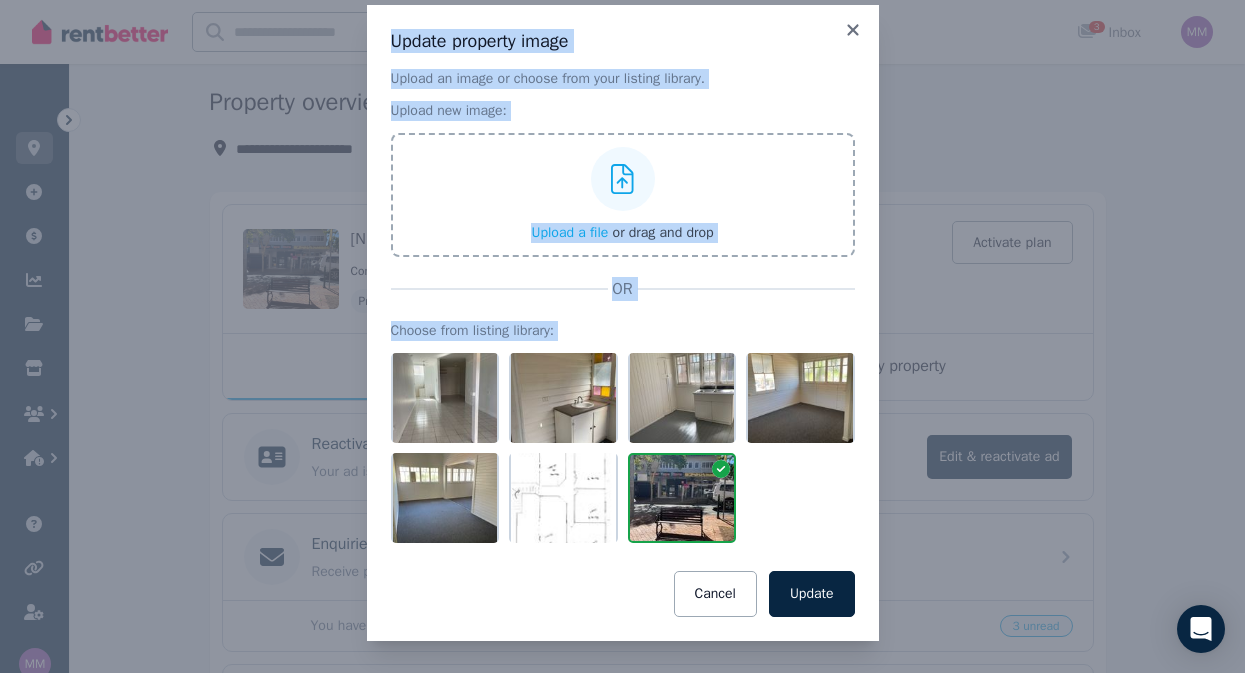 drag, startPoint x: 686, startPoint y: 520, endPoint x: -50, endPoint y: 444, distance: 739.9135 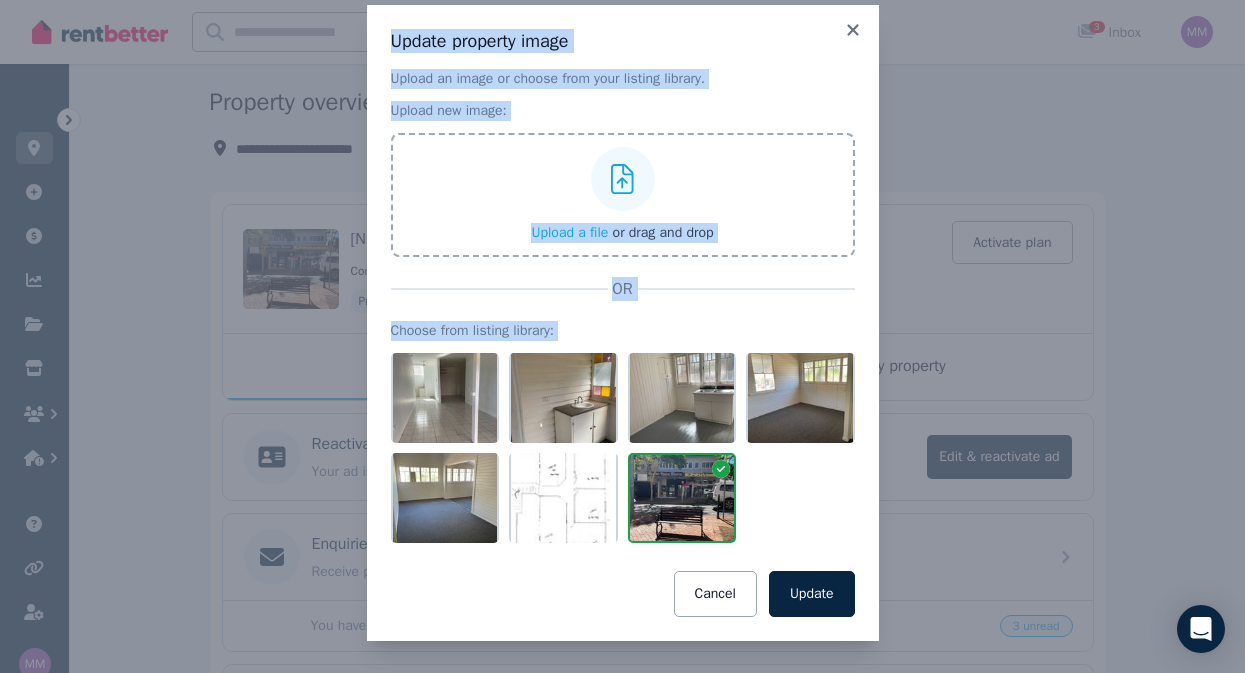 click on "Open main menu k 3 Inbox Open user menu ORGANISE Properties Add property Payments Finance report Documents Marketplace Help centre Refer a friend Account settings Your profile [FIRST] [LAST] Home [NUMBER] [STREET], [CITY] Help Property overview [NUMBER] [STREET], [CITY] Edit [NUMBER] [STREET], [CITY] [STATE] [POSTCODE] Activate plan Commercial   Retail  | For rent Ad:  Removed Property ID :  [NUMBER] [PRICE] per year 1 Activate plan Find a tenant Manage my property Reactivate ad Your ad is not currently live. Please reactivate. Edit  & reactivate ad Edit  & reactivate ad Enquiries Receive phone and email enquiries regarding your property You have  3  unread enquiries 3 unread Tenancy setup Set up your tenant, create or import your lease agreement Get started Get started Delete property Property overview
Update property image Upload an image or choose from your listing library. Upload new image: Upload a file   or drag and drop OR Choose from listing library: Cancel Update" at bounding box center [622, 270] 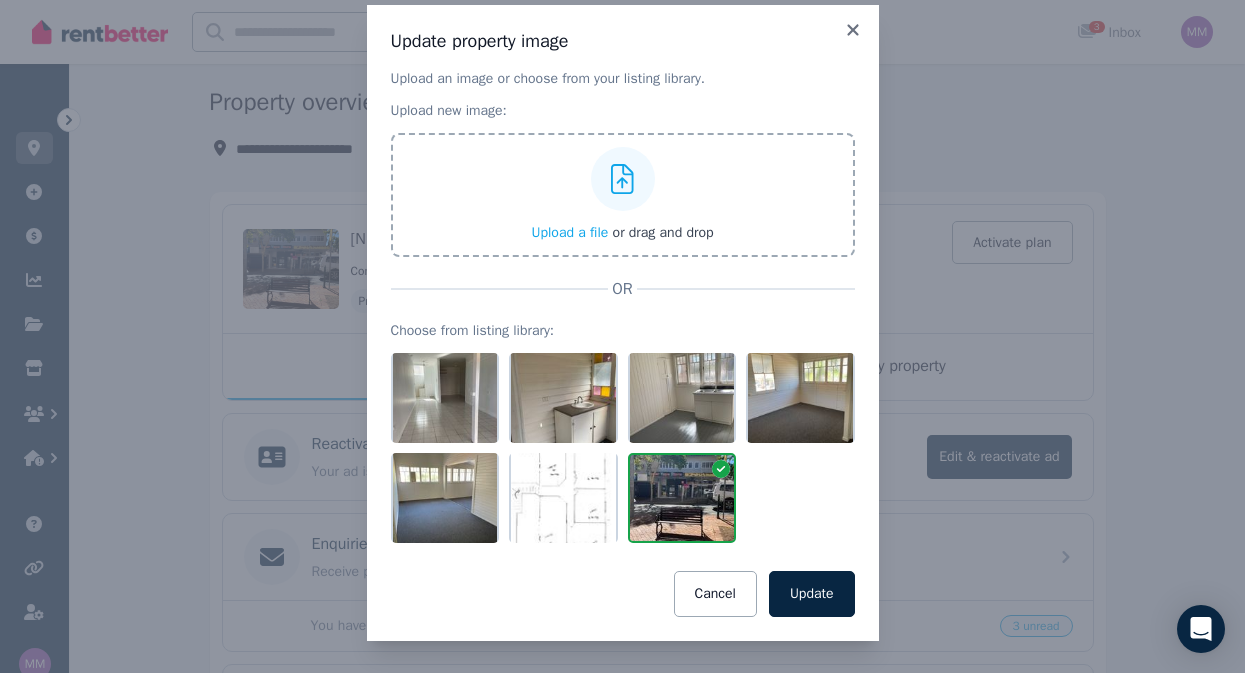 click at bounding box center (682, 498) 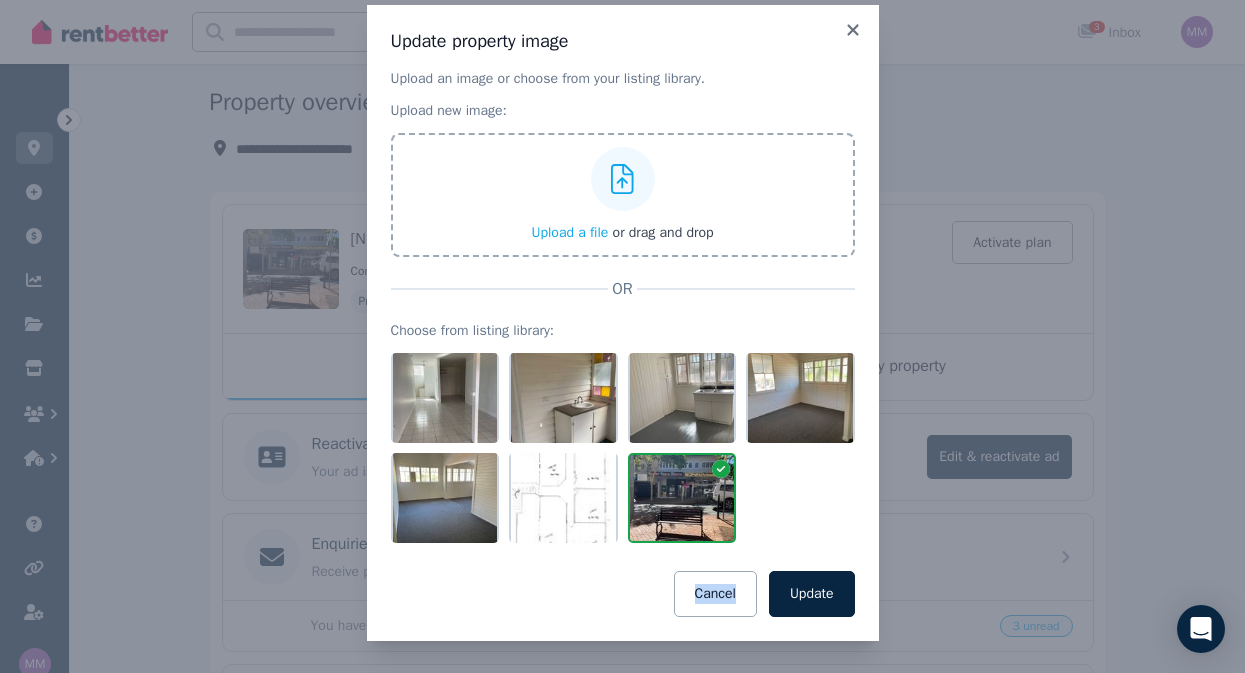 click at bounding box center (682, 498) 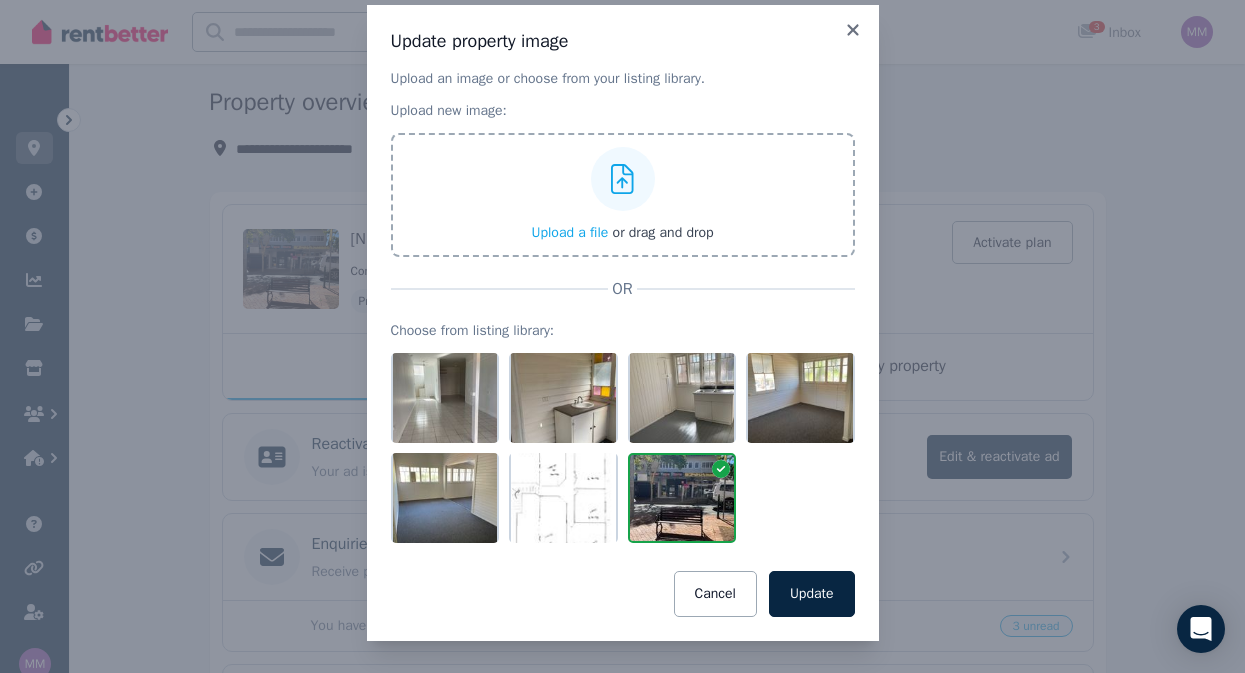 click at bounding box center [682, 498] 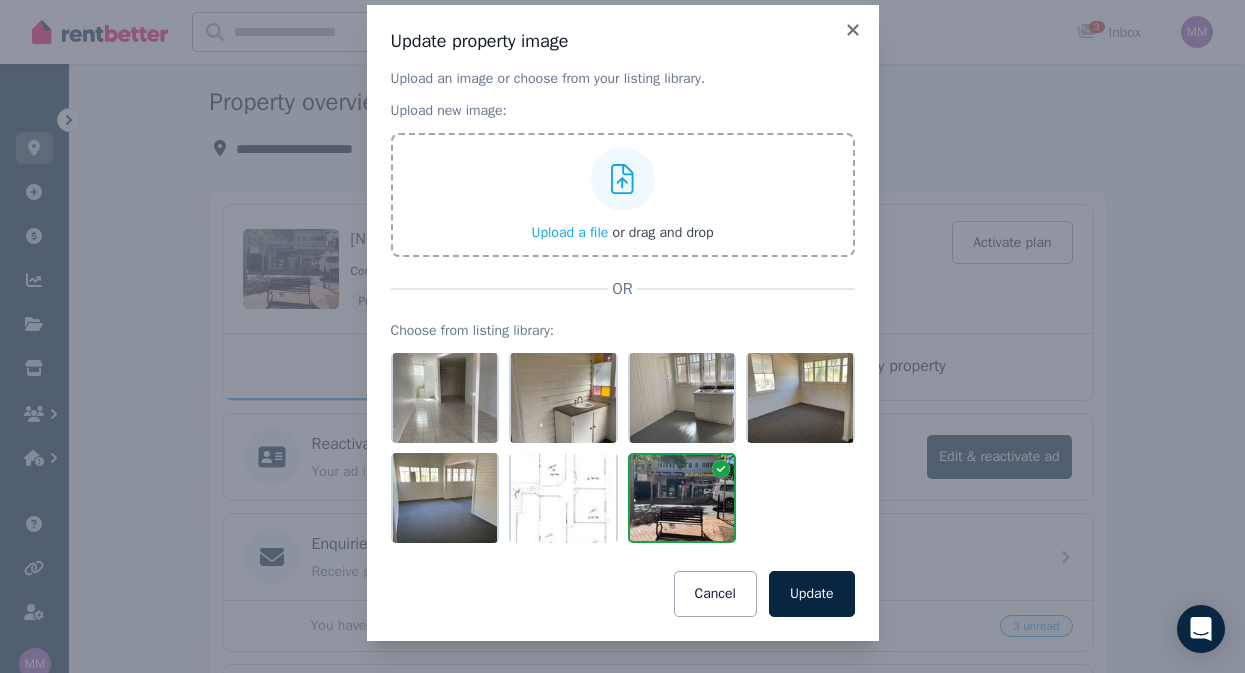 click 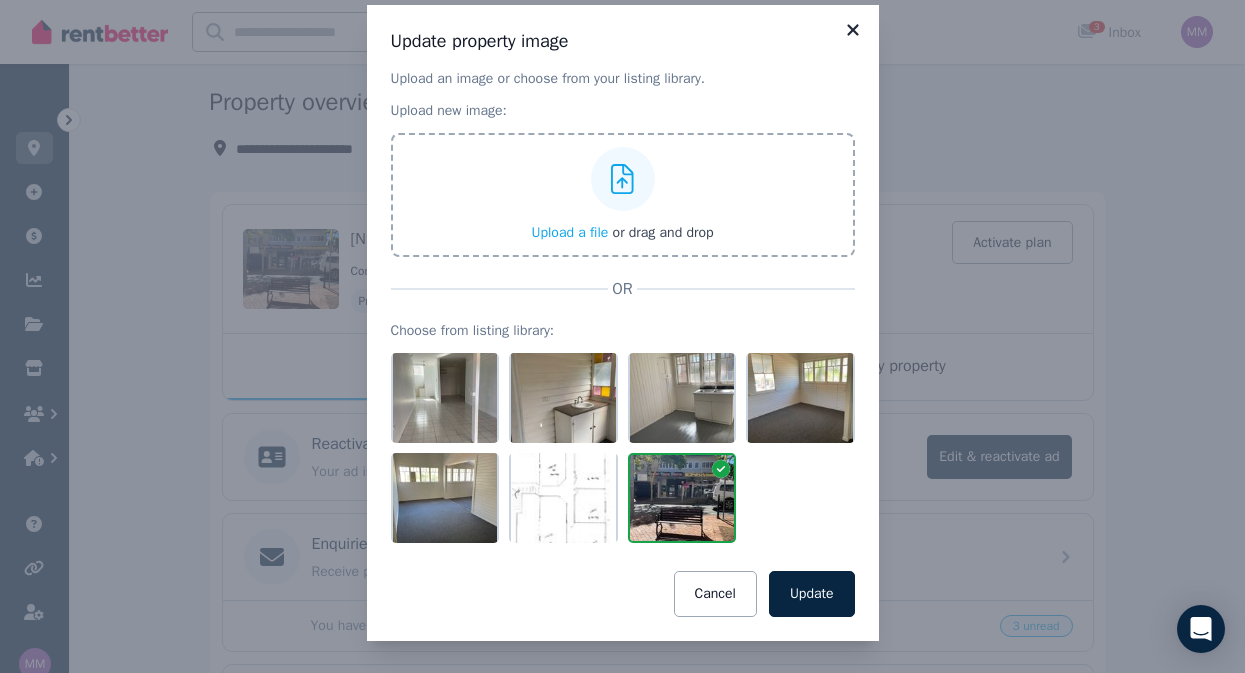 click 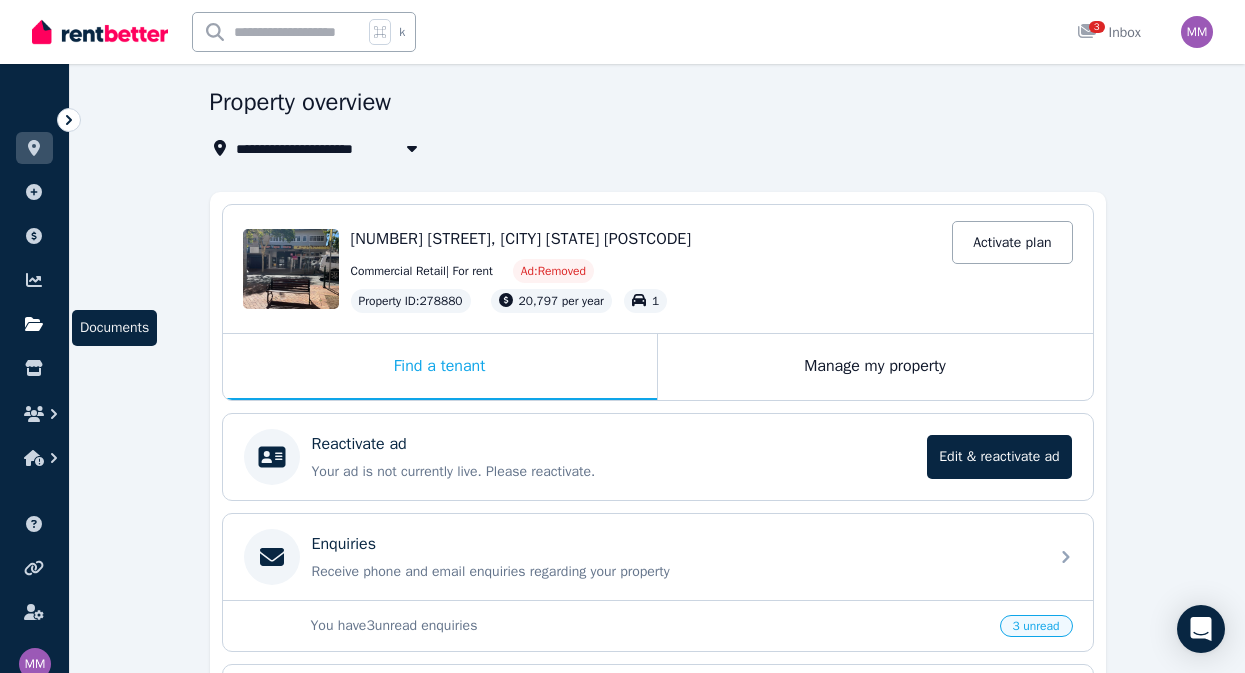 click 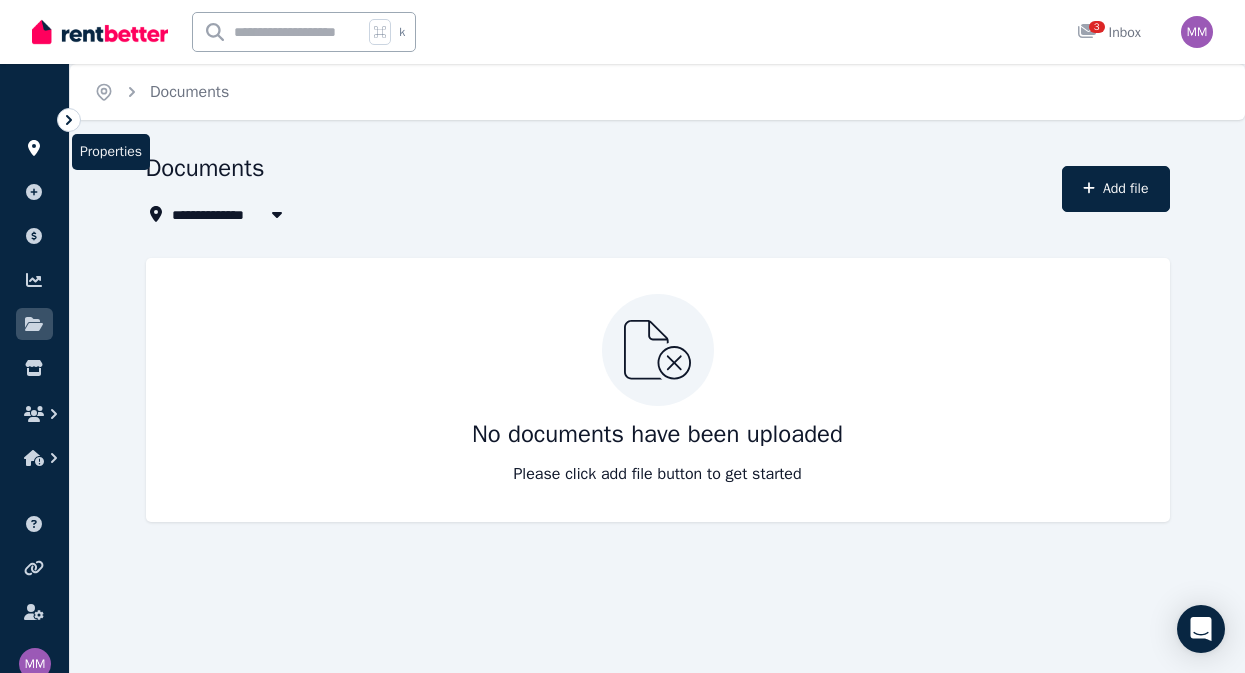 click 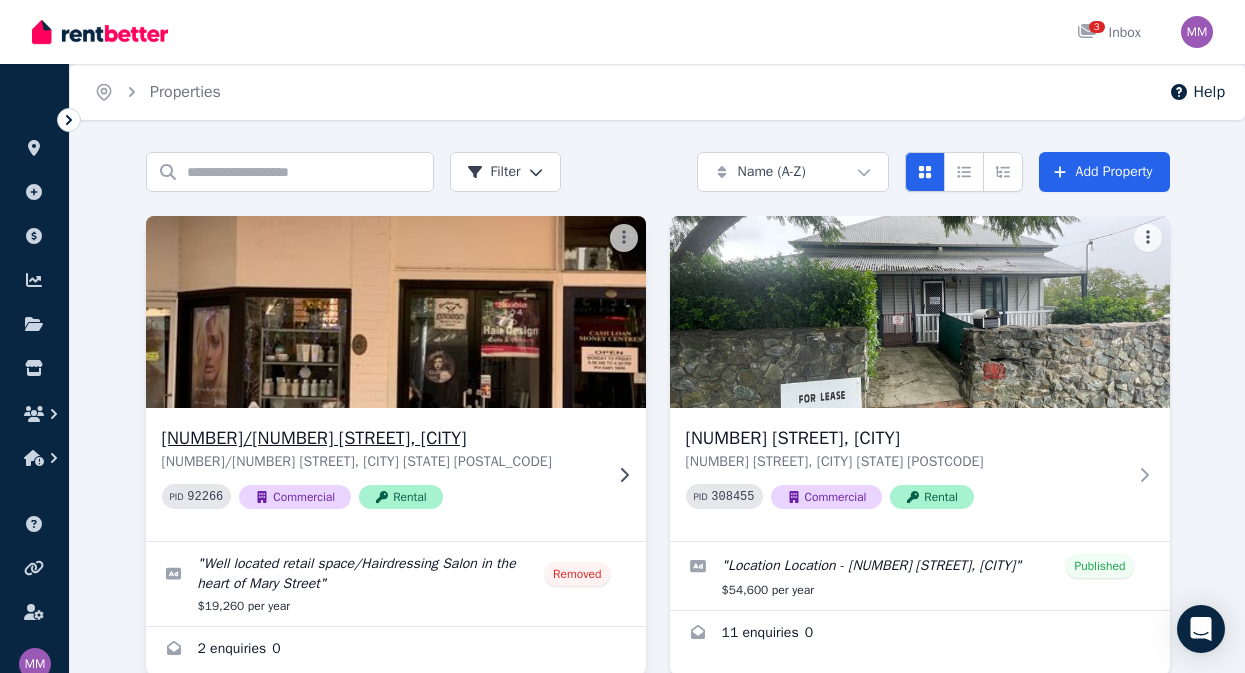 click at bounding box center [395, 312] 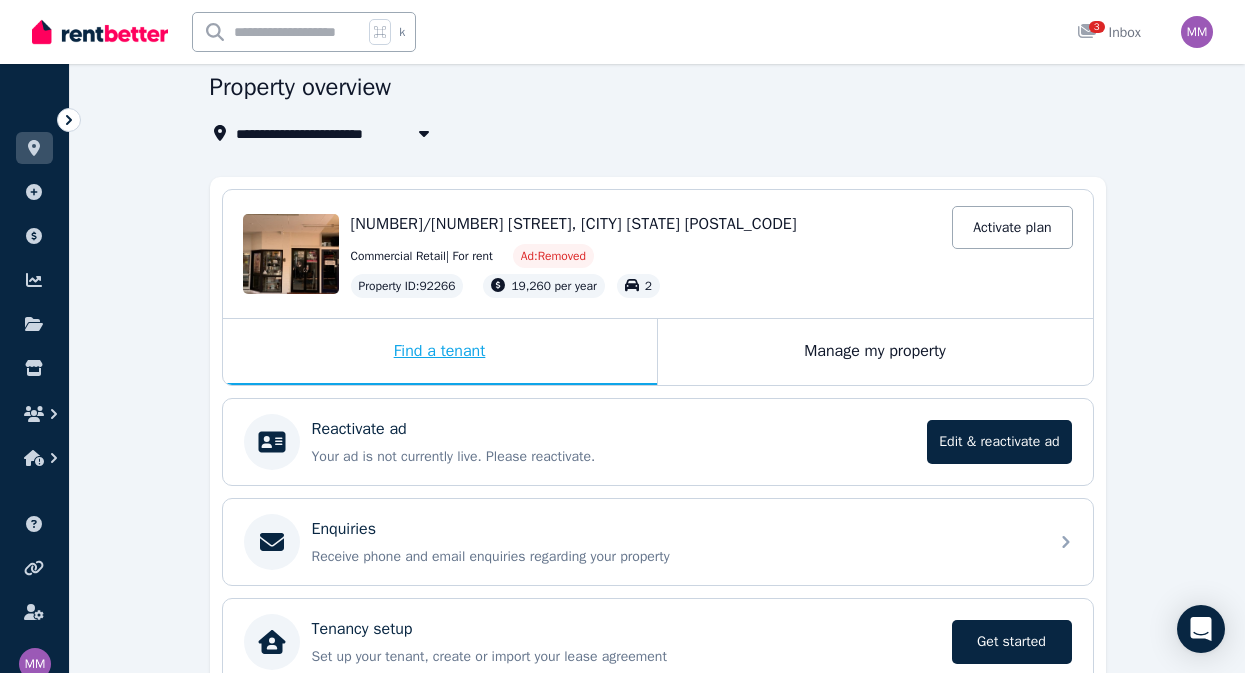 scroll, scrollTop: 182, scrollLeft: 0, axis: vertical 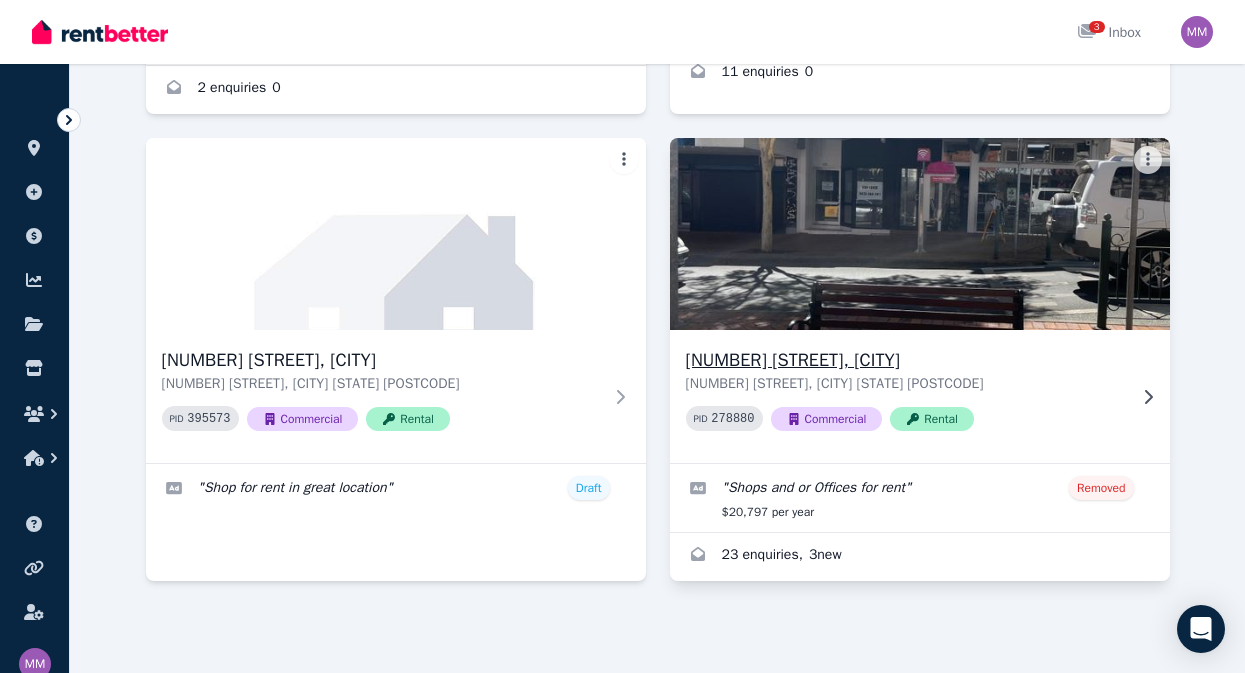 click at bounding box center (919, 234) 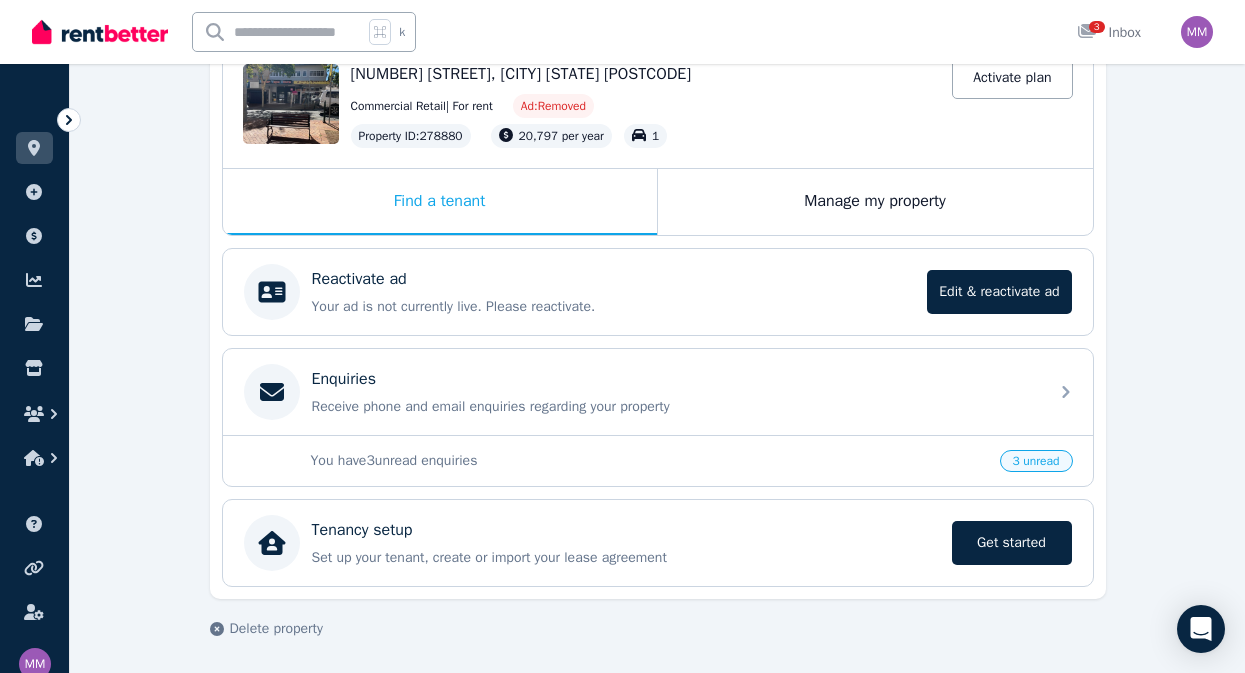 scroll, scrollTop: 233, scrollLeft: 0, axis: vertical 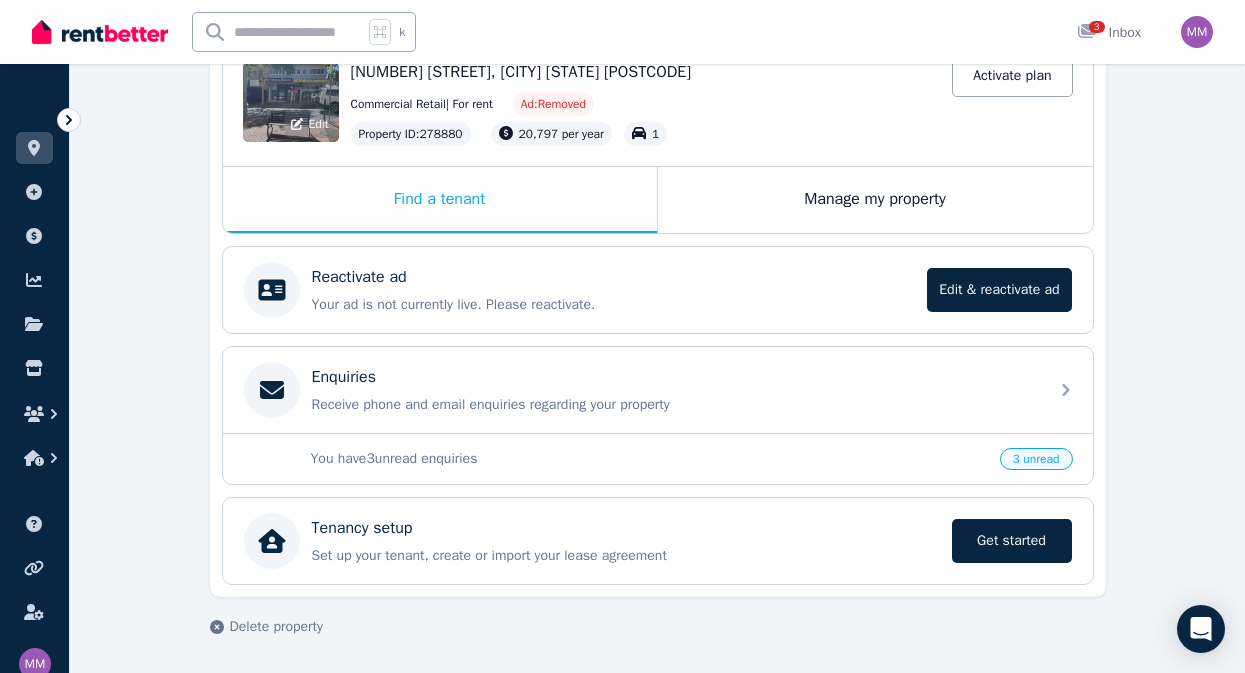 click on "Edit" at bounding box center (310, 124) 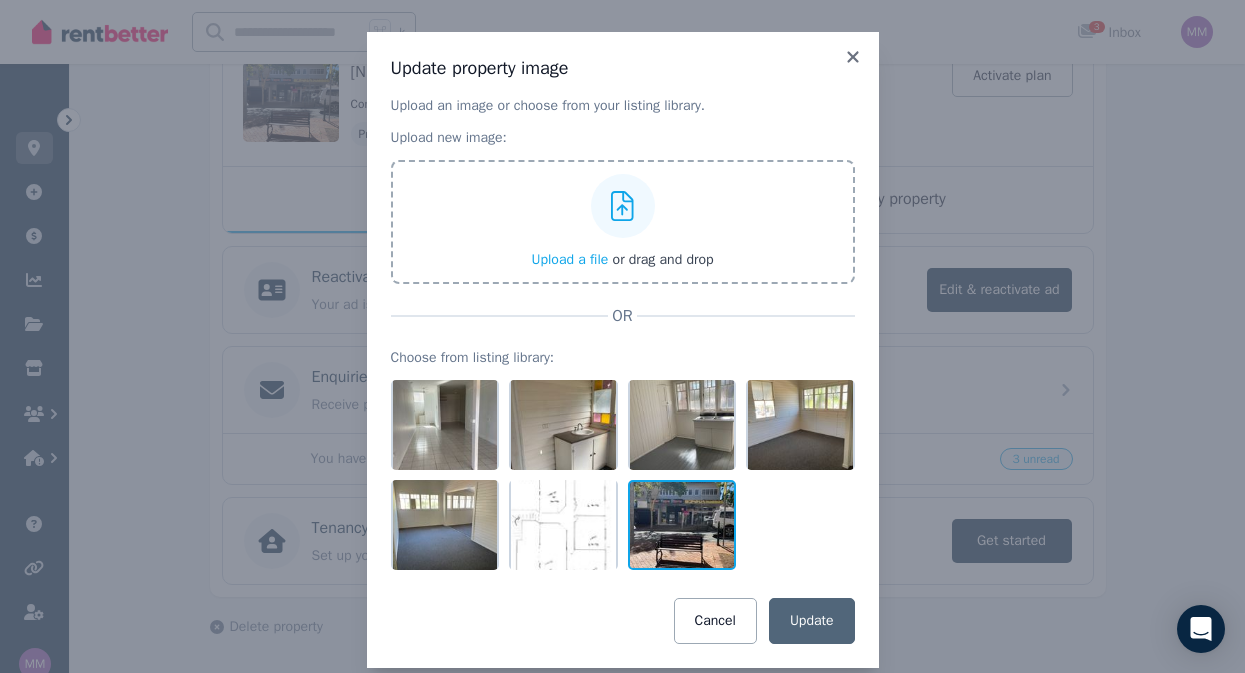 click at bounding box center (682, 525) 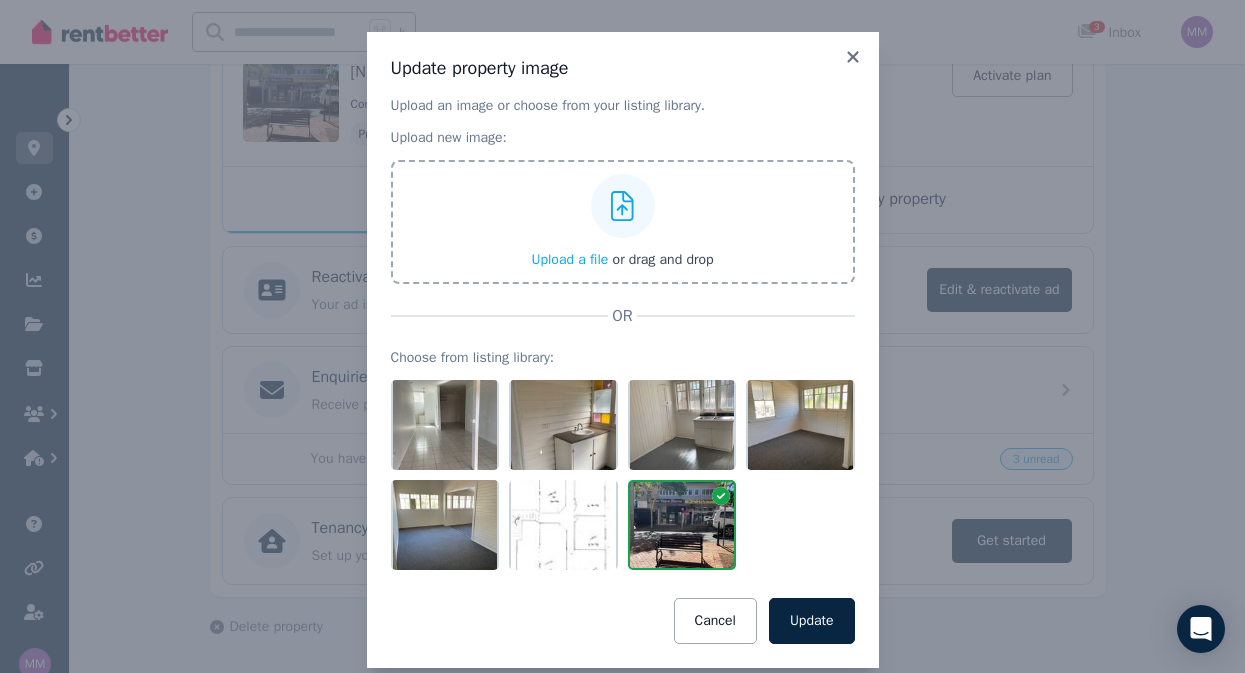 click at bounding box center (682, 525) 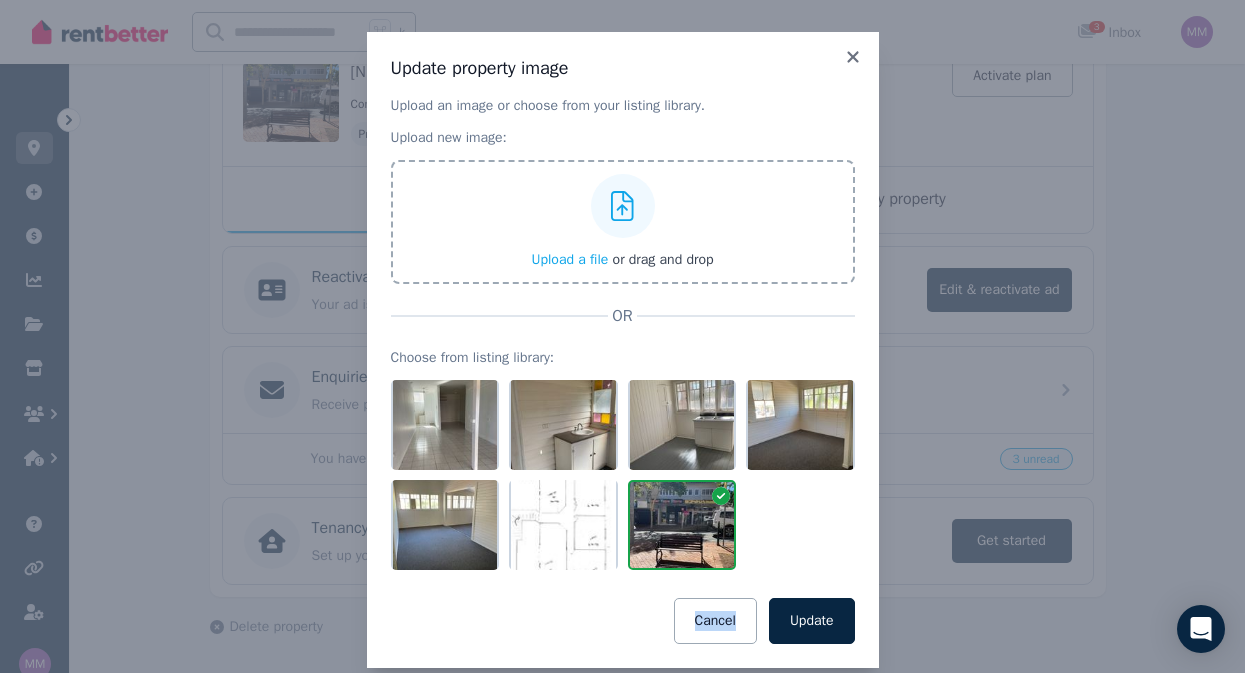 click at bounding box center (682, 525) 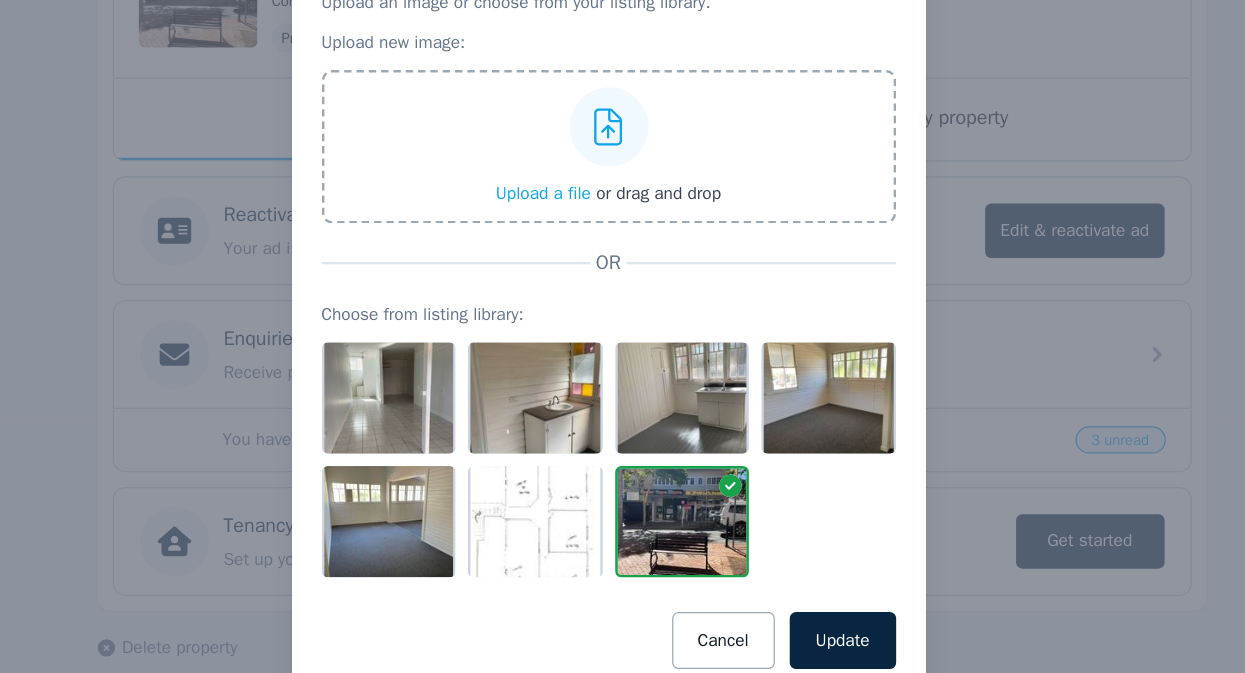 click on "Upload a file   or drag and drop" at bounding box center (623, 222) 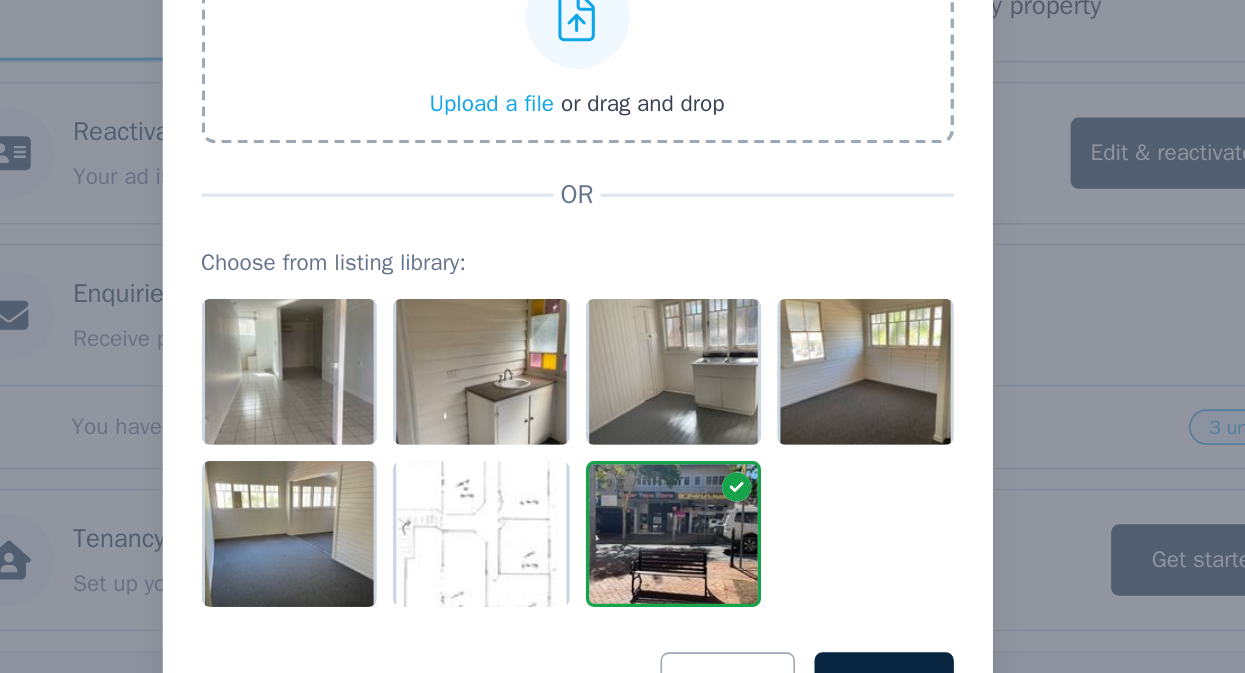 click on "Update property image Upload an image or choose from your listing library. Upload new image: Upload a file   or drag and drop OR Choose from listing library: Cancel Update" at bounding box center [622, 350] 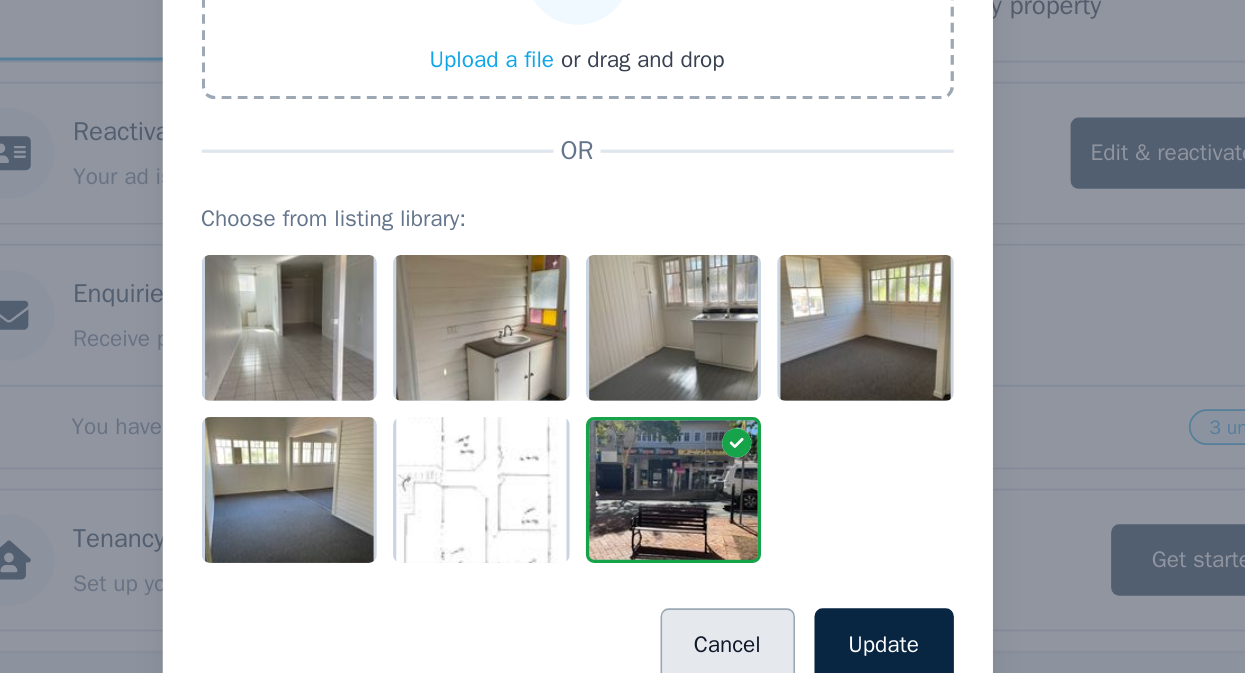 click on "Cancel" at bounding box center [715, 594] 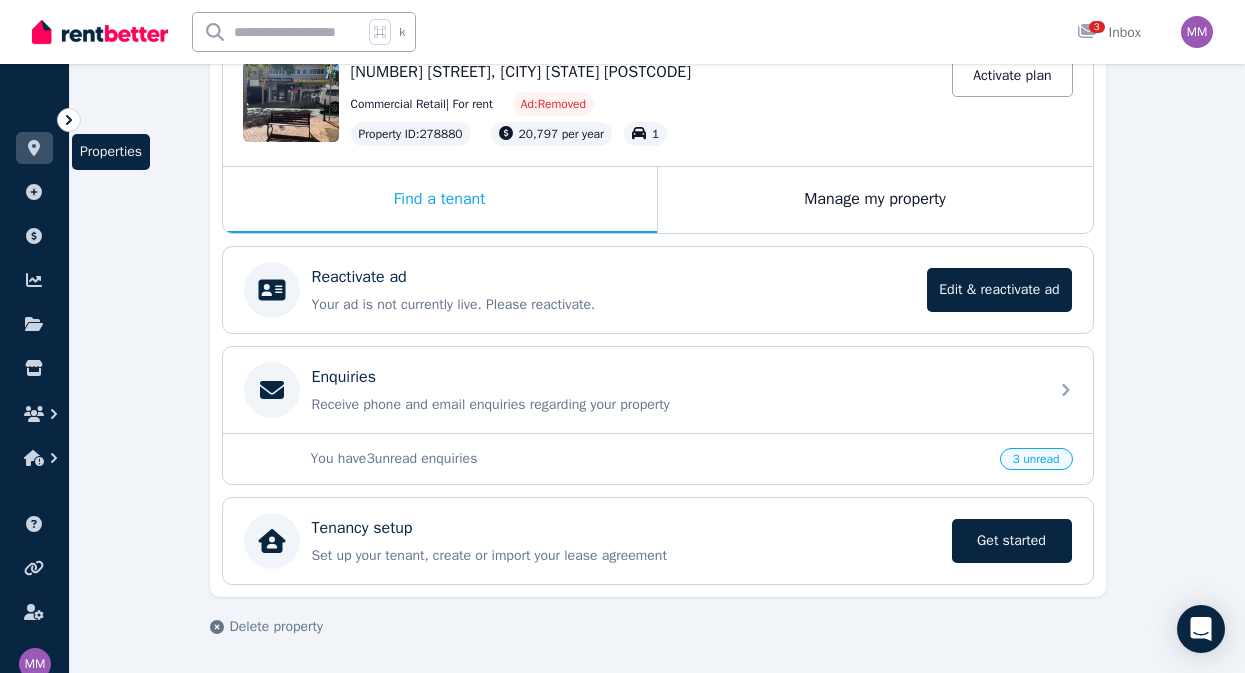 click 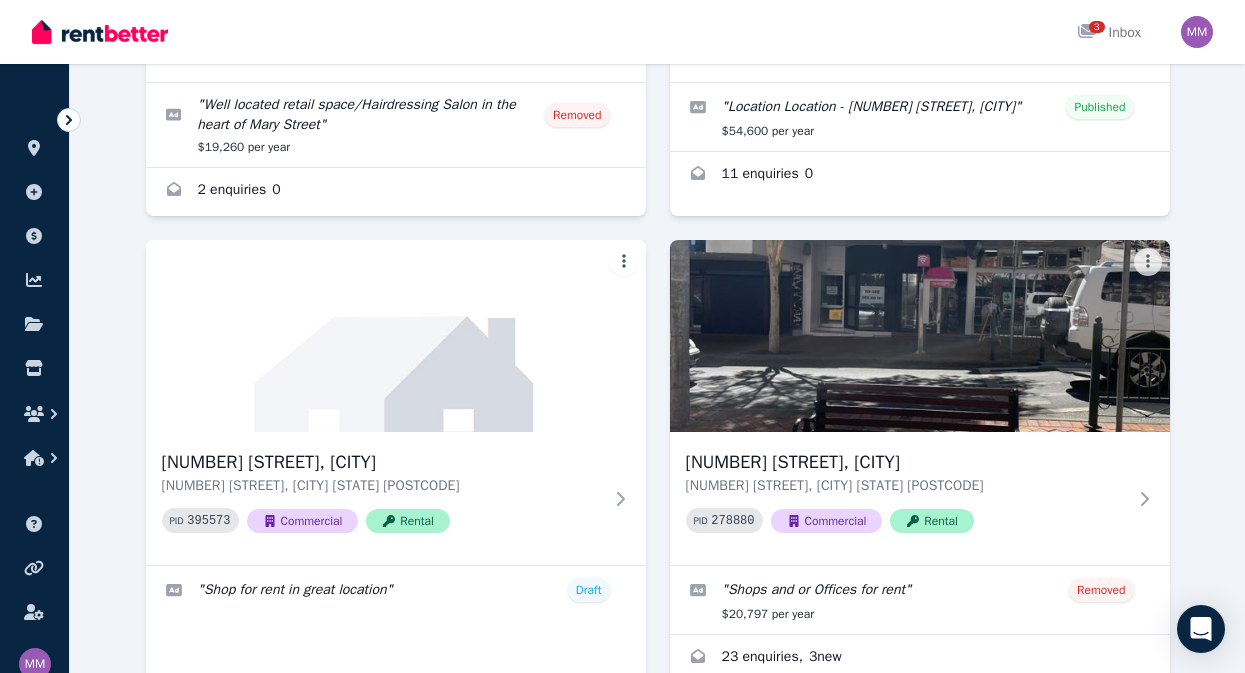 scroll, scrollTop: 561, scrollLeft: 0, axis: vertical 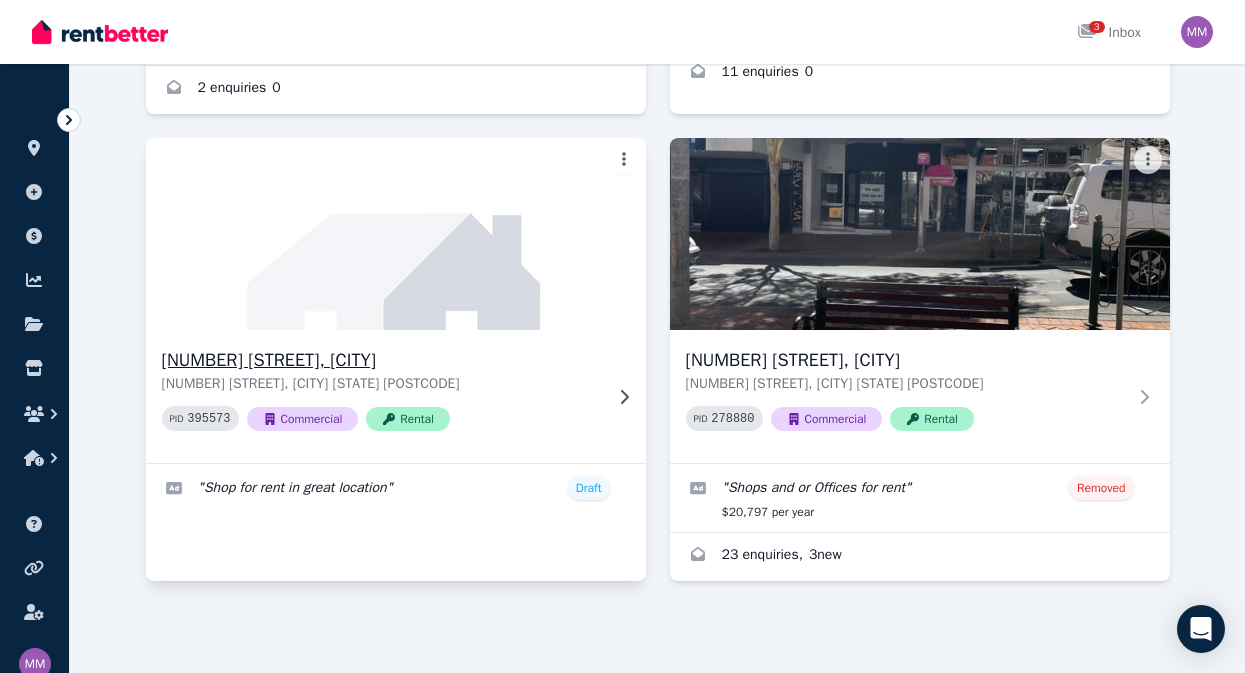 click at bounding box center (395, 234) 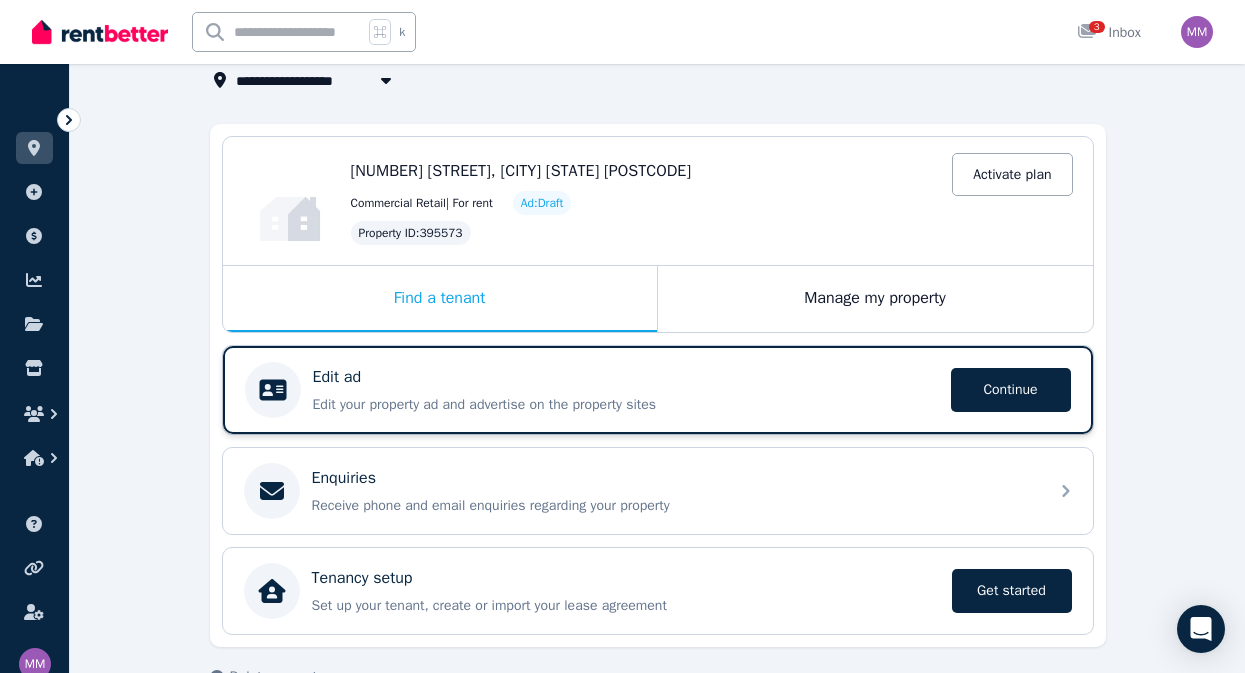 scroll, scrollTop: 184, scrollLeft: 0, axis: vertical 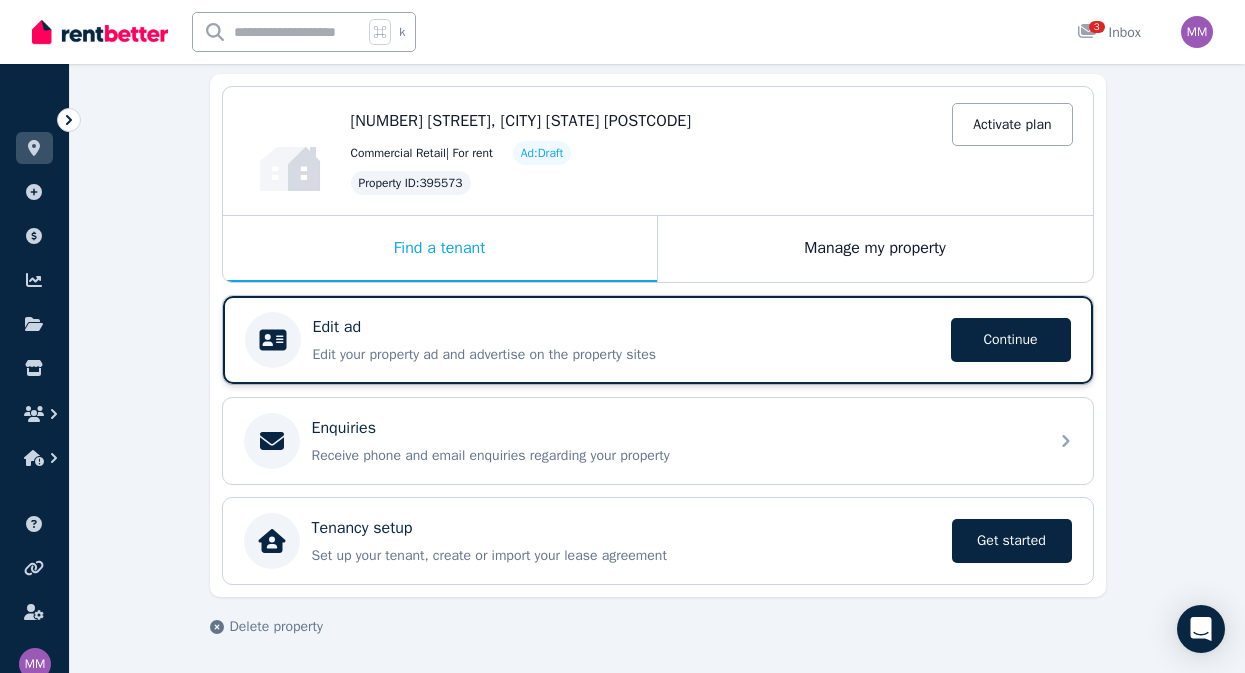 click on "Edit ad" at bounding box center [626, 327] 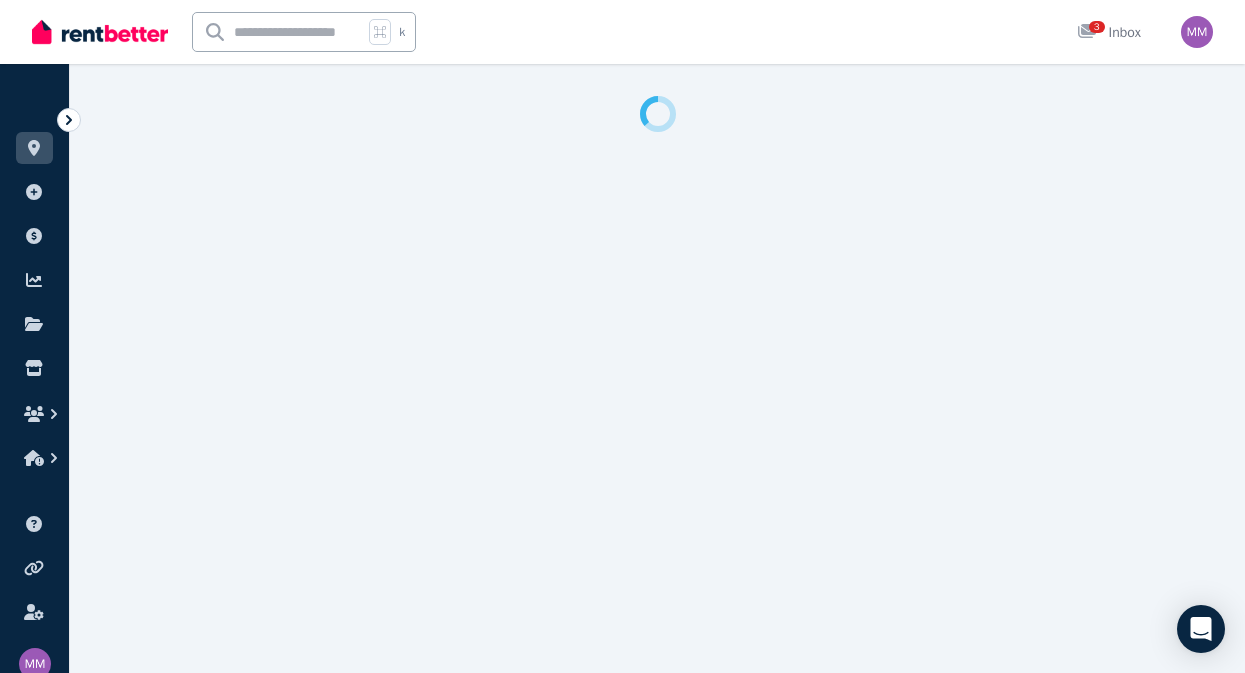 select on "***" 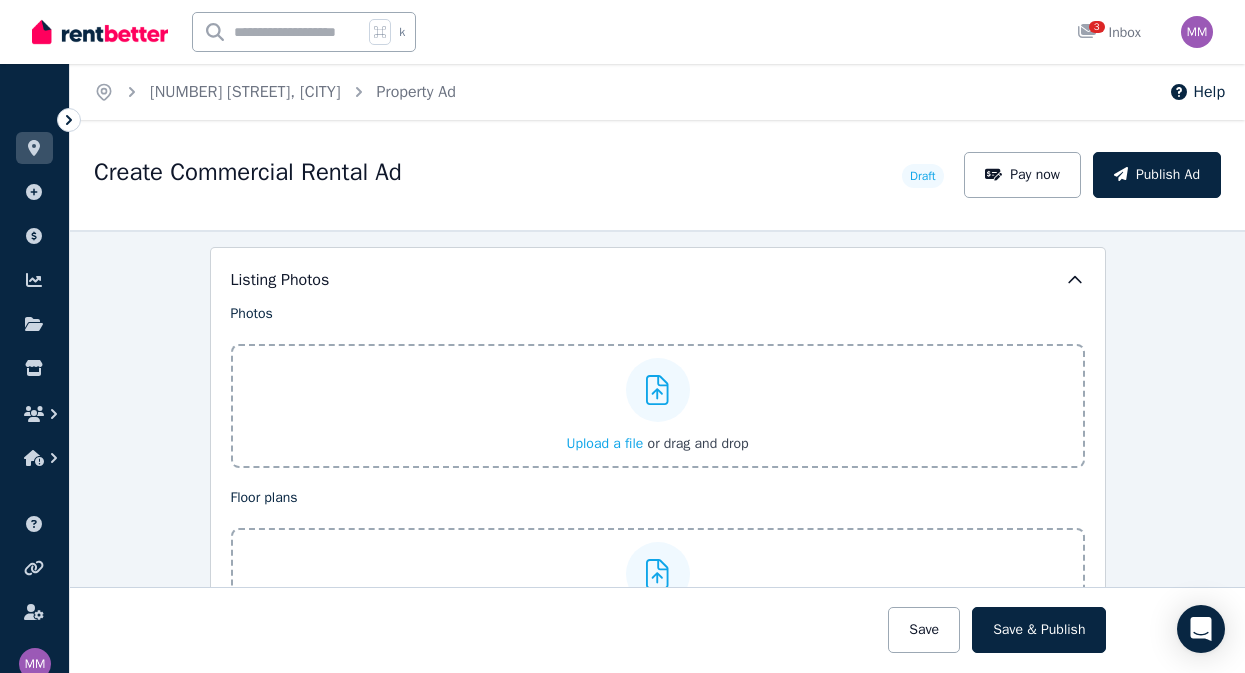 scroll, scrollTop: 2497, scrollLeft: 0, axis: vertical 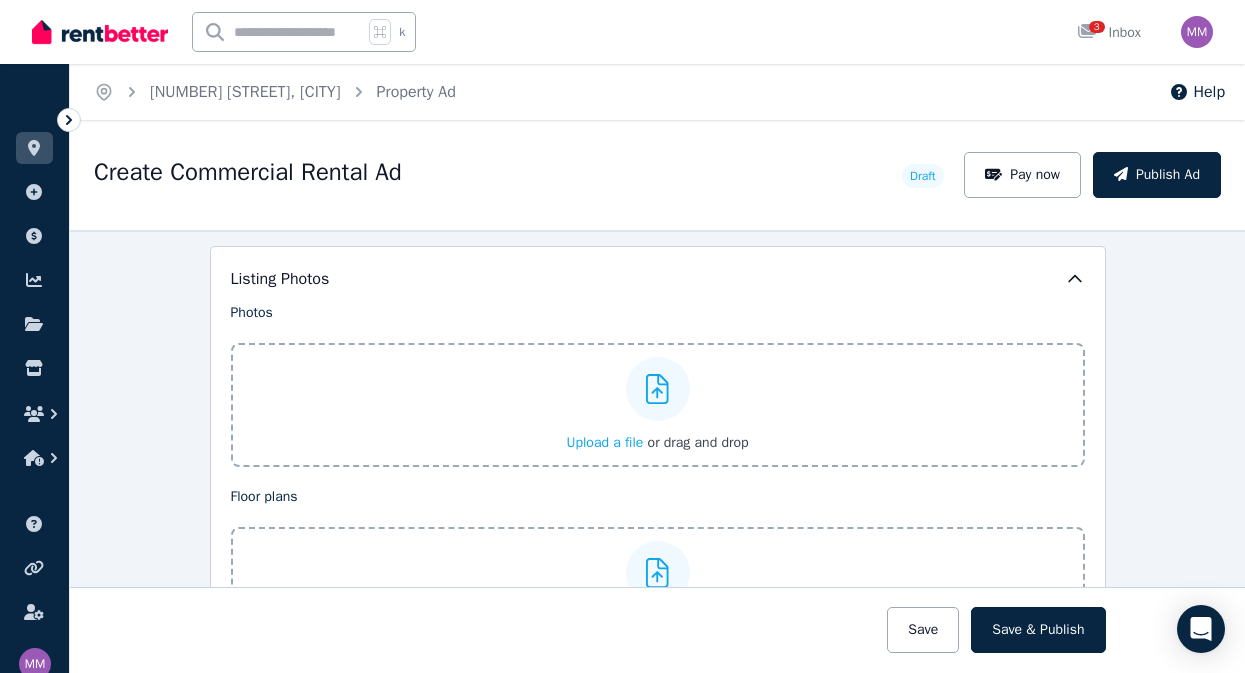 click 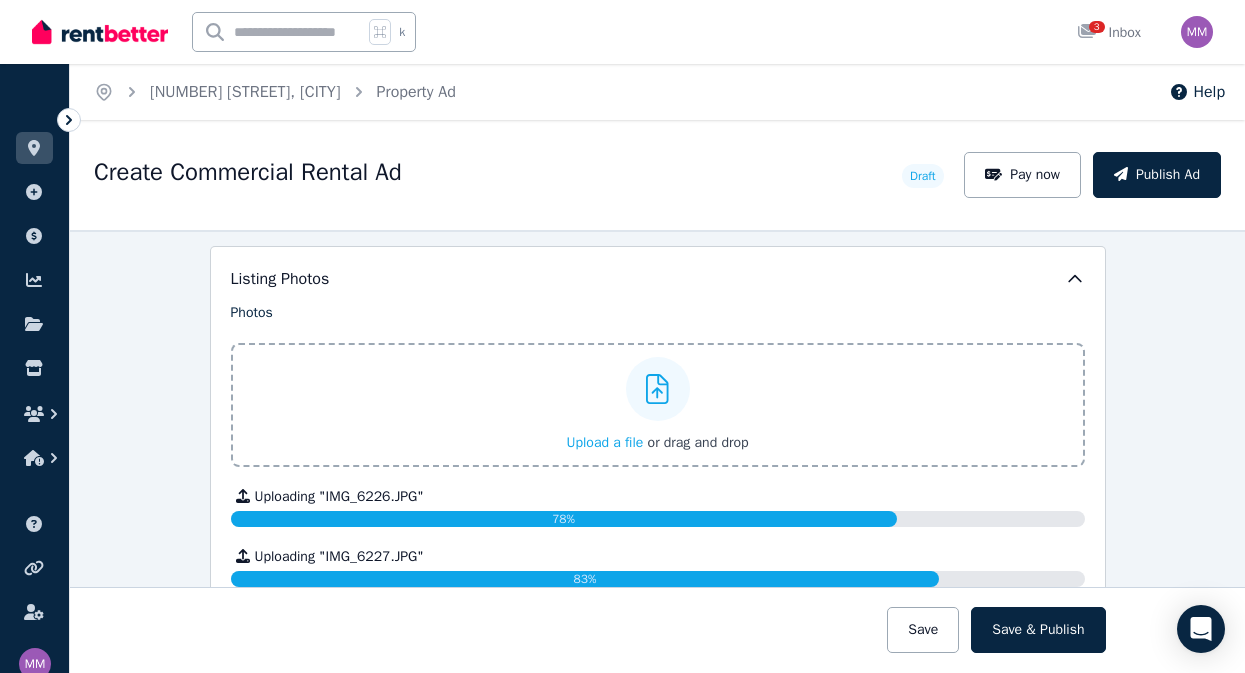 click on "Upload a file" at bounding box center [604, 442] 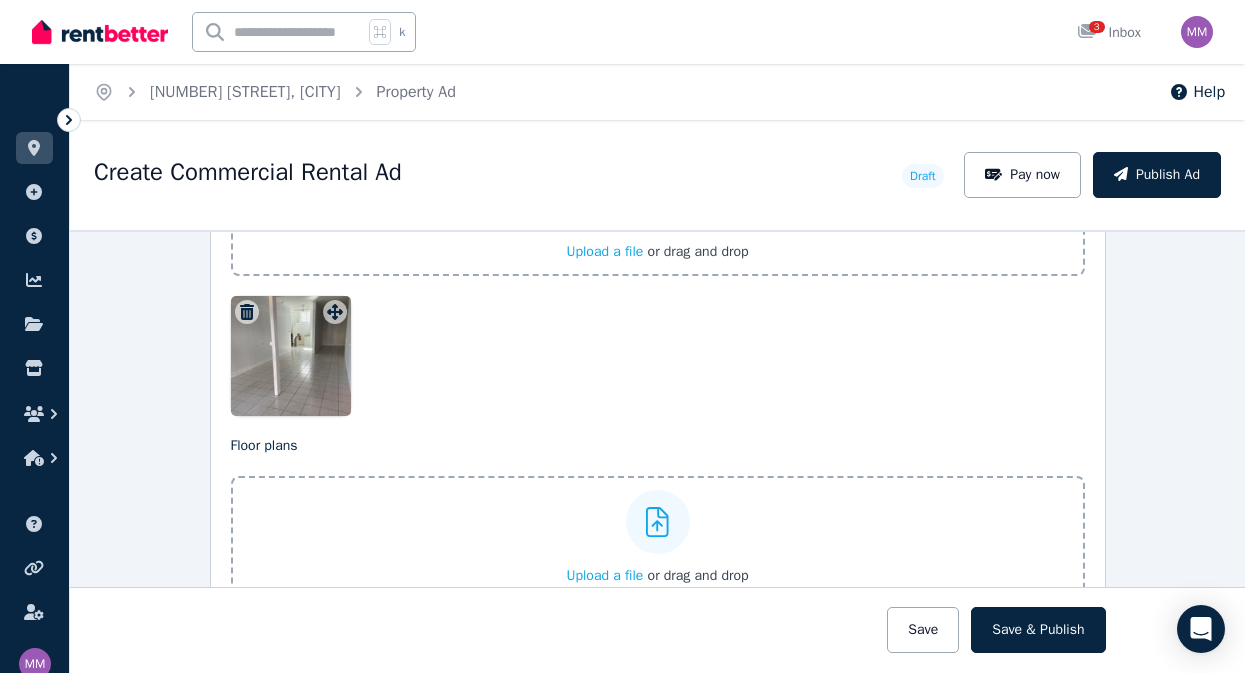 scroll, scrollTop: 2679, scrollLeft: 0, axis: vertical 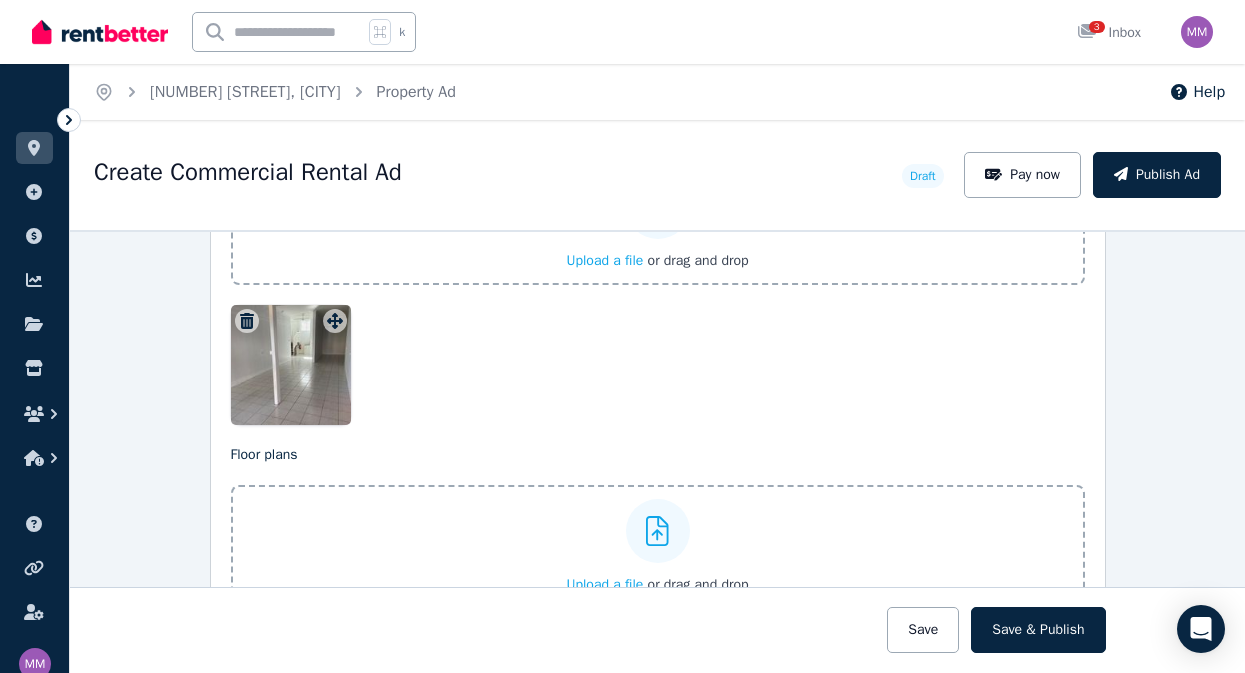 drag, startPoint x: 288, startPoint y: 356, endPoint x: 510, endPoint y: 369, distance: 222.38031 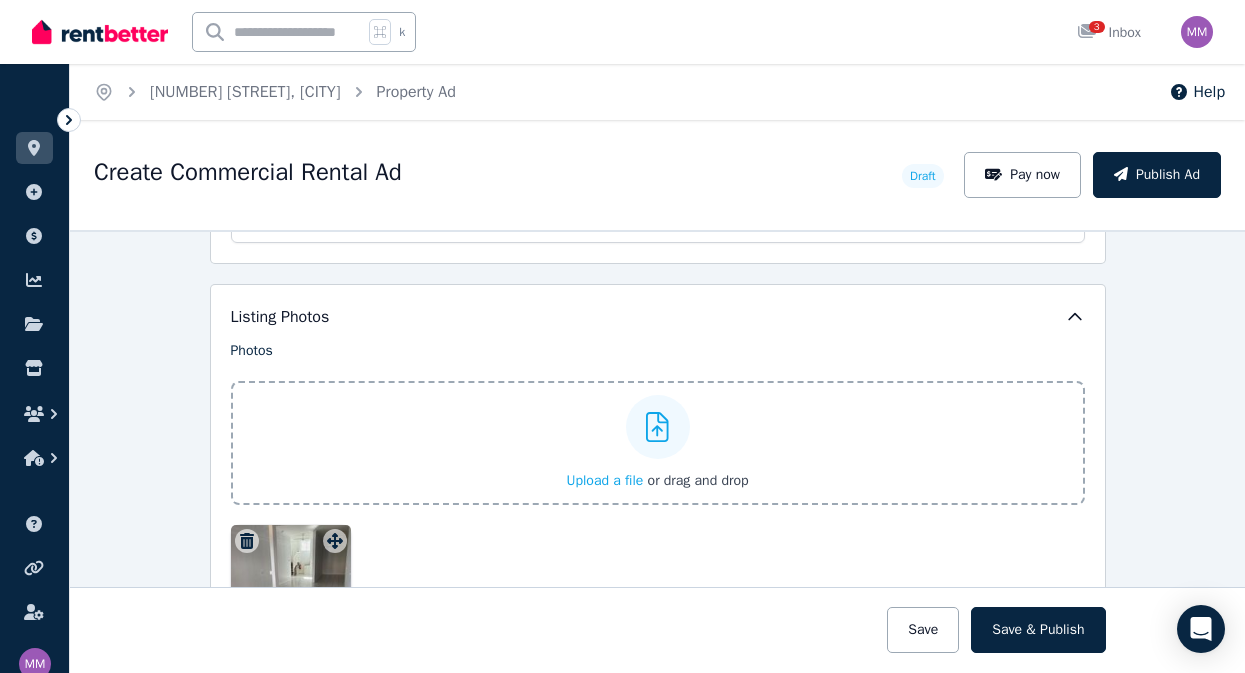 scroll, scrollTop: 2494, scrollLeft: 0, axis: vertical 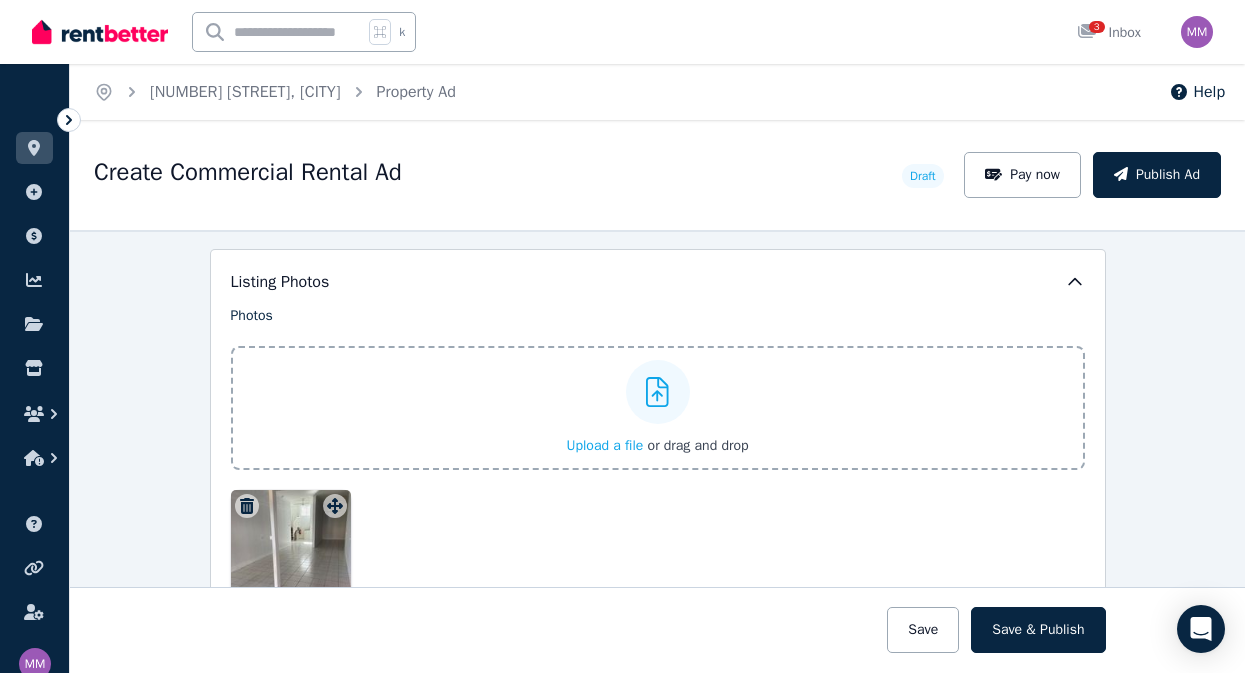 click on "Upload a file" at bounding box center [604, 445] 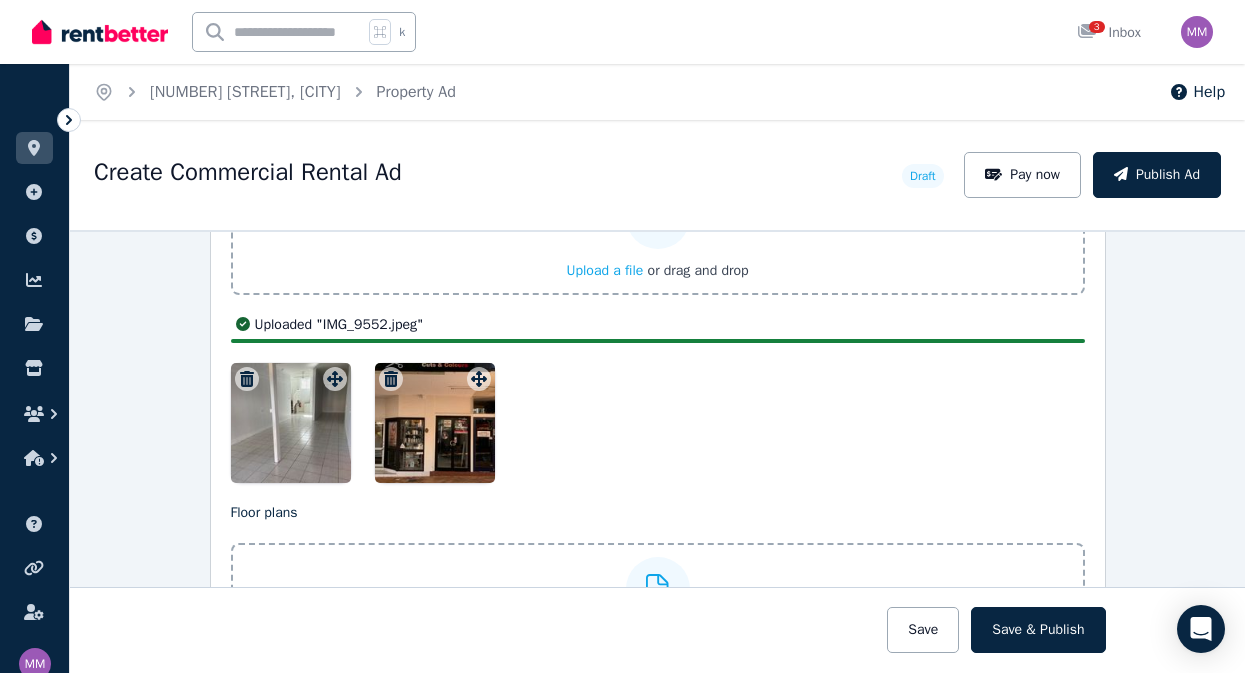 scroll, scrollTop: 2672, scrollLeft: 0, axis: vertical 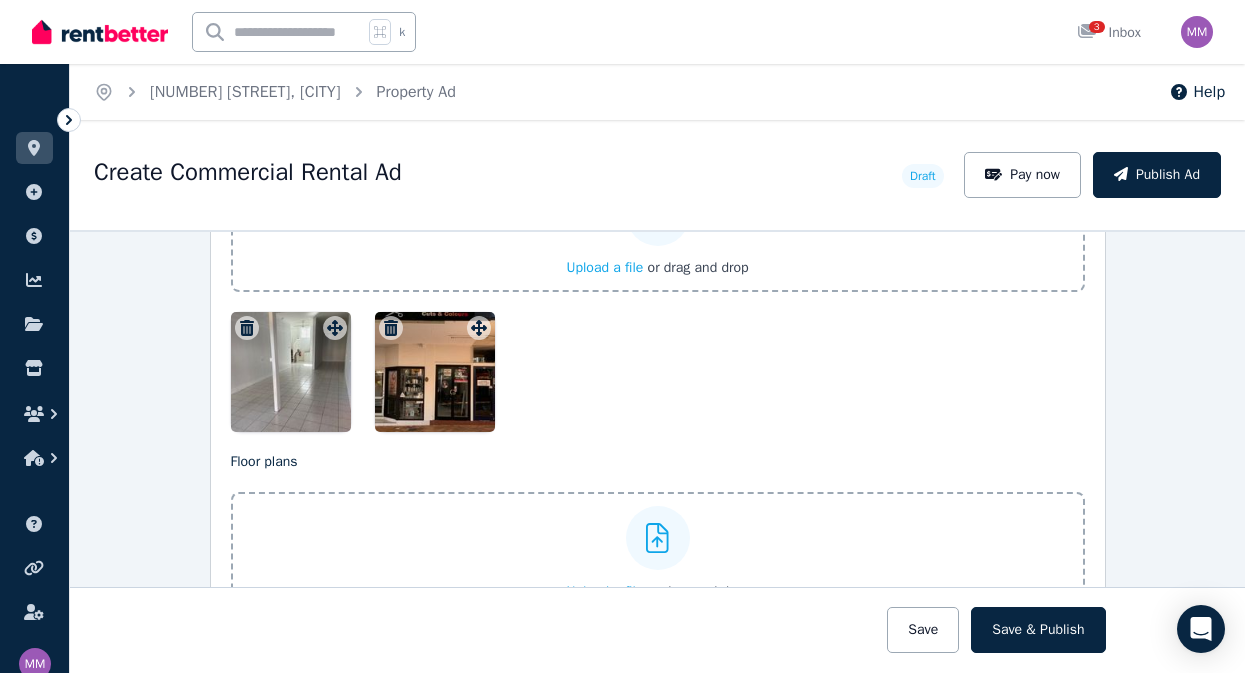 click at bounding box center [435, 372] 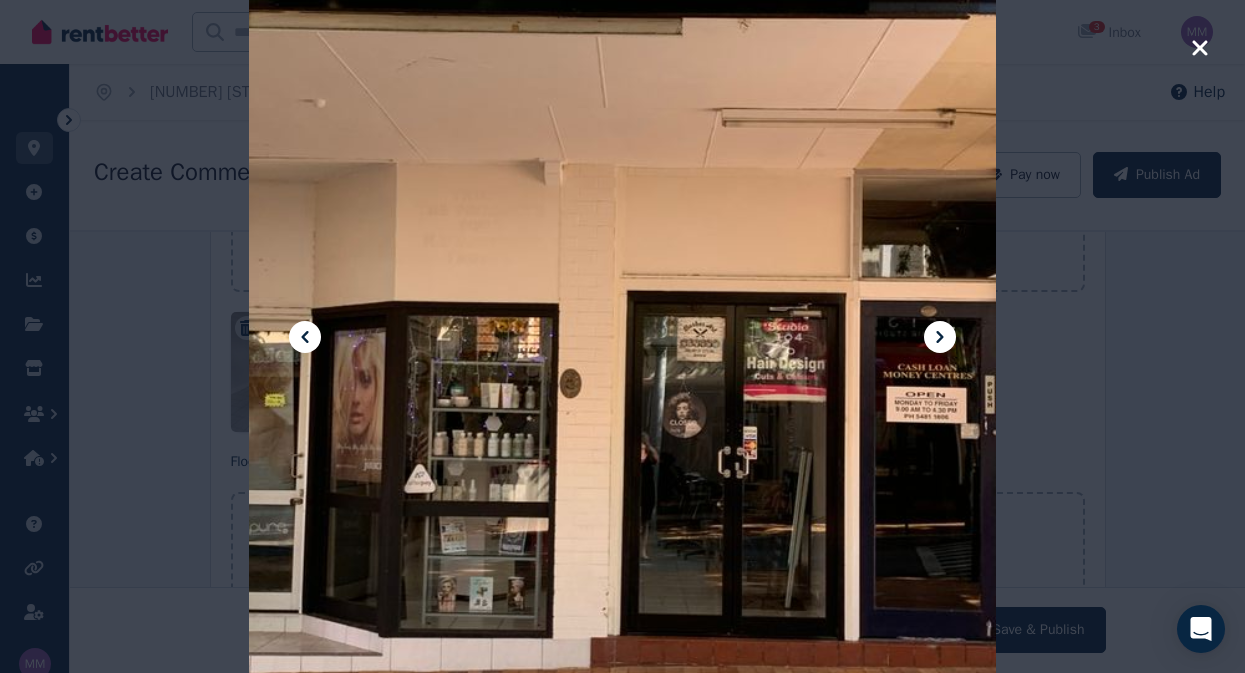 click 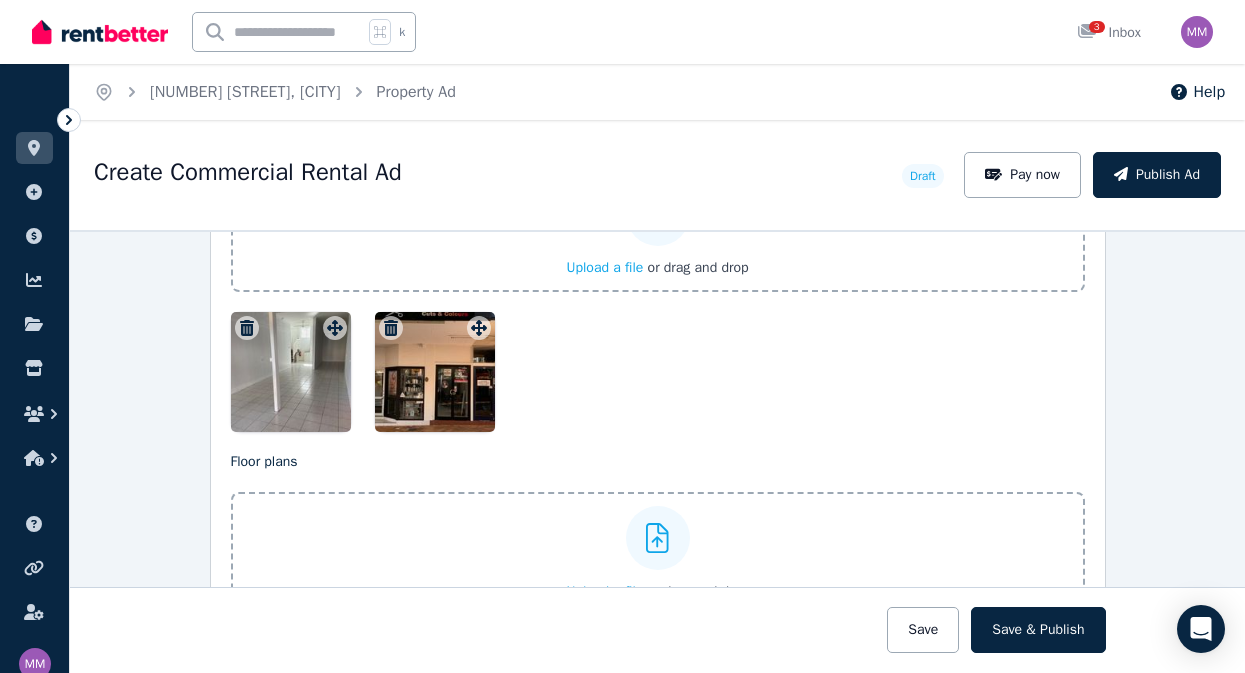 drag, startPoint x: 268, startPoint y: 368, endPoint x: 592, endPoint y: 372, distance: 324.0247 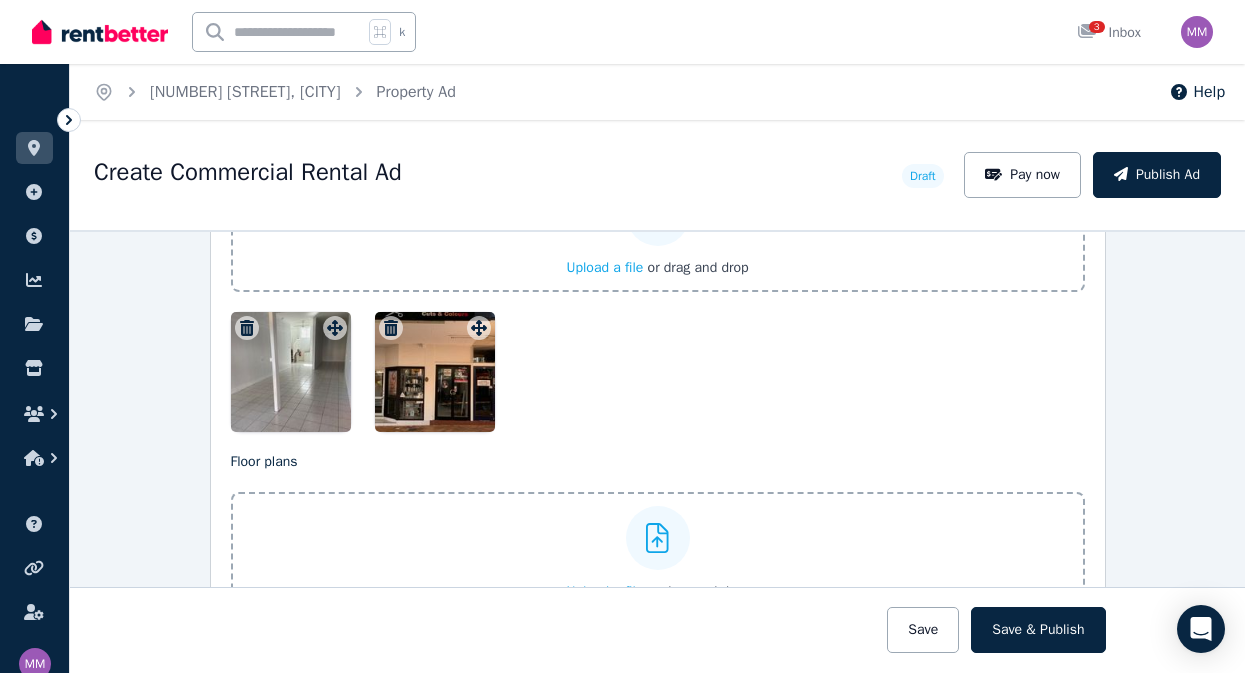 drag, startPoint x: 403, startPoint y: 370, endPoint x: 215, endPoint y: 366, distance: 188.04254 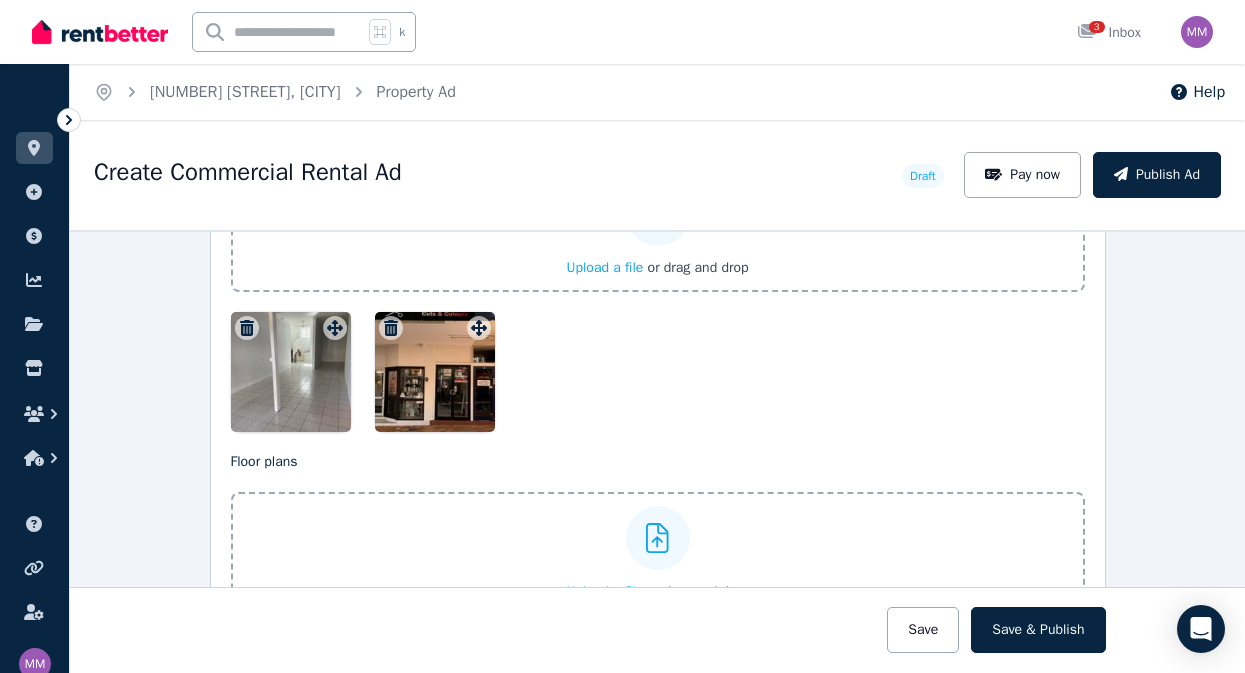 click on "Listing Photos Photos Upload a file   or drag and drop Uploaded   " [FILENAME] "
To pick up a draggable item, press the space bar.
While dragging, use the arrow keys to move the item.
Press space again to drop the item in its new position, or press escape to cancel.
Floor plans Upload a file   or drag and drop" at bounding box center [658, 354] 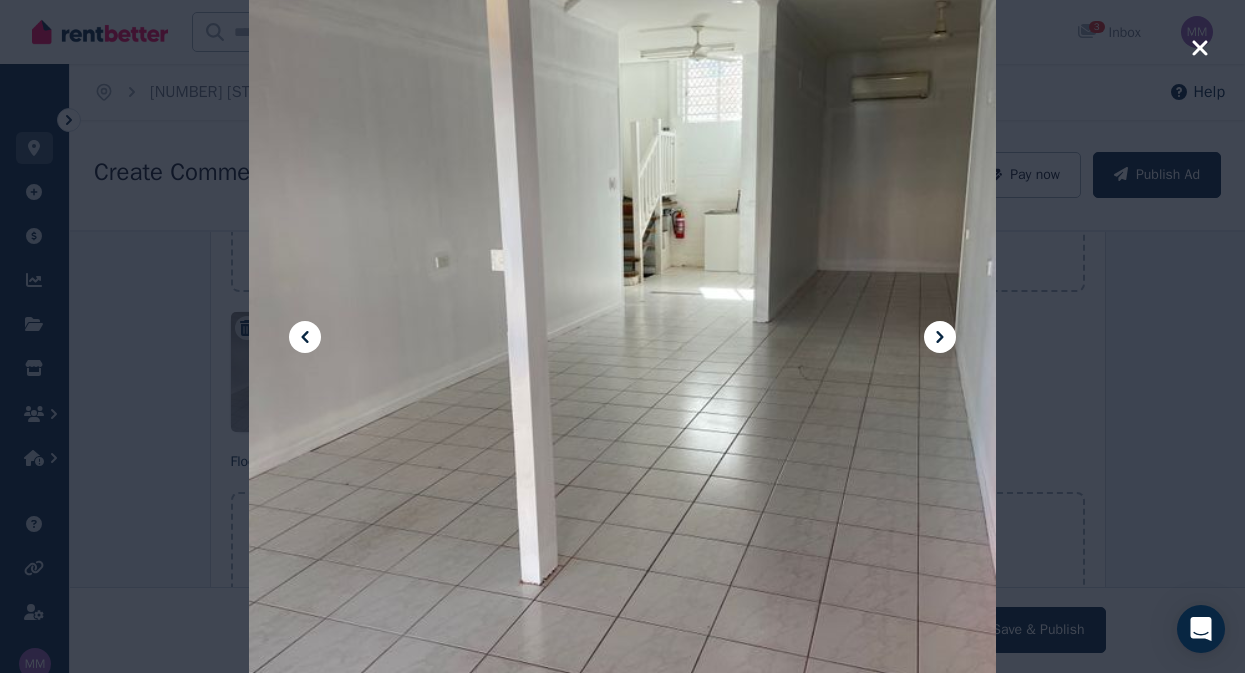 click 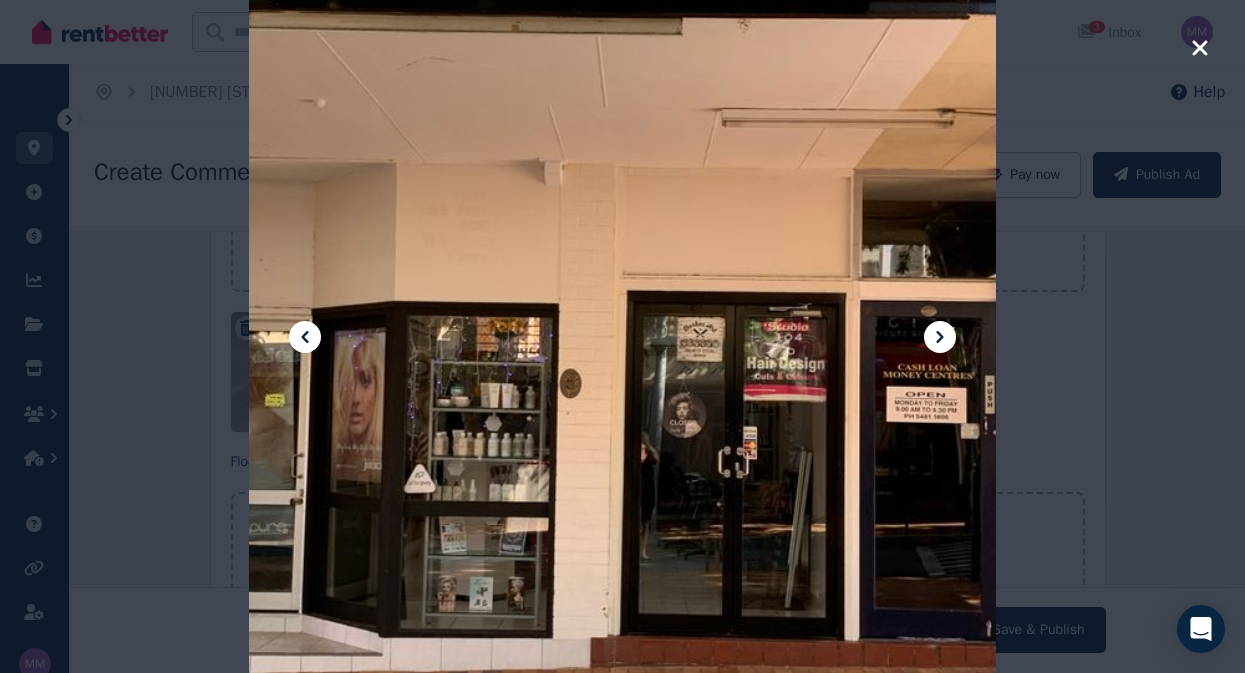 click 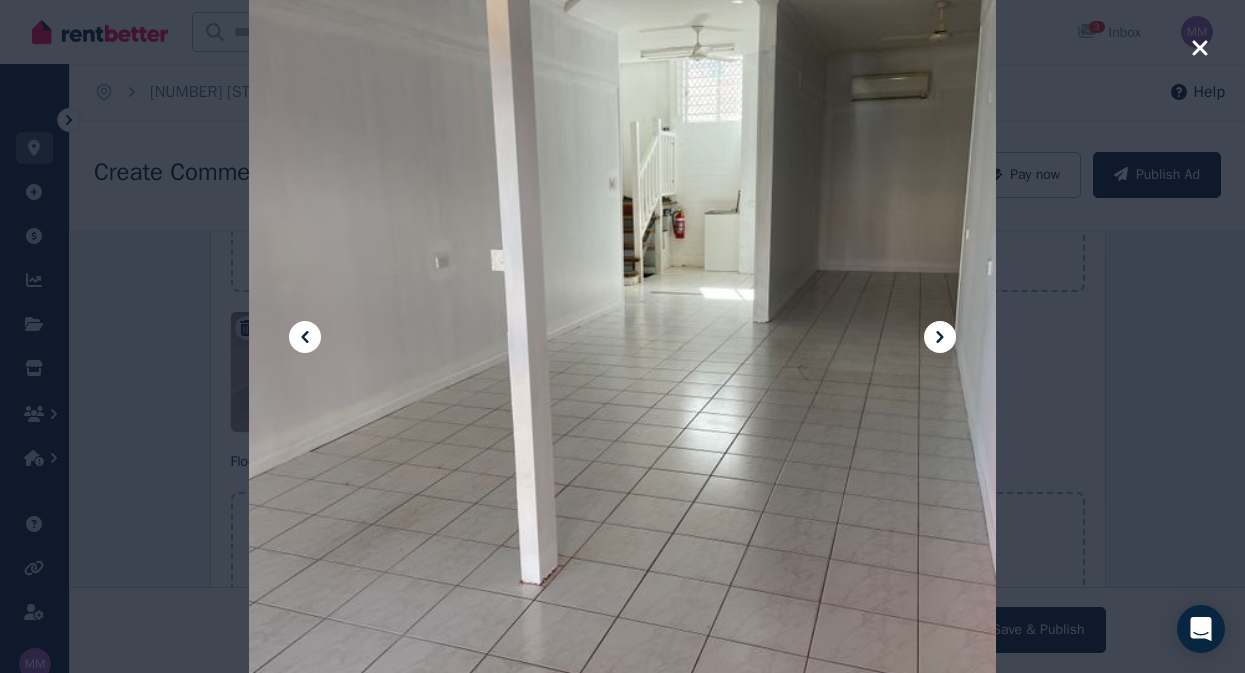 click 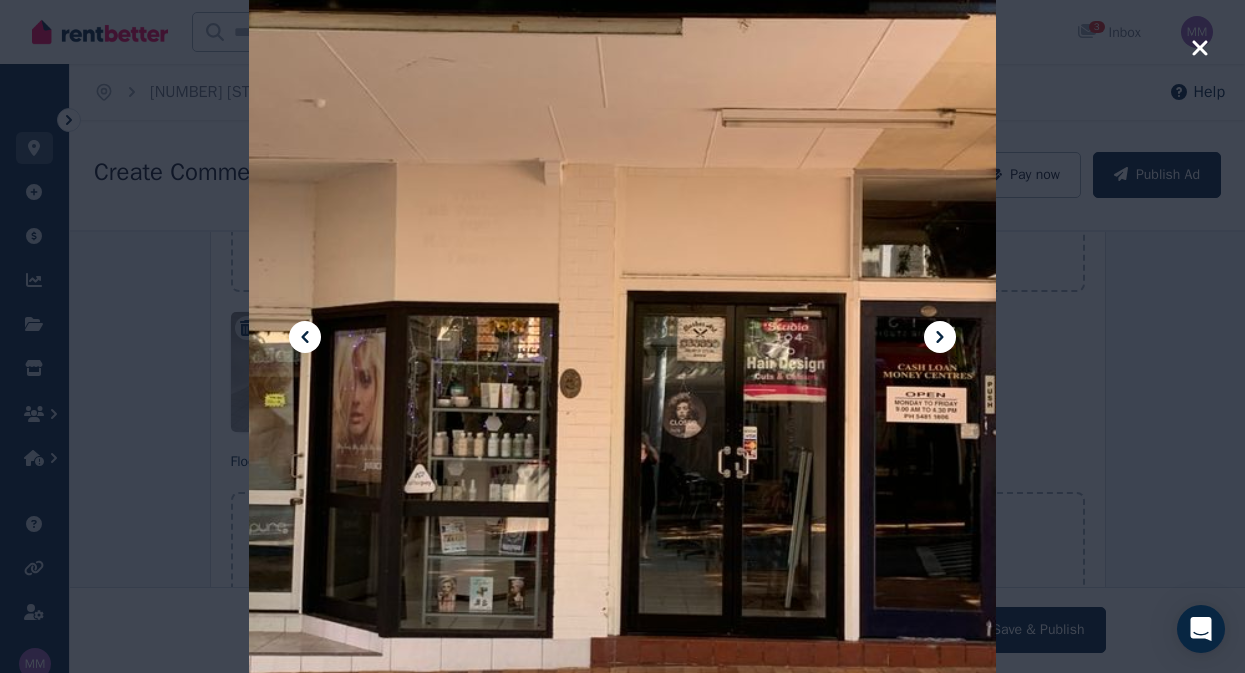click 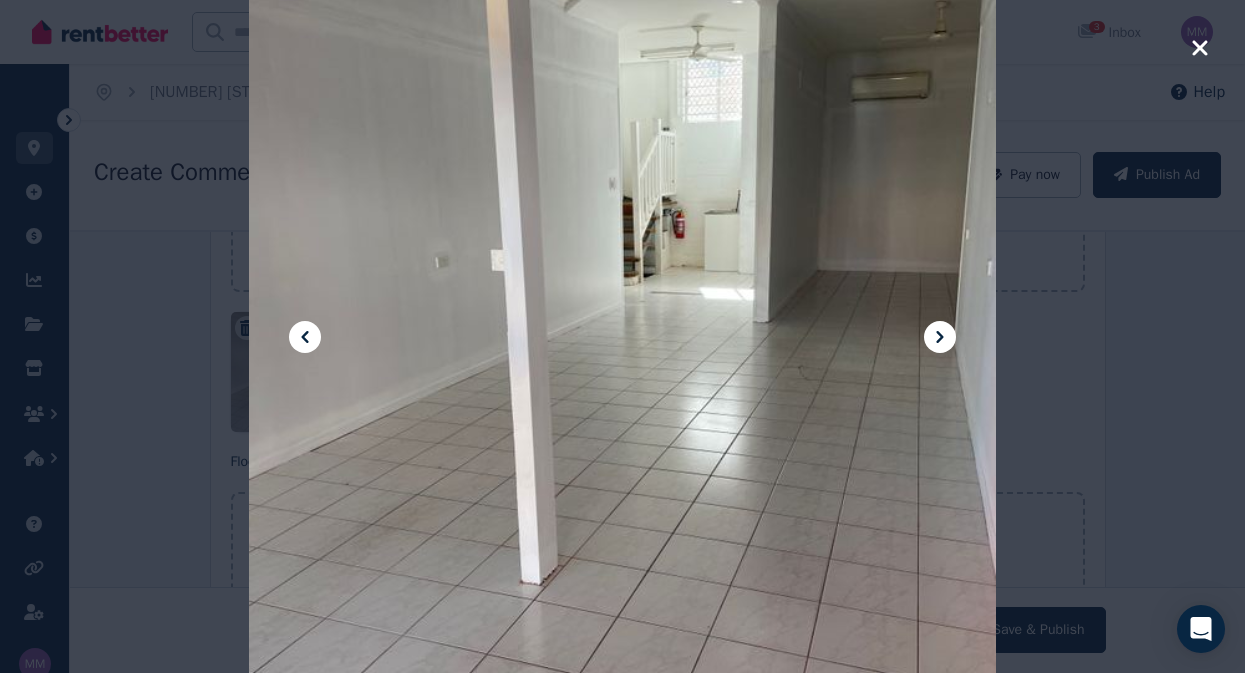 click 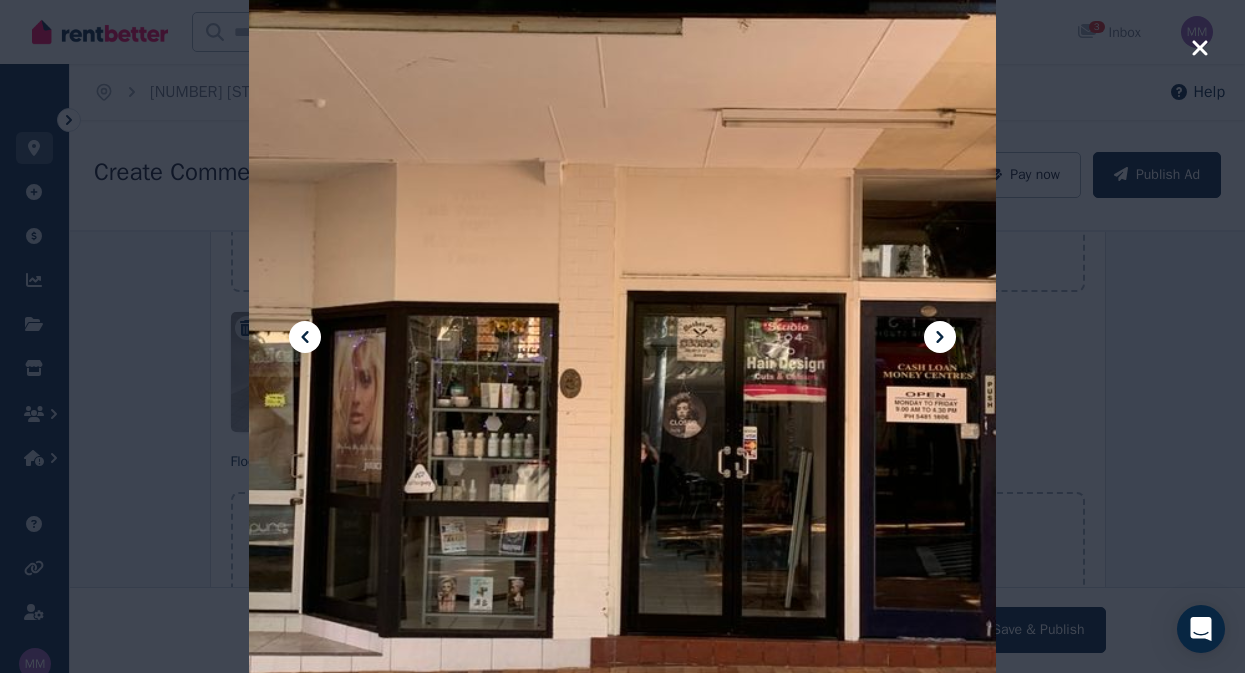 click 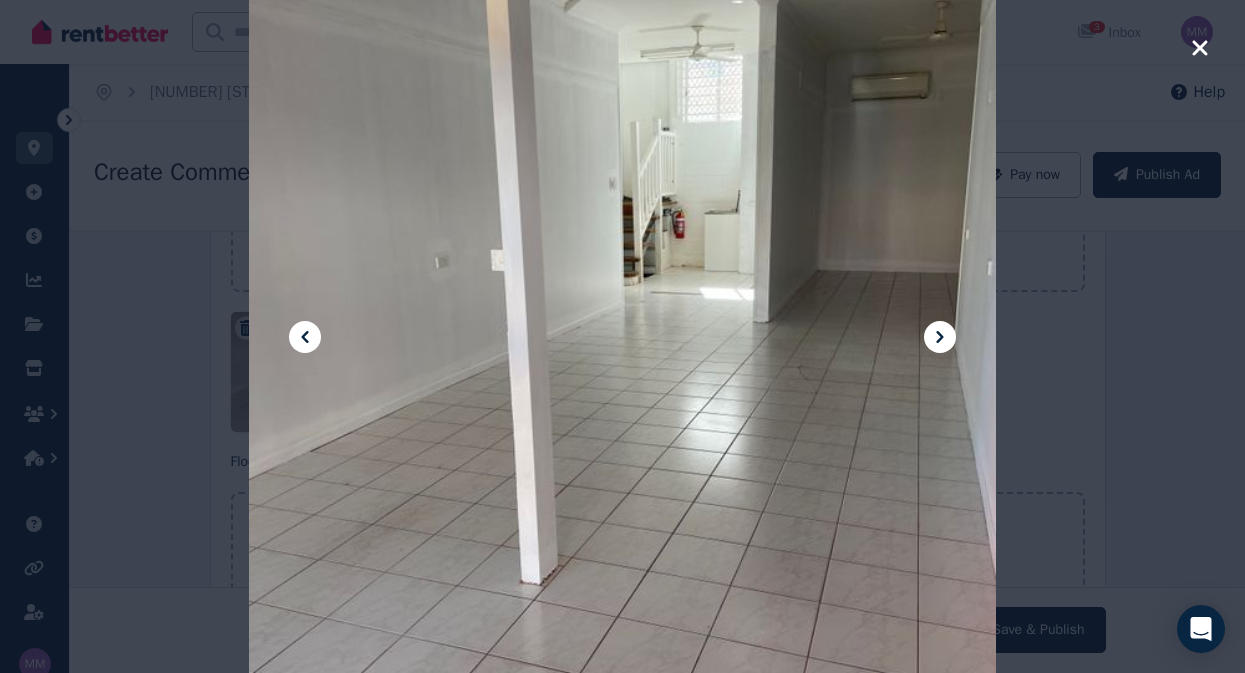 click 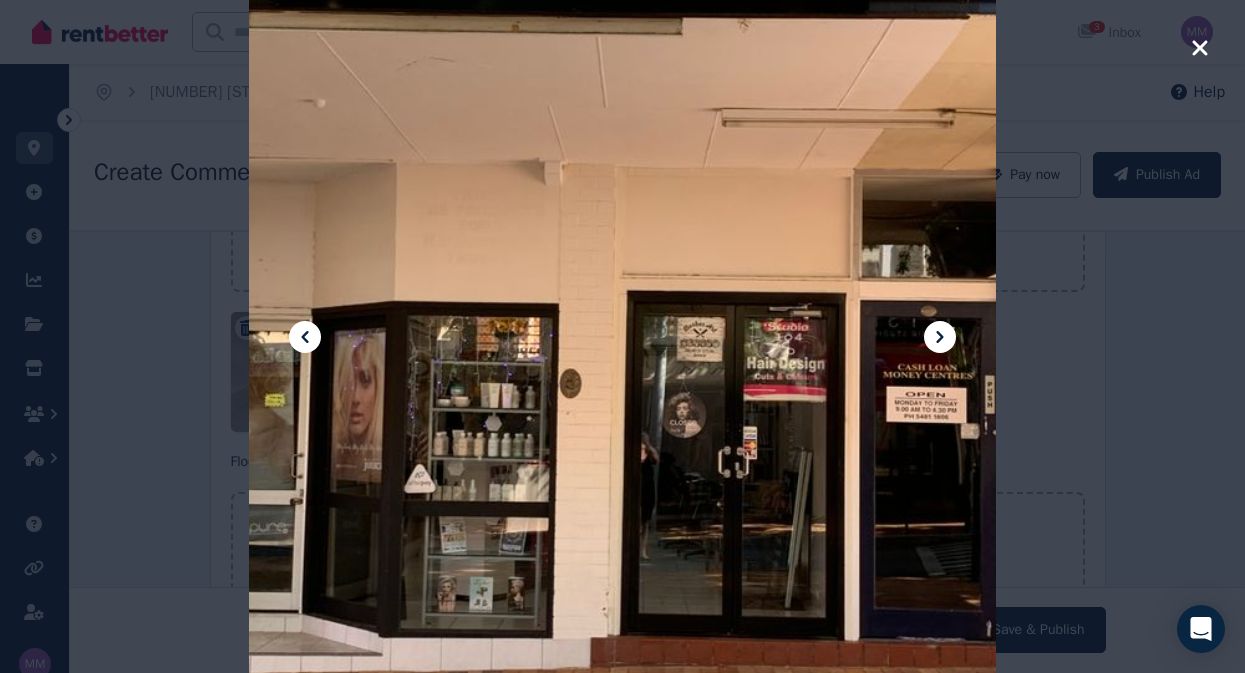 click 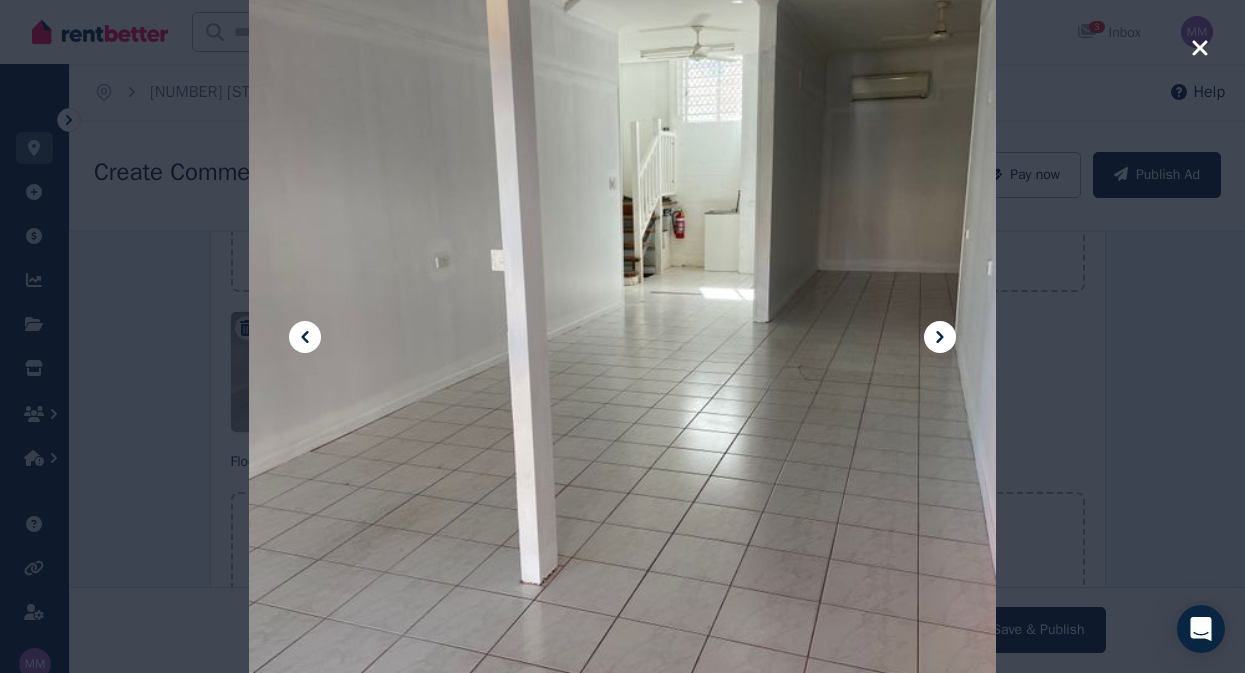 click 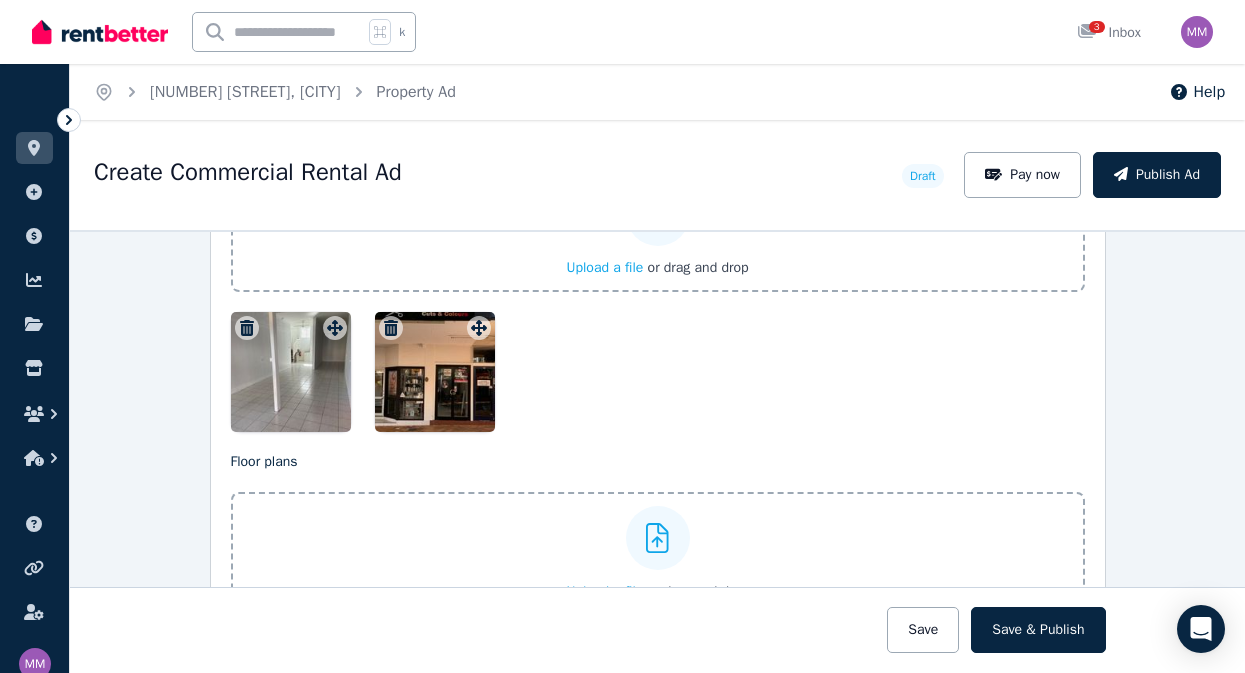 click on "Upload a file" at bounding box center (604, 267) 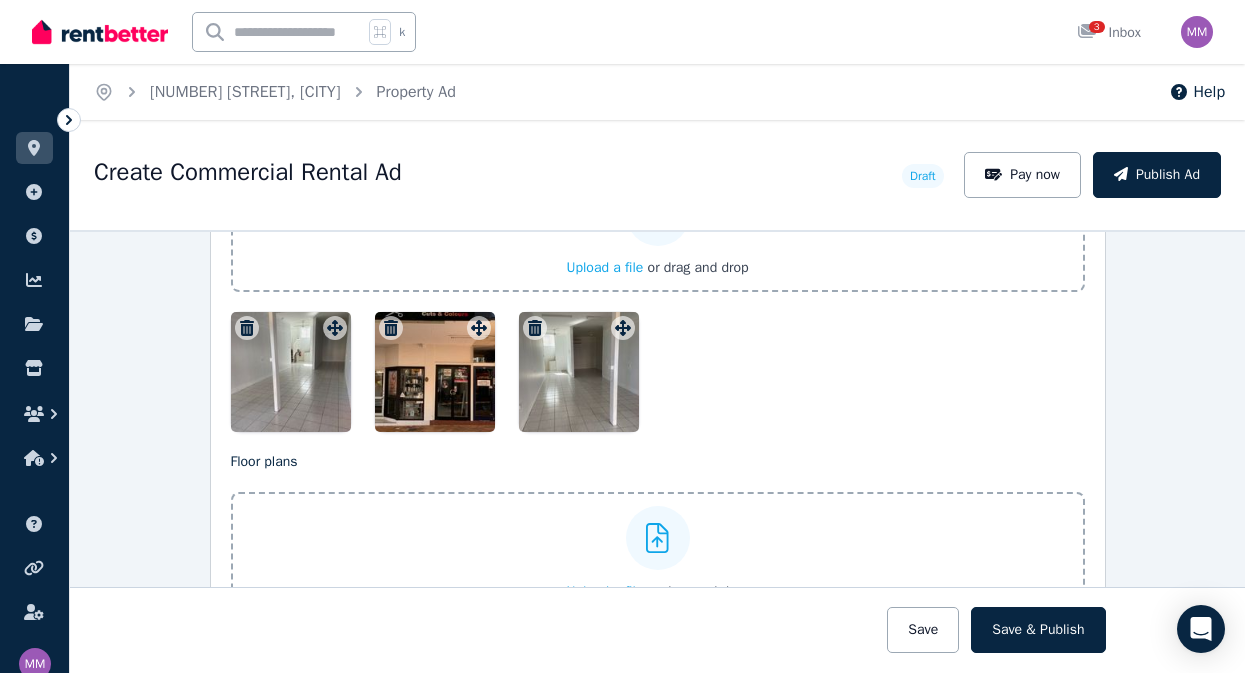 drag, startPoint x: 270, startPoint y: 368, endPoint x: 653, endPoint y: 375, distance: 383.06396 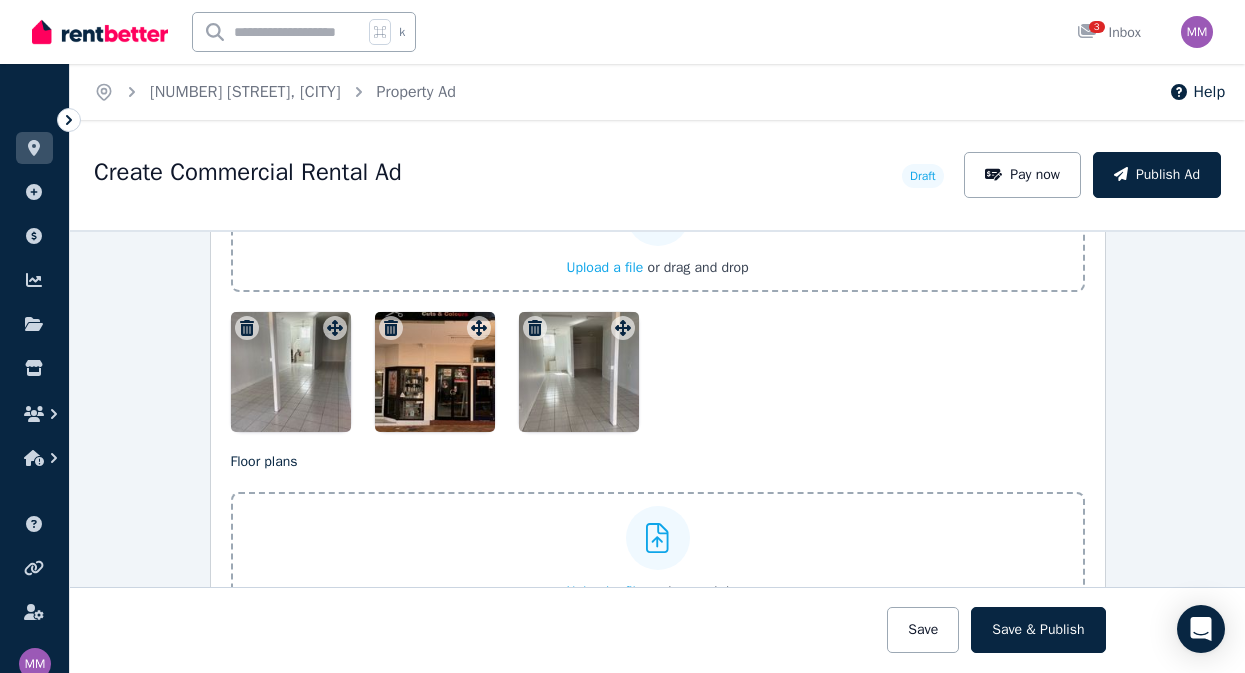 click at bounding box center (658, 372) 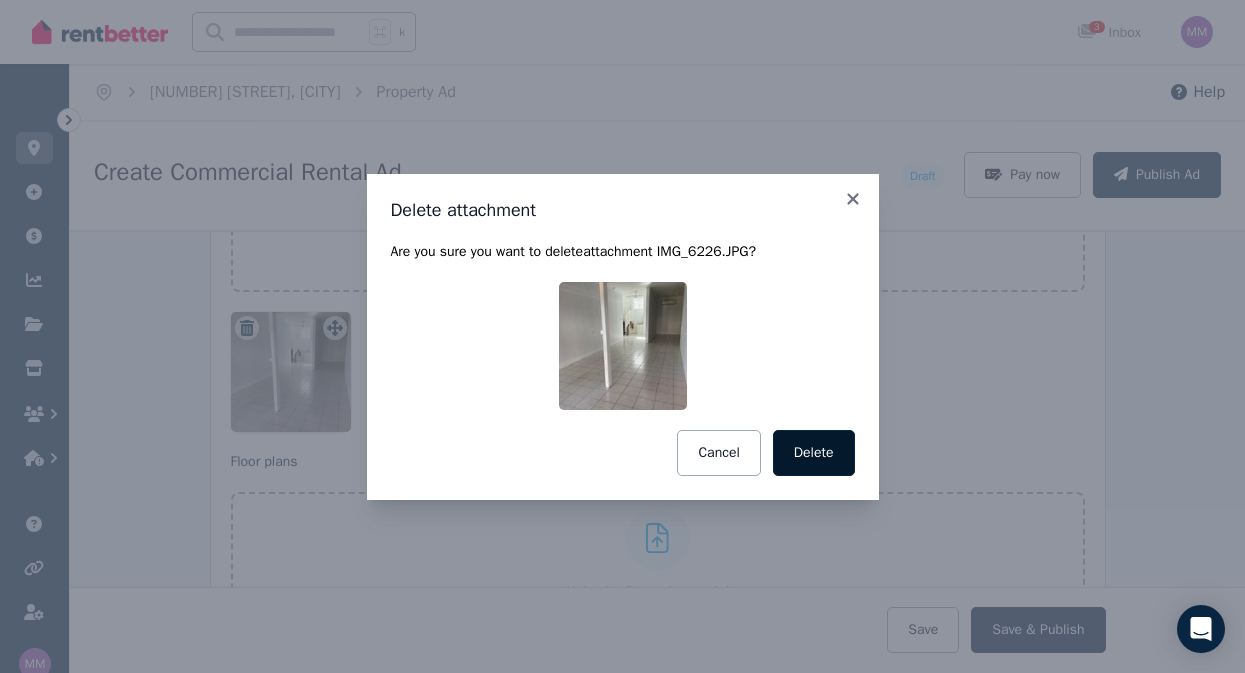 click on "Delete" at bounding box center [814, 453] 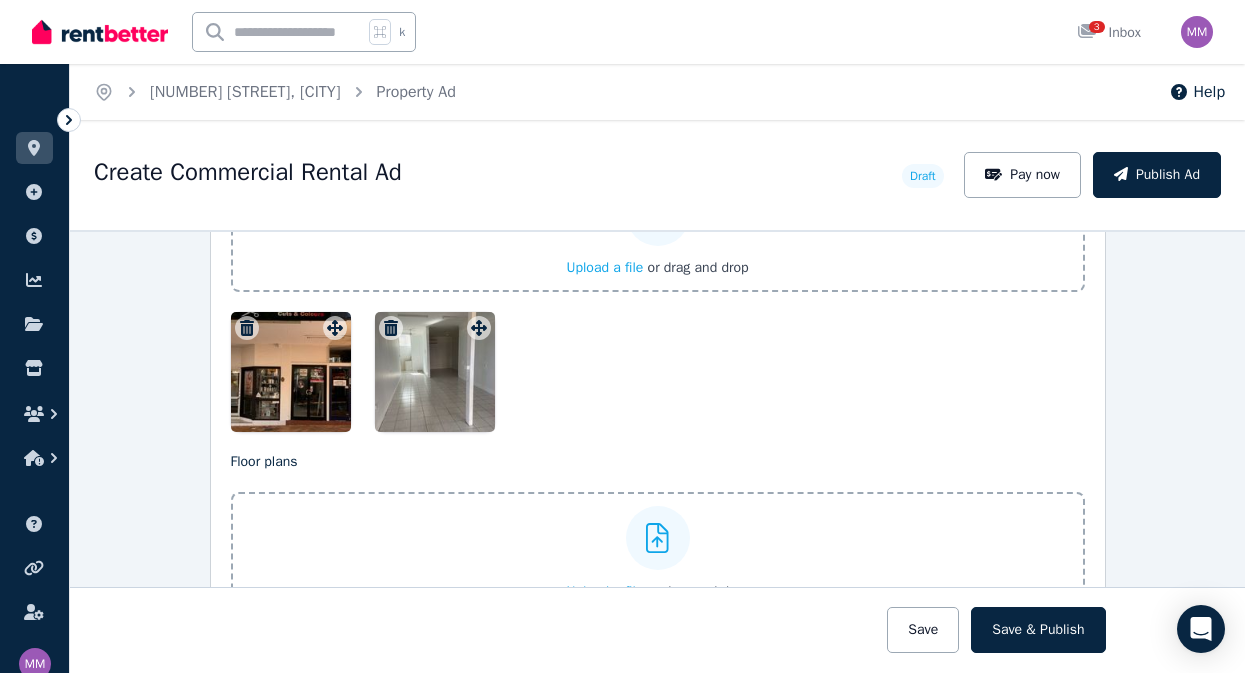 click on "Upload a file" at bounding box center (604, 267) 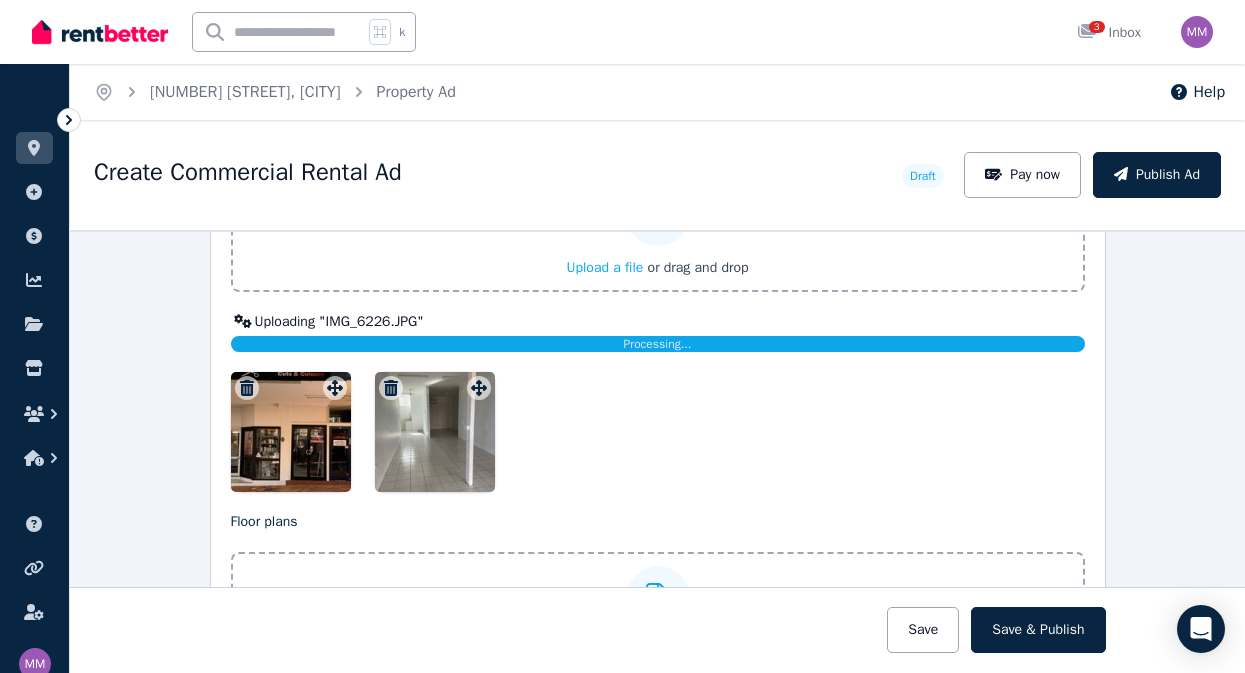click on "Upload a file" at bounding box center [604, 267] 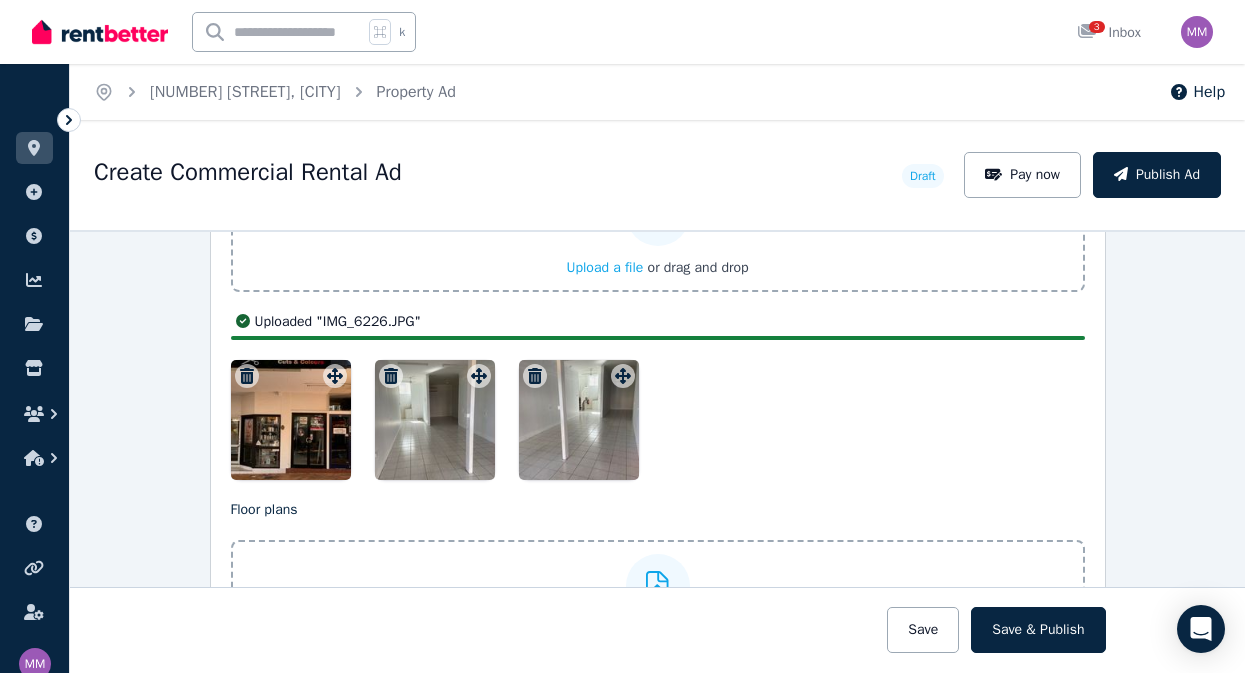 click at bounding box center (291, 420) 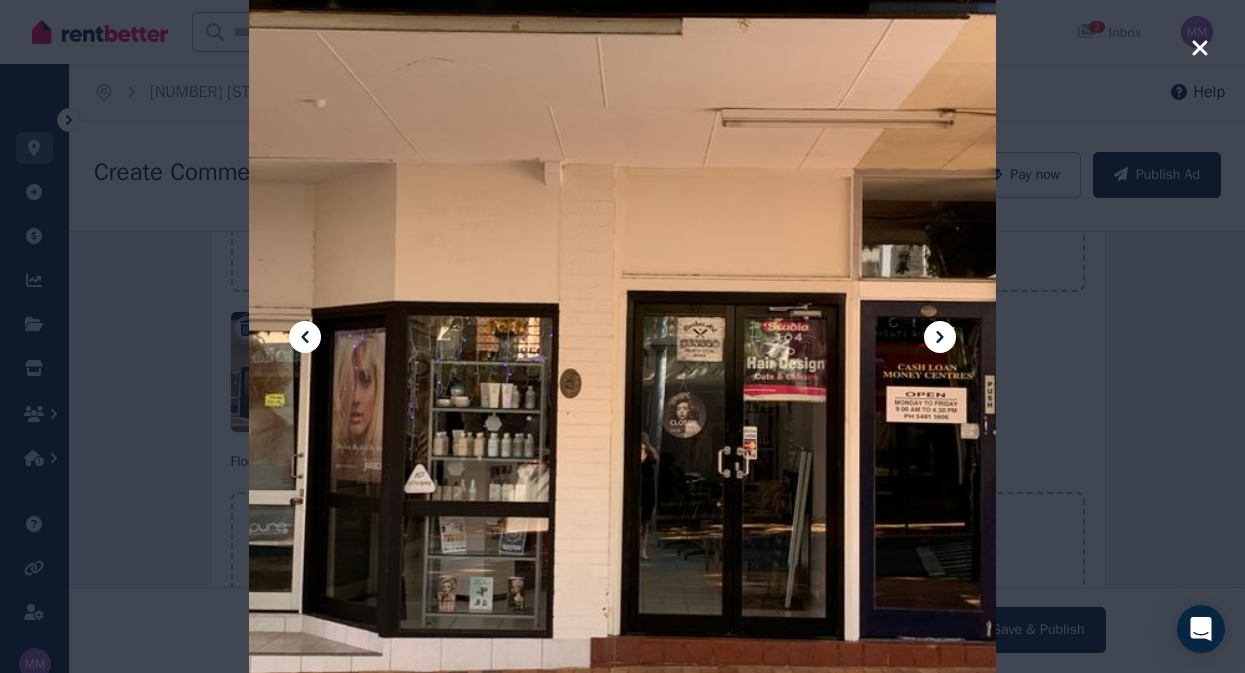 click at bounding box center (622, 336) 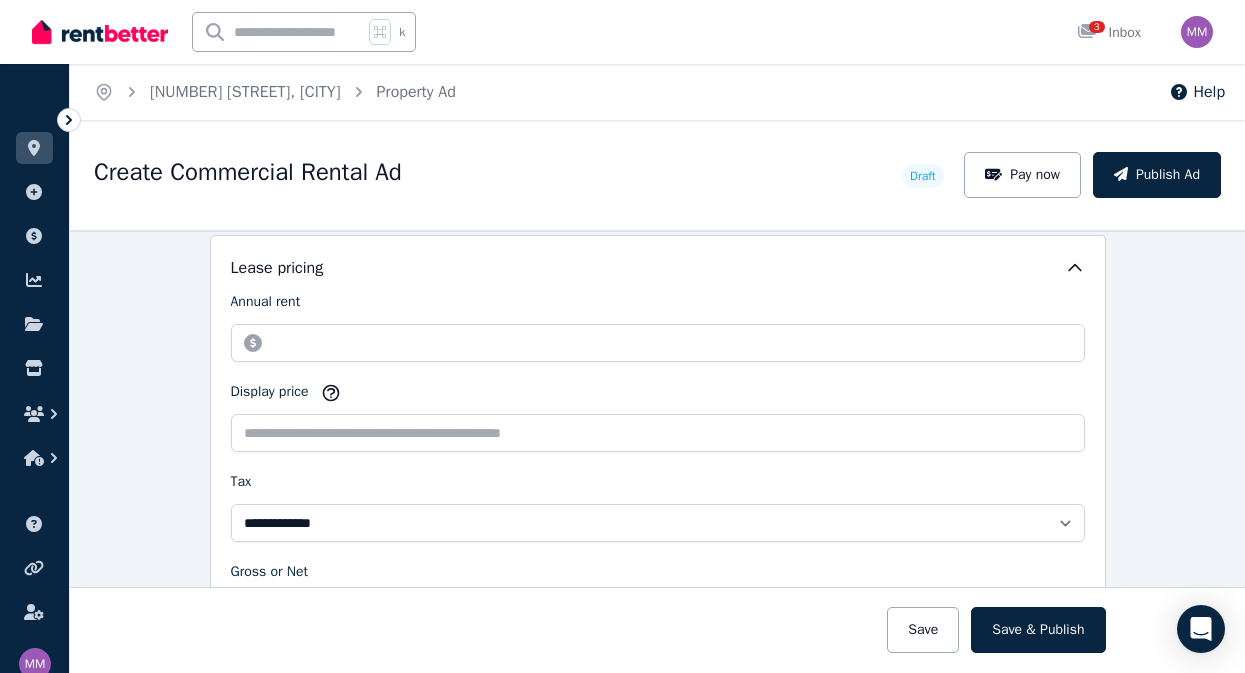 scroll, scrollTop: 645, scrollLeft: 0, axis: vertical 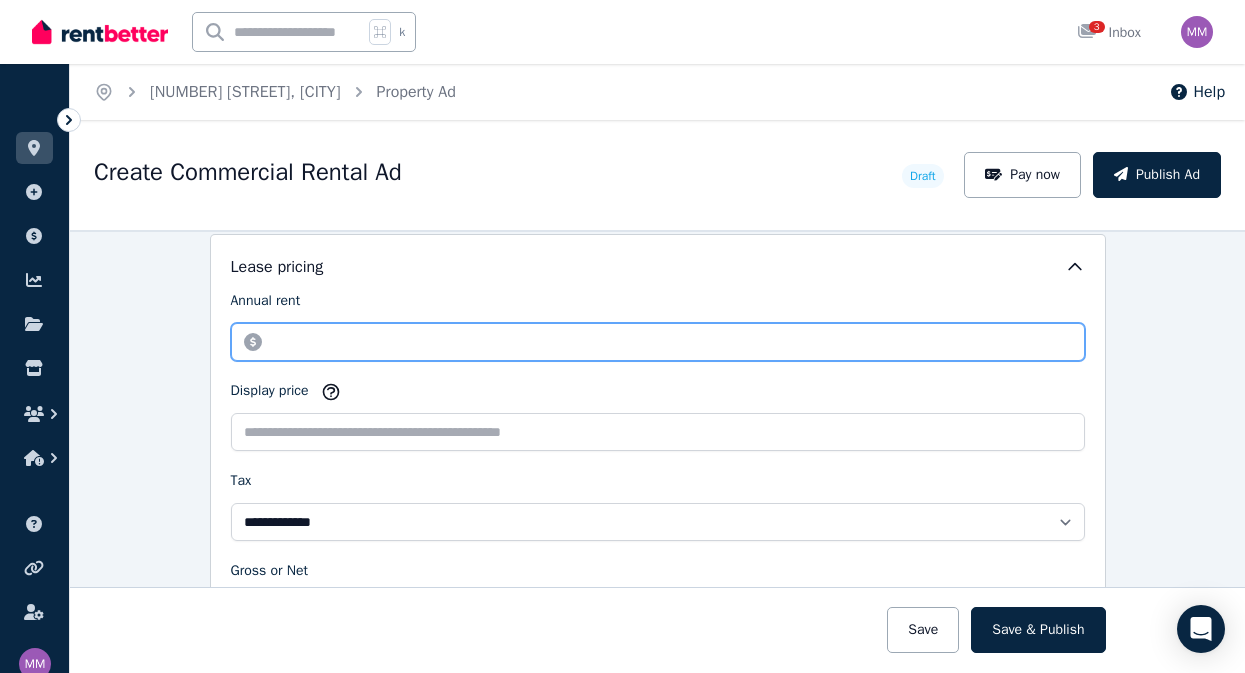 click on "Annual rent" at bounding box center [658, 342] 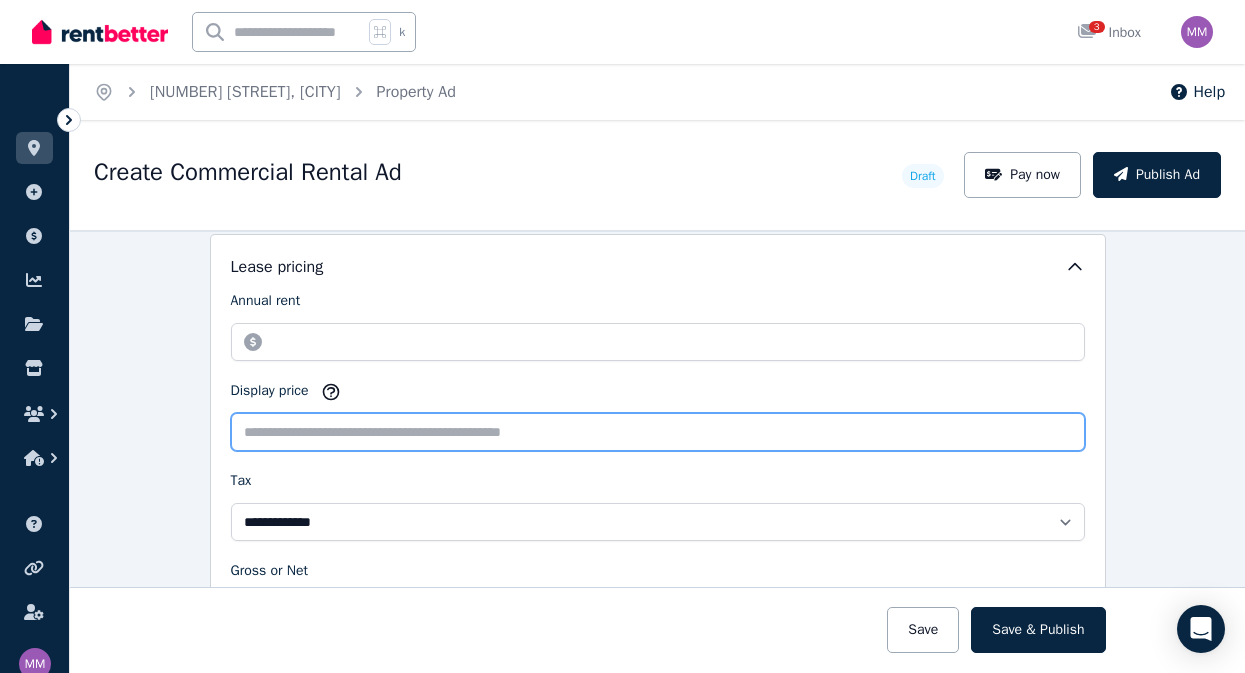click on "Display price" at bounding box center (658, 432) 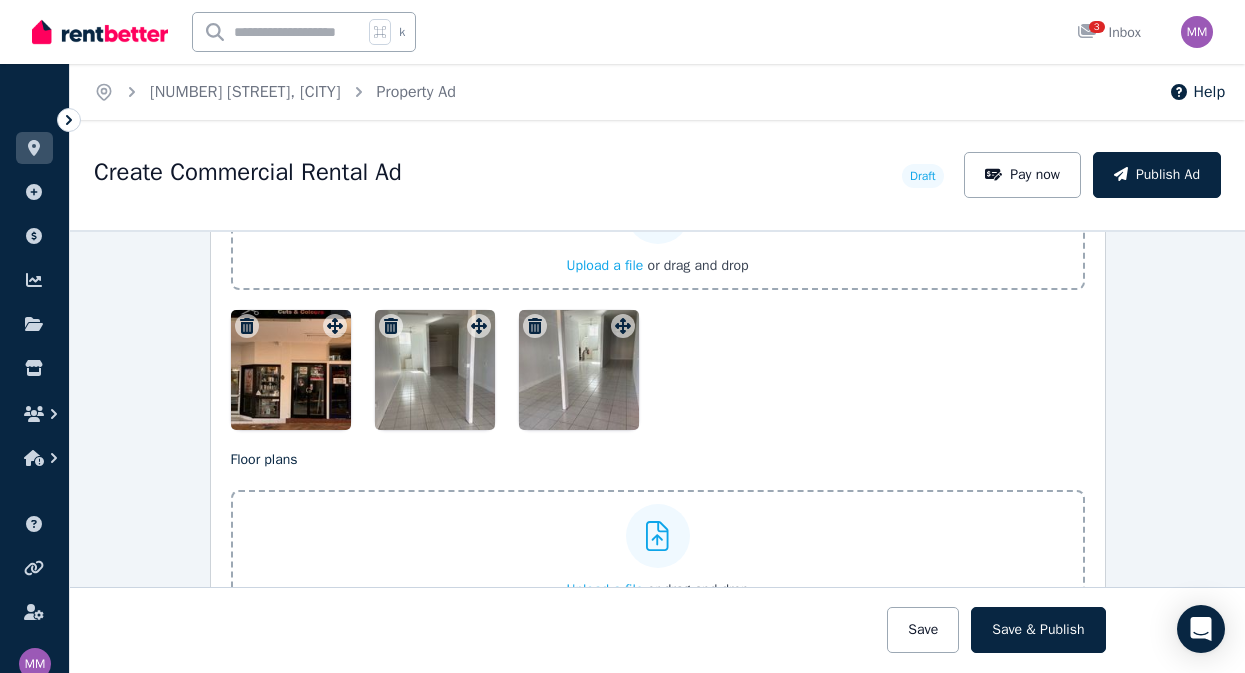 scroll, scrollTop: 2669, scrollLeft: 0, axis: vertical 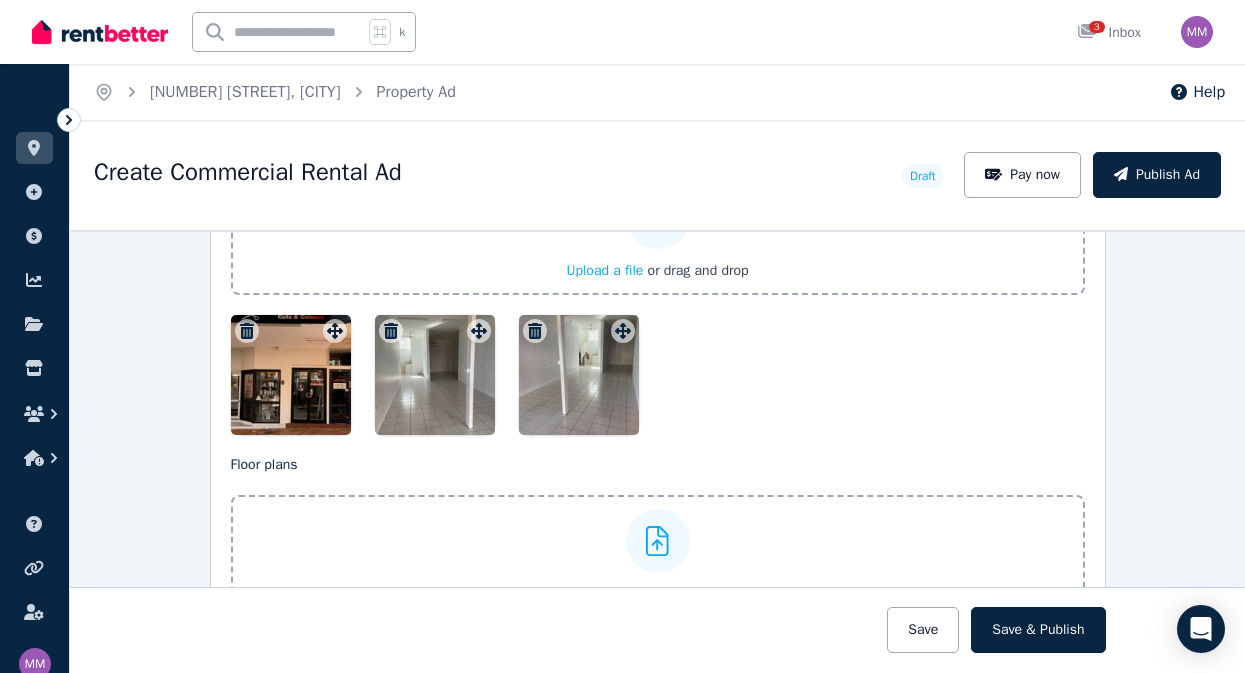 type on "**********" 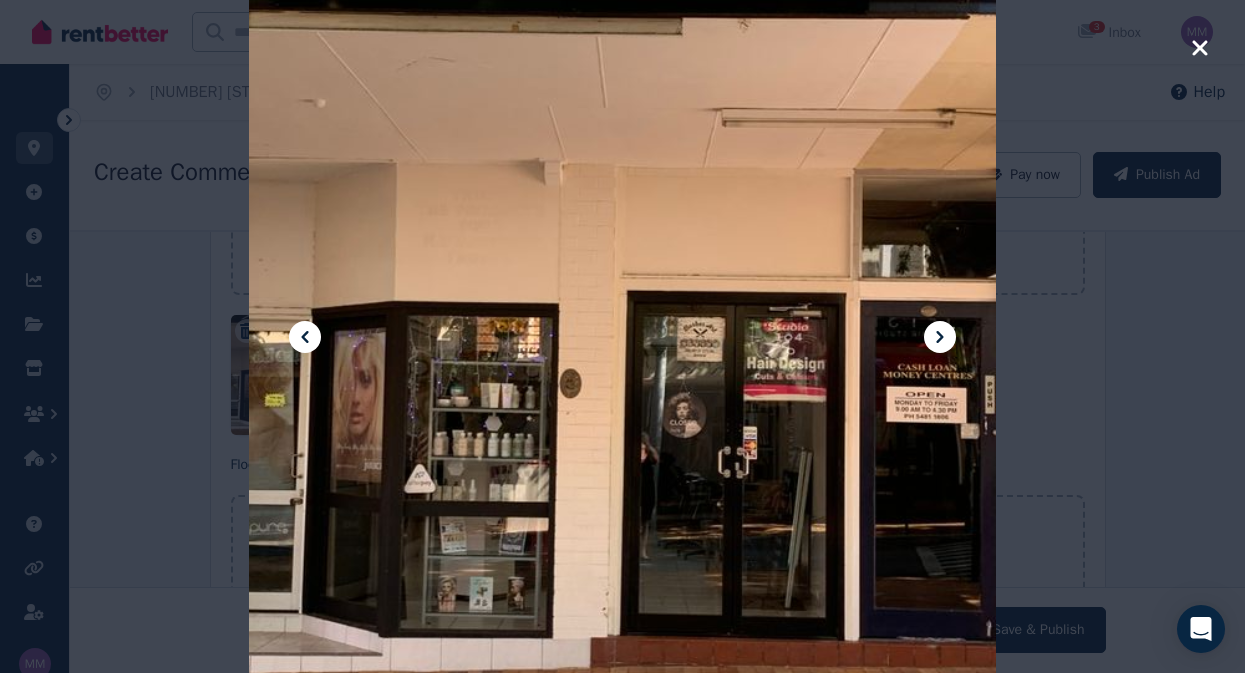 click 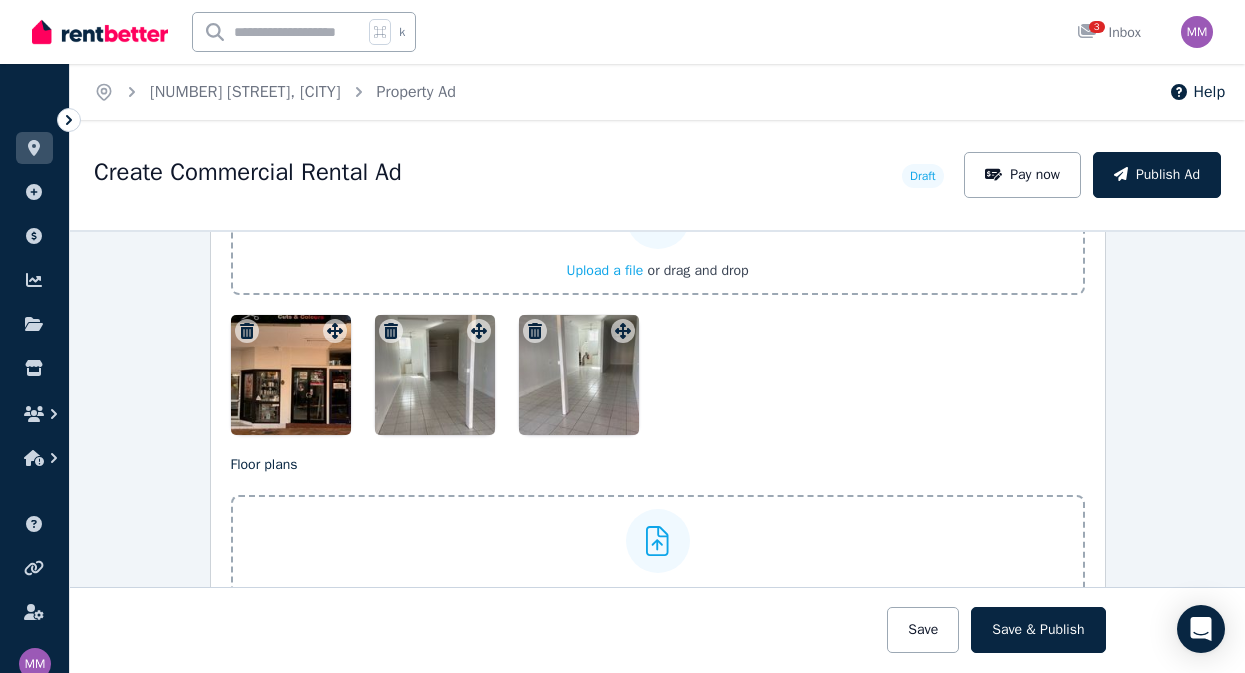 click on "Upload a file" at bounding box center (604, 270) 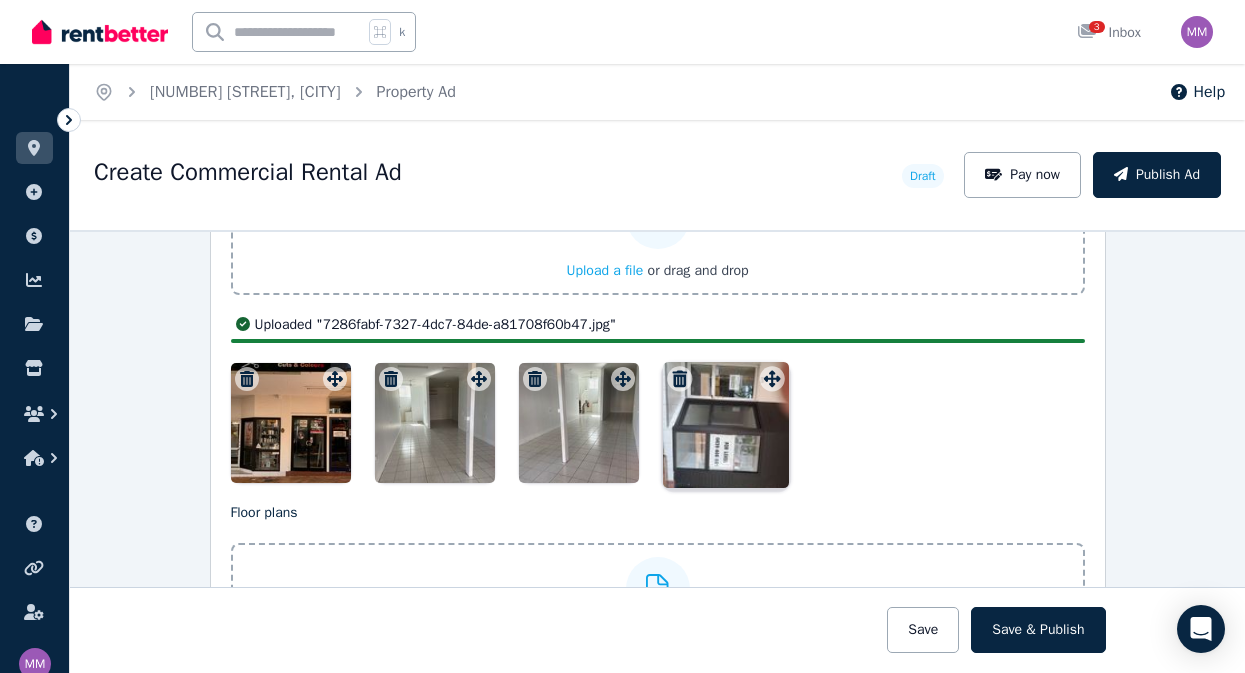 click on "Photos Upload a file   or drag and drop Uploaded   " IMG_9552.jpeg " Uploaded   " IMG_6227.JPG " Uploaded   " IMG_6226.JPG " Uploaded   " 7286fabf-7327-4dc7-84de-a81708f60b47.jpg "
To pick up a draggable item, press the space bar.
While dragging, use the arrow keys to move the item.
Press space again to drop the item in its new position, or press escape to cancel.
Draggable item 5a7ec53f-1ebc-4ac3-aa32-0aa6513b49be was moved over droppable area 5a7ec53f-1ebc-4ac3-aa32-0aa6513b49be." at bounding box center (658, 307) 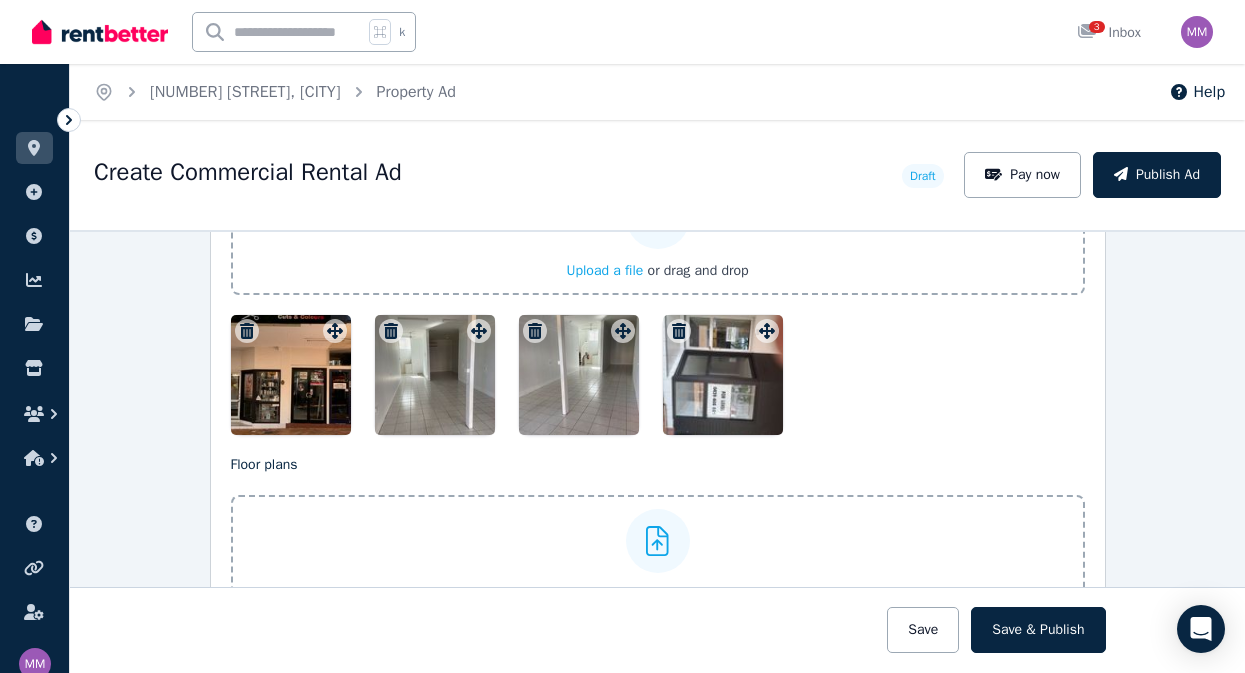 click at bounding box center (723, 375) 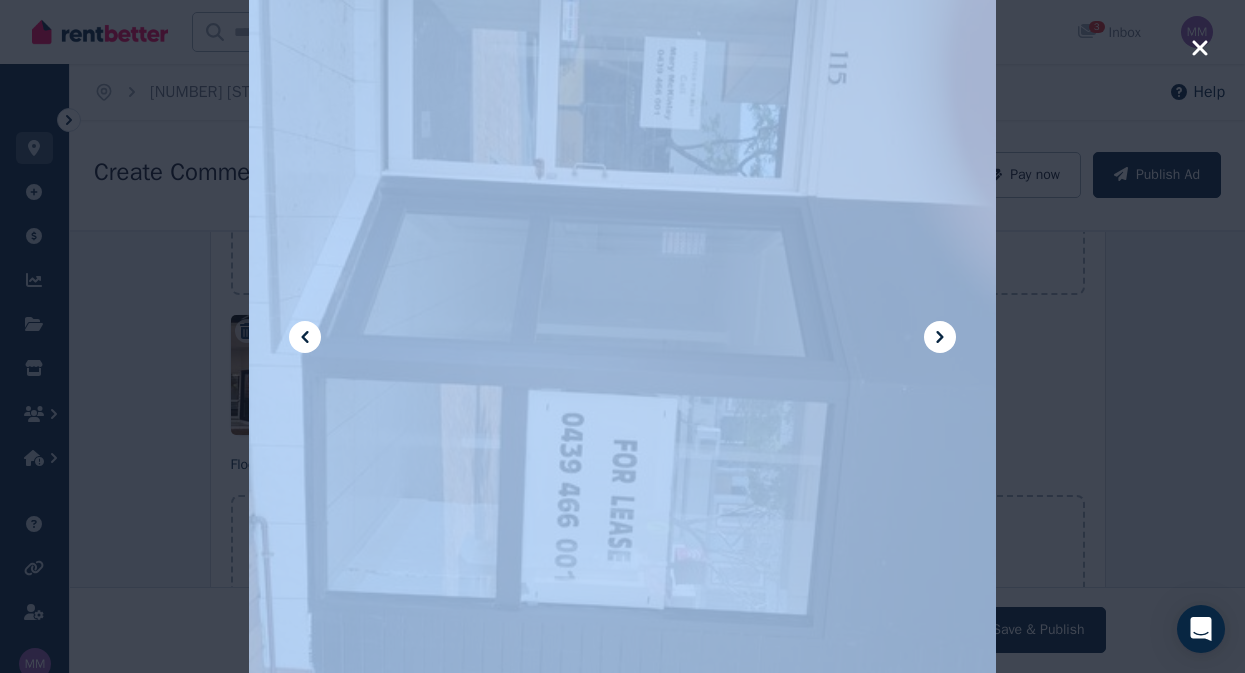 click at bounding box center (622, 337) 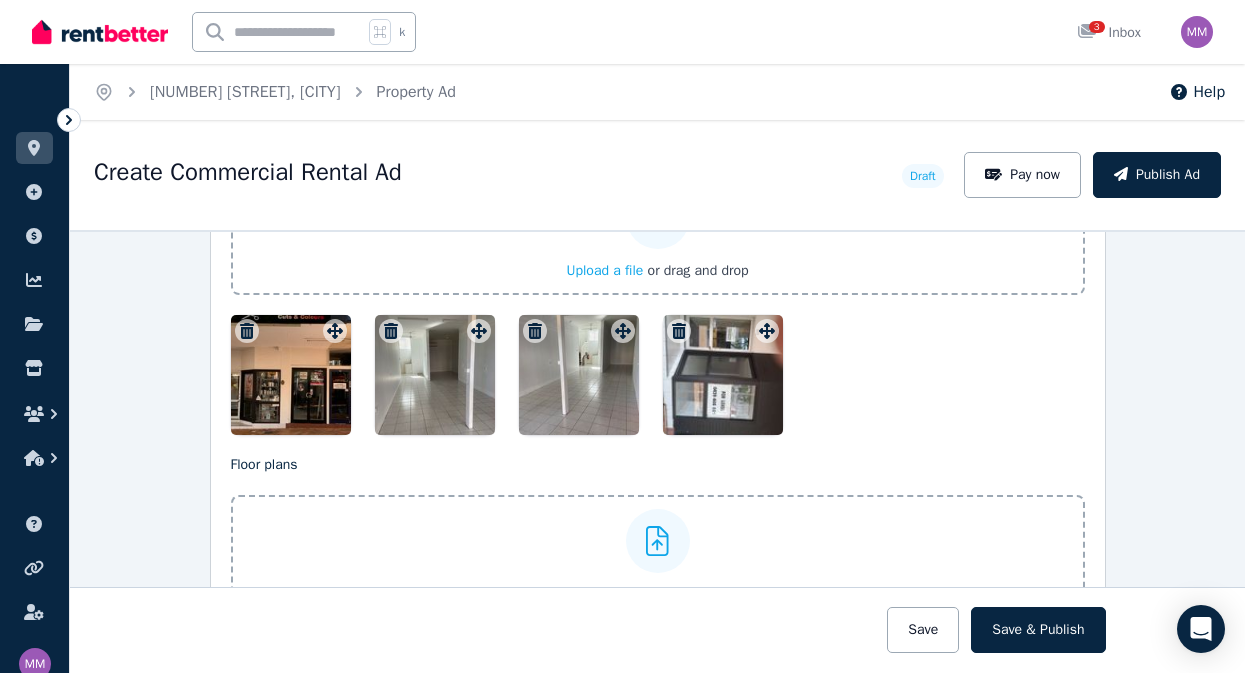 click at bounding box center [723, 375] 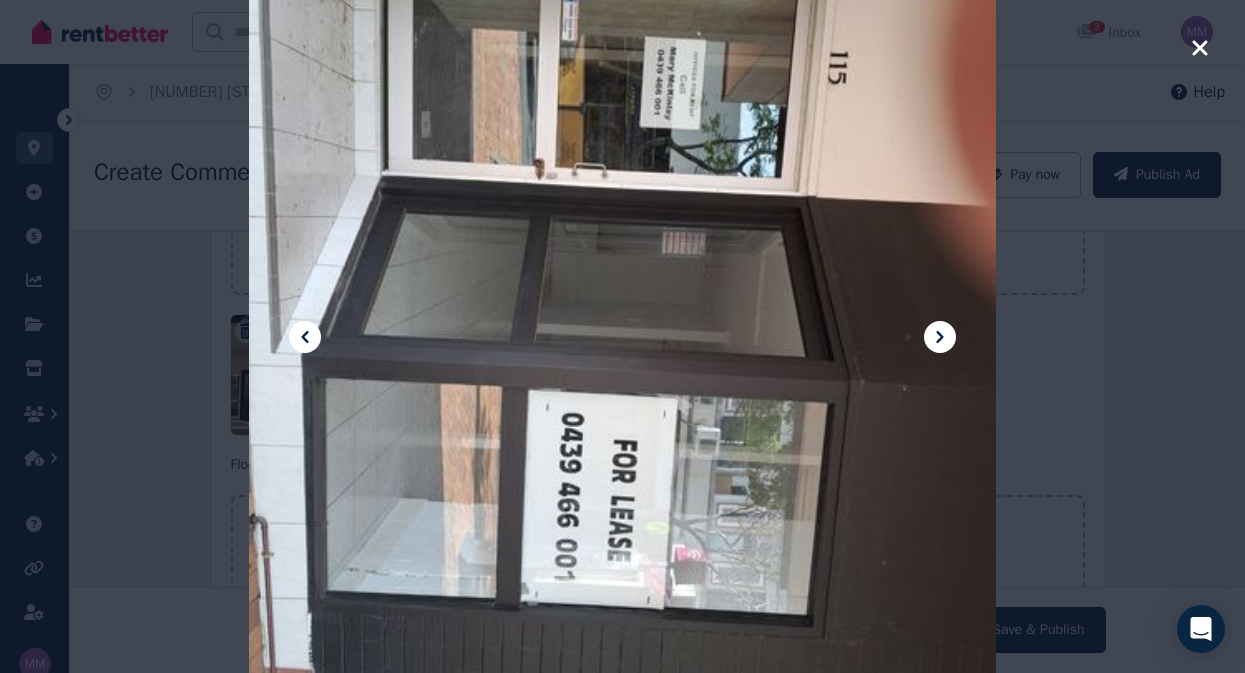 click at bounding box center [622, 336] 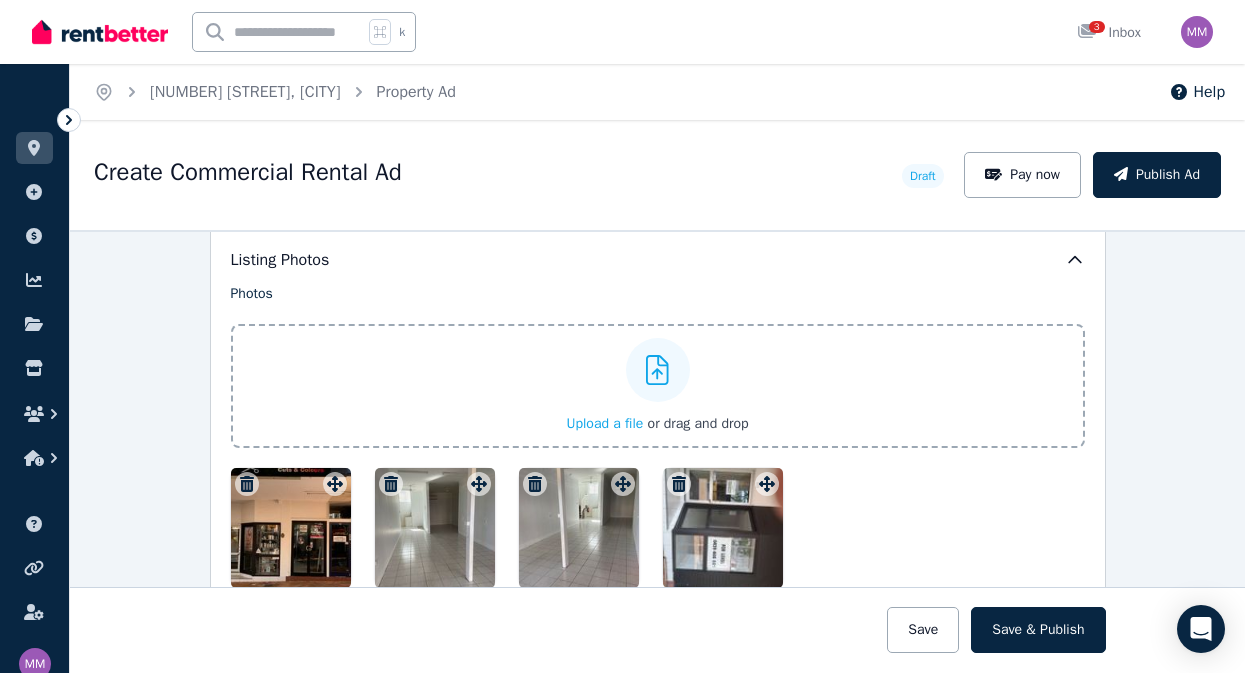 scroll, scrollTop: 2553, scrollLeft: 0, axis: vertical 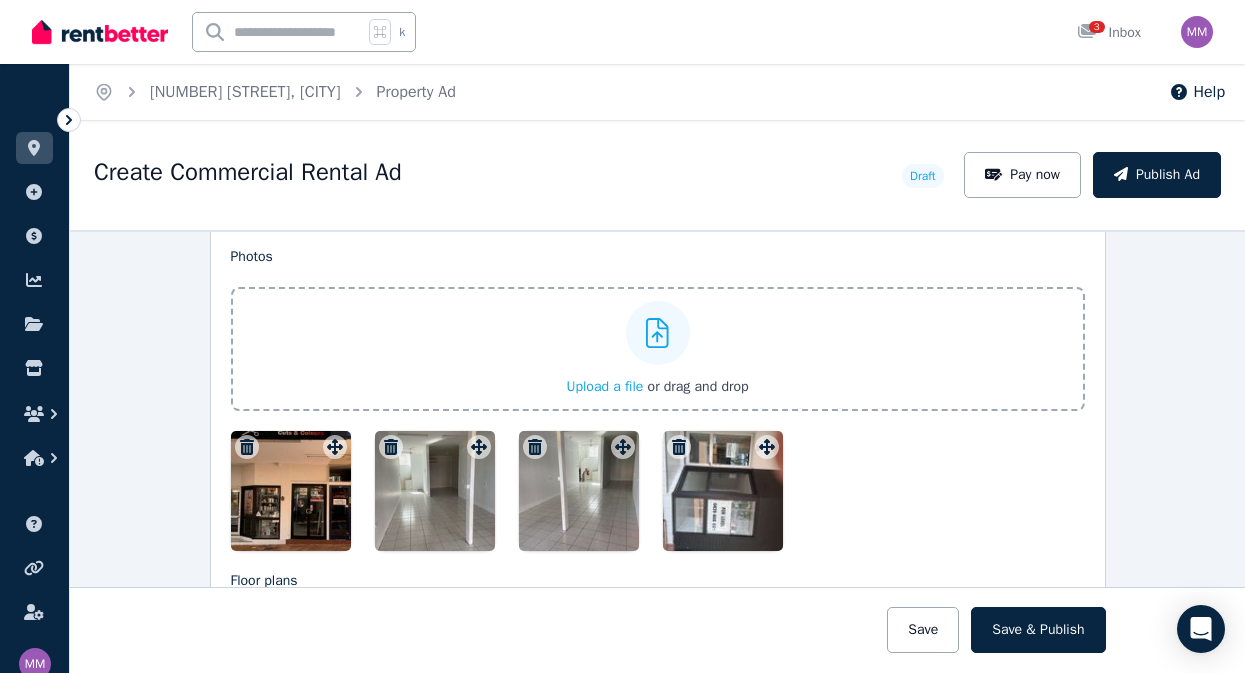 drag, startPoint x: 703, startPoint y: 459, endPoint x: 193, endPoint y: 476, distance: 510.28326 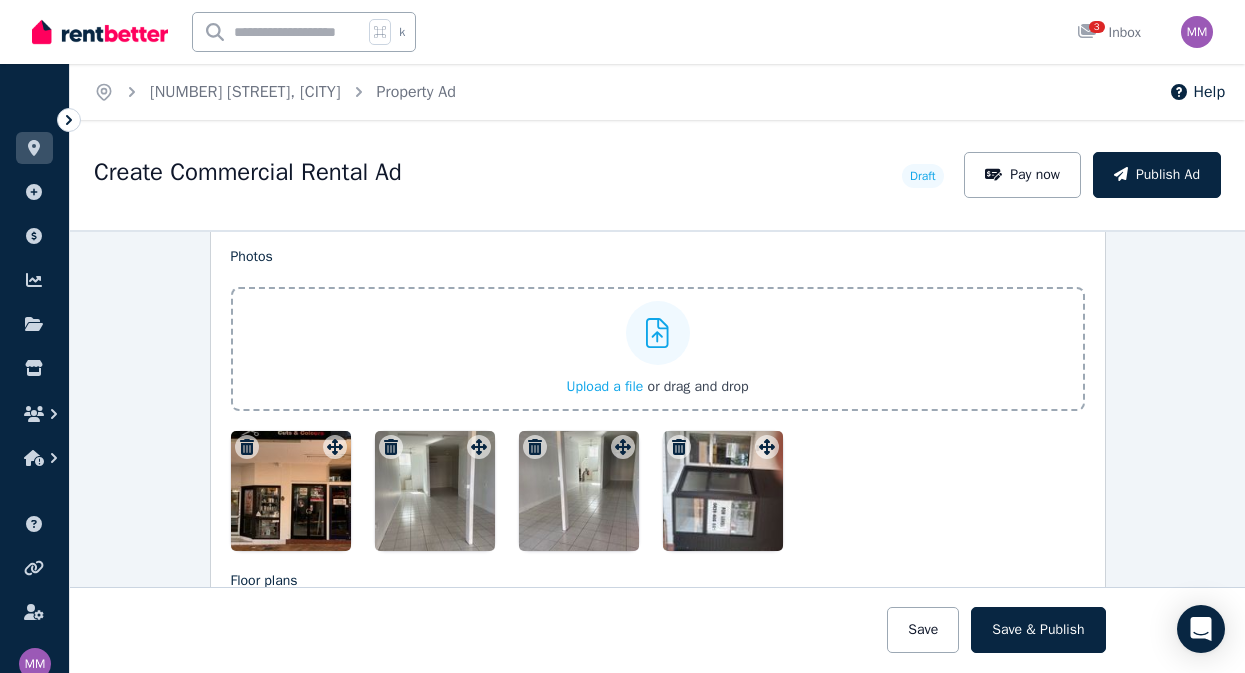 click on "**********" at bounding box center [657, 451] 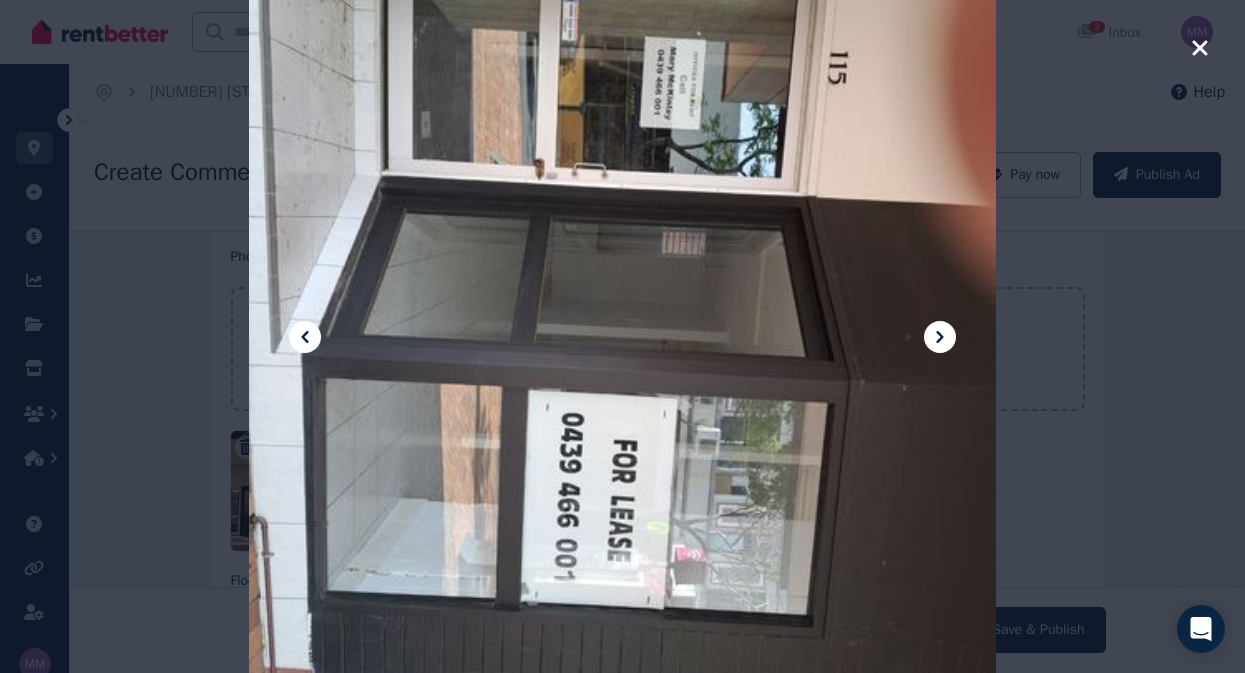 click at bounding box center [622, 336] 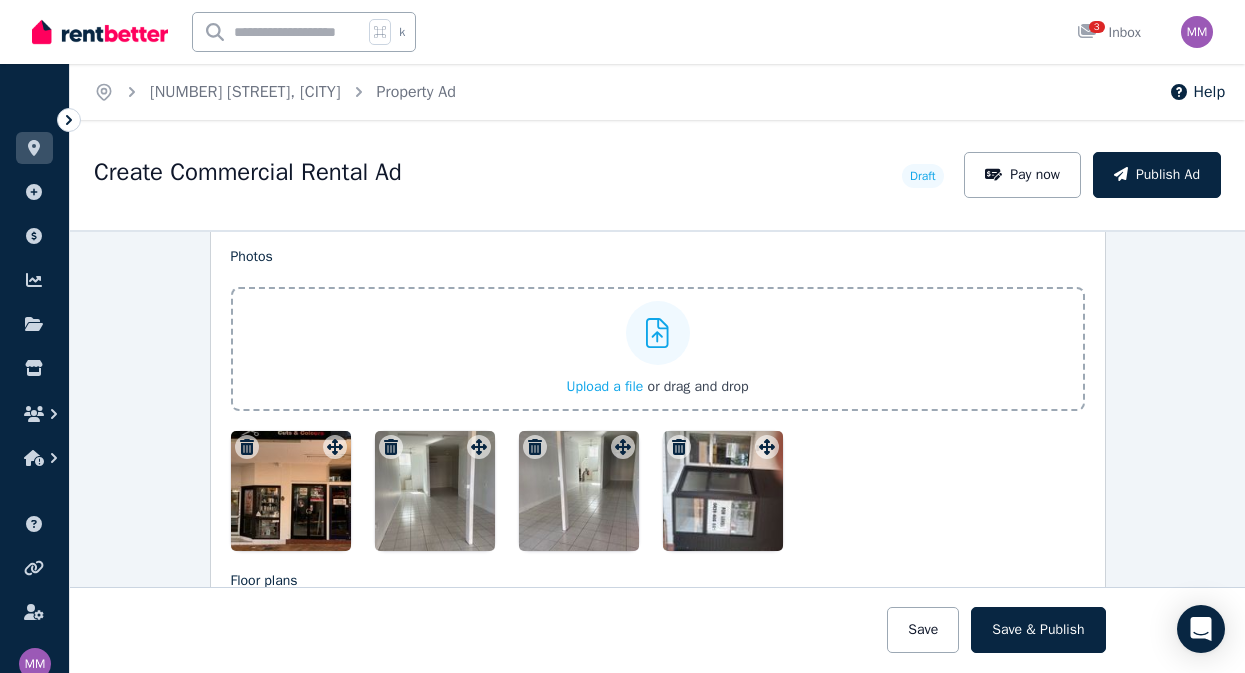 click 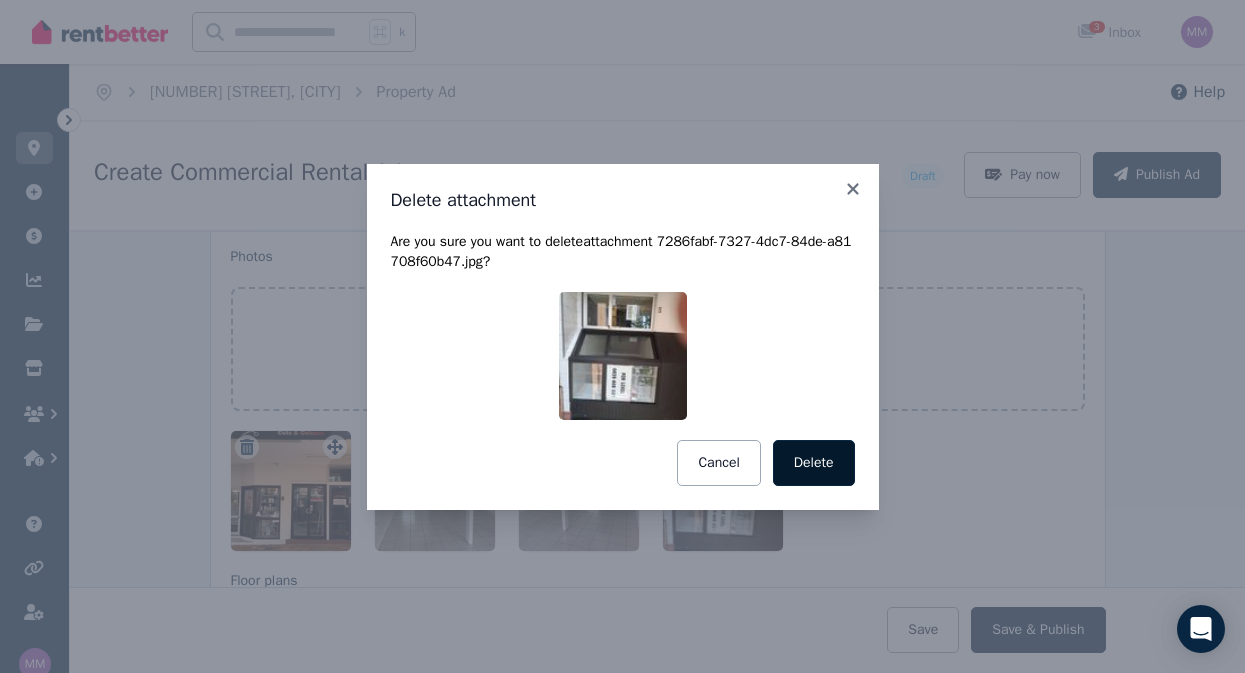 click on "Delete" at bounding box center (814, 463) 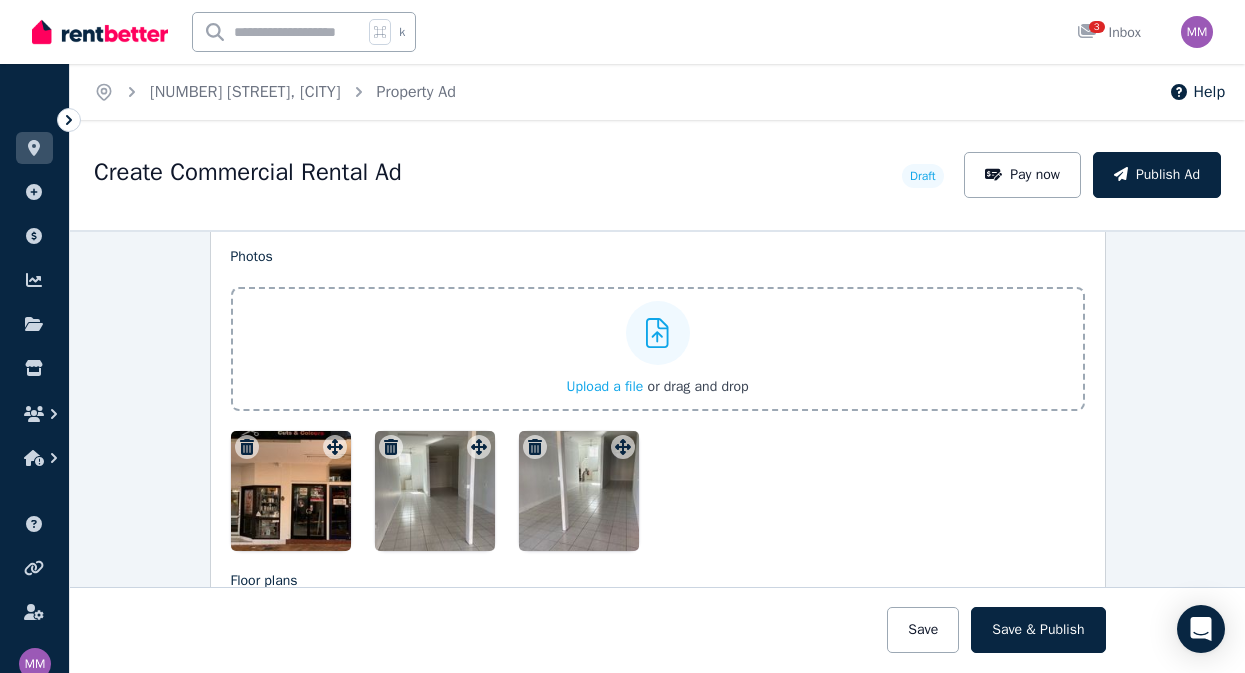 click on "Upload a file" at bounding box center [604, 386] 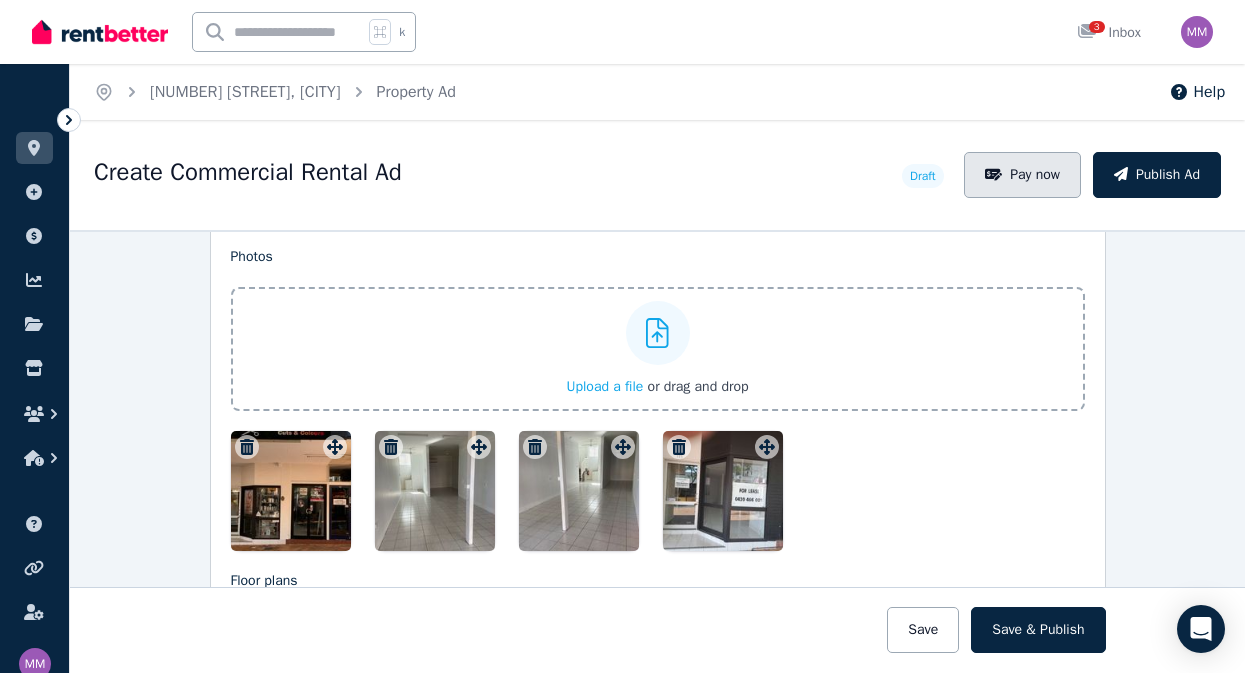 click on "Pay now" at bounding box center (1022, 175) 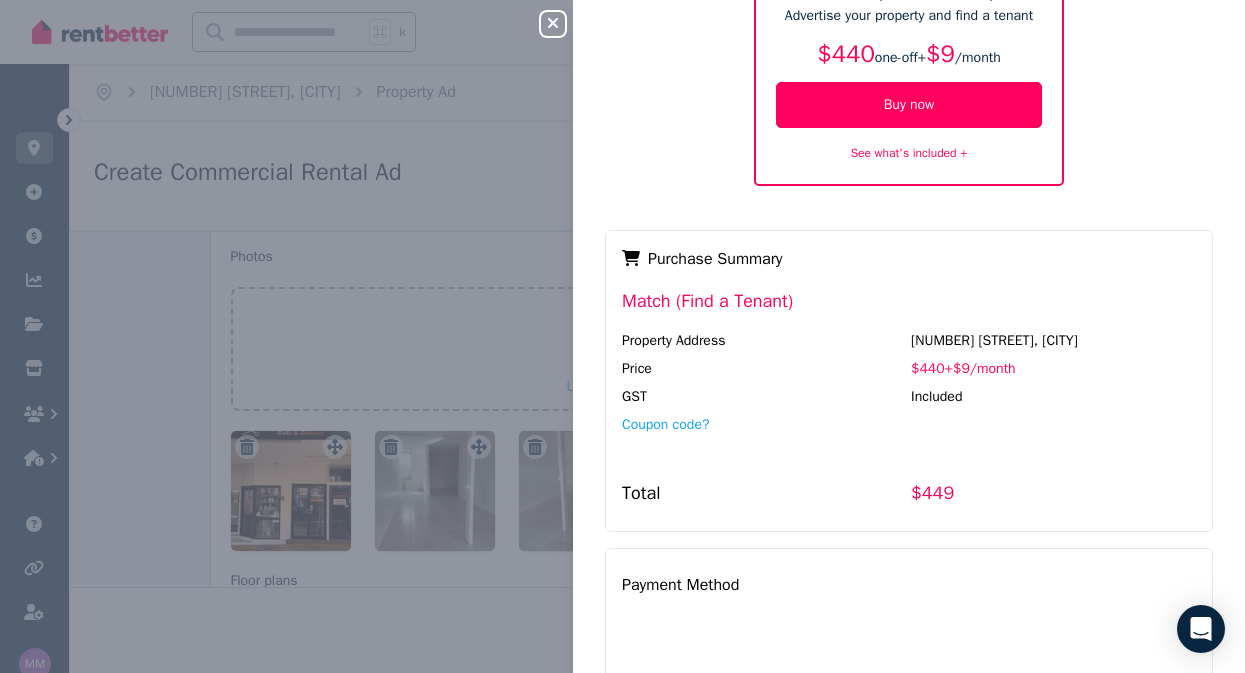 scroll, scrollTop: 428, scrollLeft: 0, axis: vertical 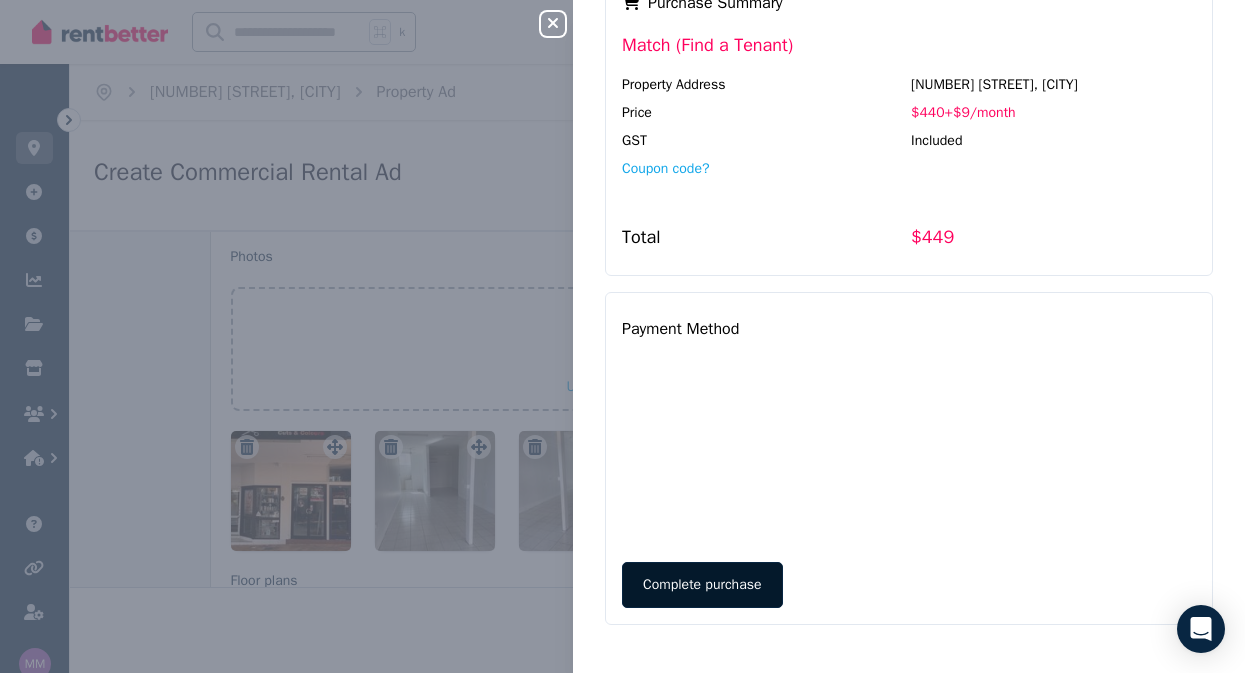 click on "Complete purchase" at bounding box center [702, 585] 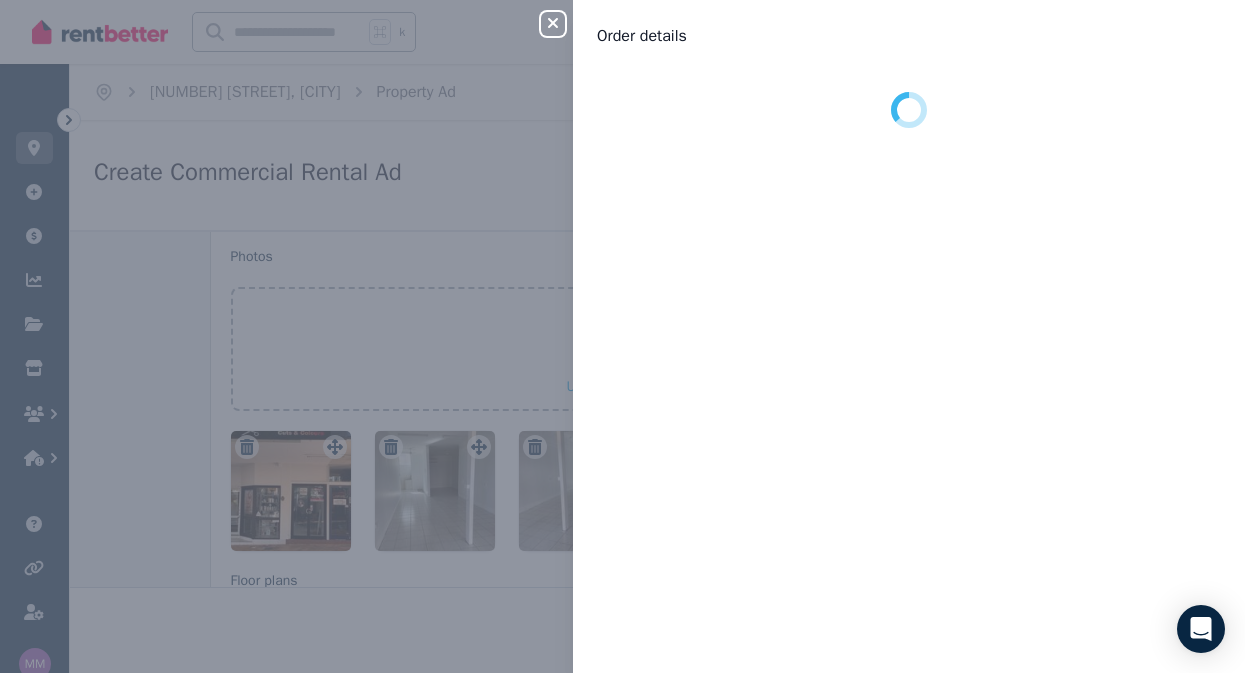 scroll, scrollTop: 0, scrollLeft: 0, axis: both 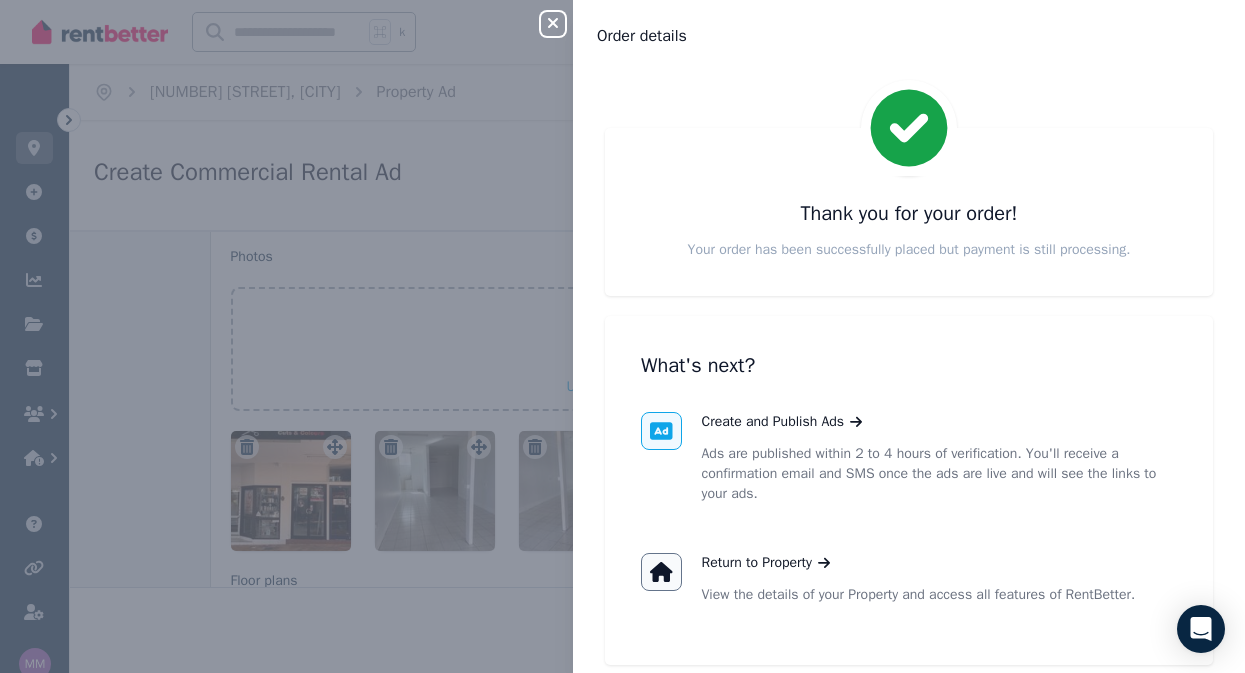 click on "Close panel Order details Thank you for your order! Your order has been successfully placed but payment is still processing. What's next? Create and Publish Ads Ads are published within 2 to 4 hours of verification. You'll receive a confirmation email and SMS once the ads are live and will see the links to your ads. Return to Property View the details of your Property and access all features of RentBetter." at bounding box center (622, 336) 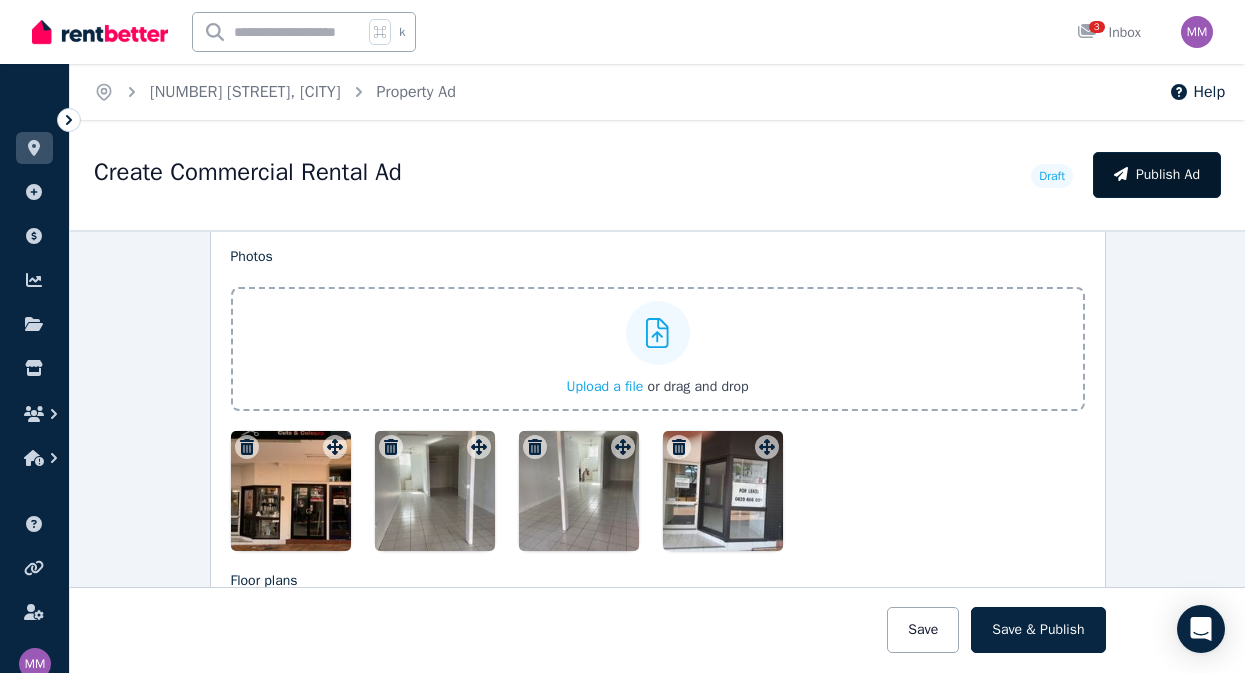 click on "Publish Ad" at bounding box center (1157, 175) 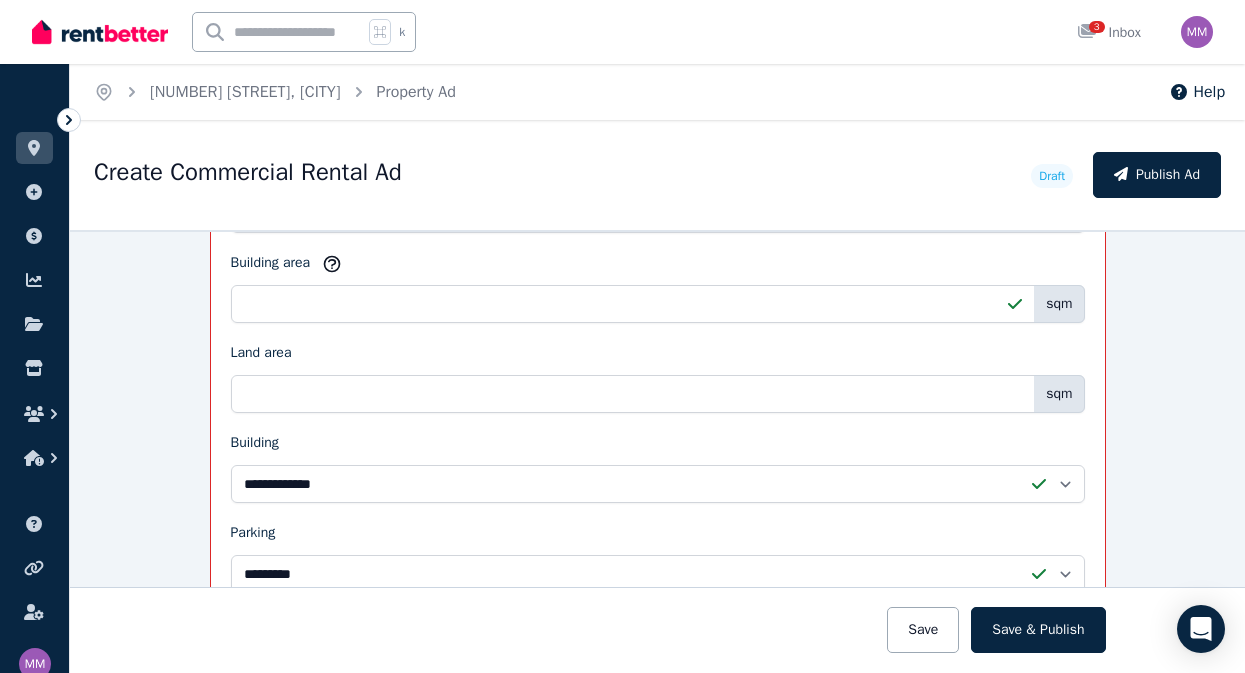 scroll, scrollTop: 1711, scrollLeft: 0, axis: vertical 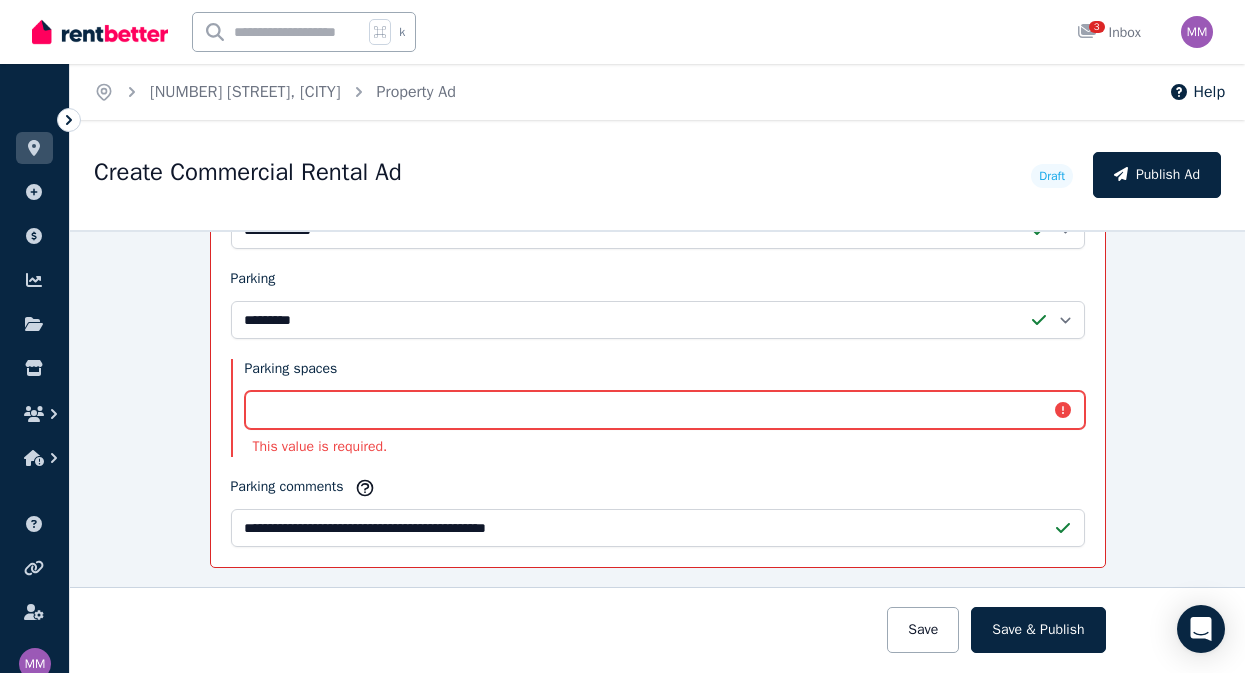 click on "Parking spaces" at bounding box center [665, 410] 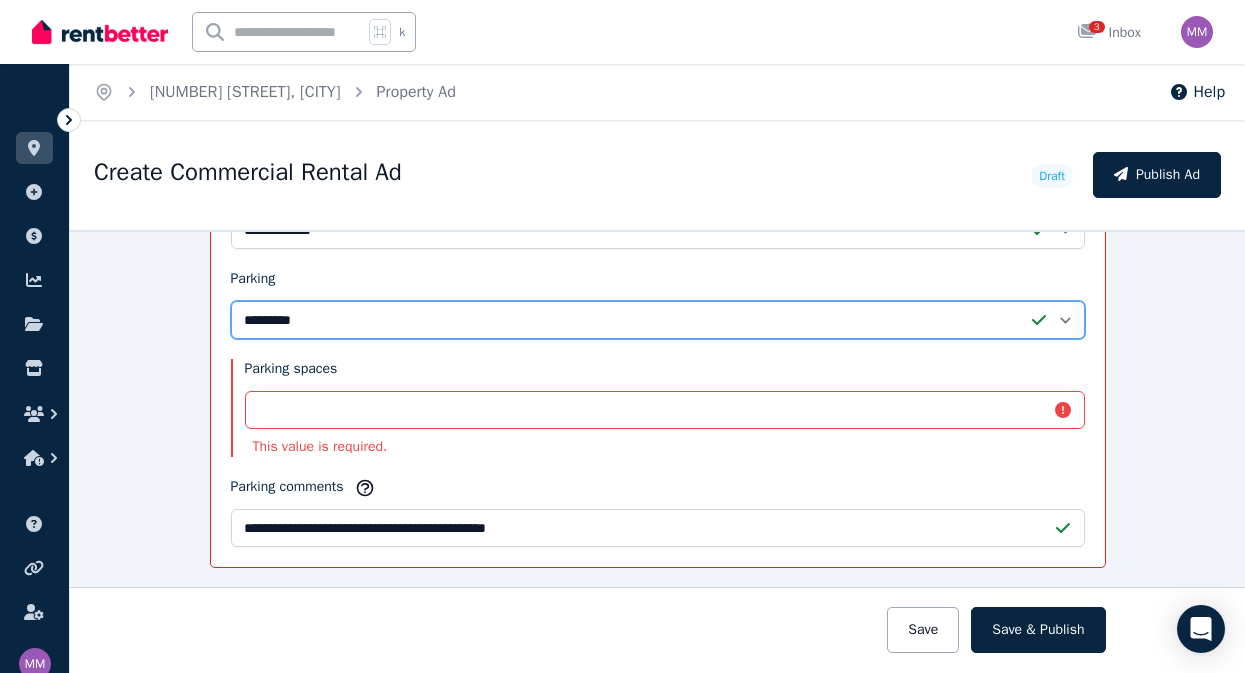 click on "**********" at bounding box center [658, 320] 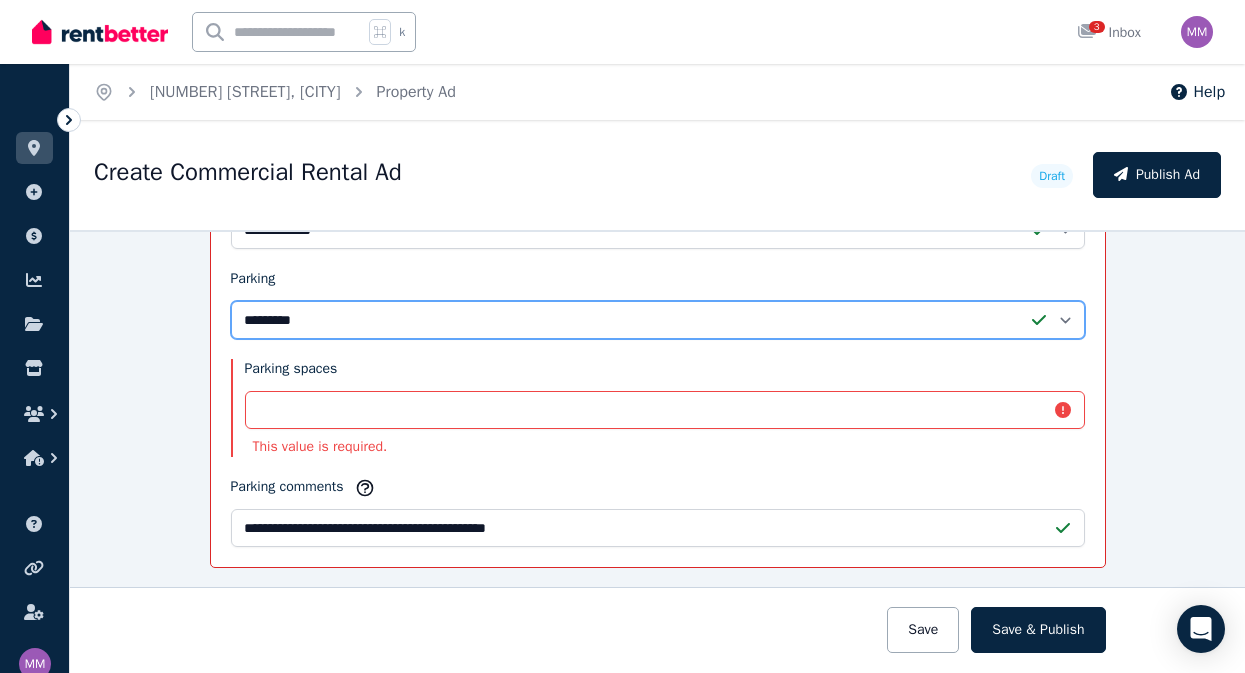 select on "**********" 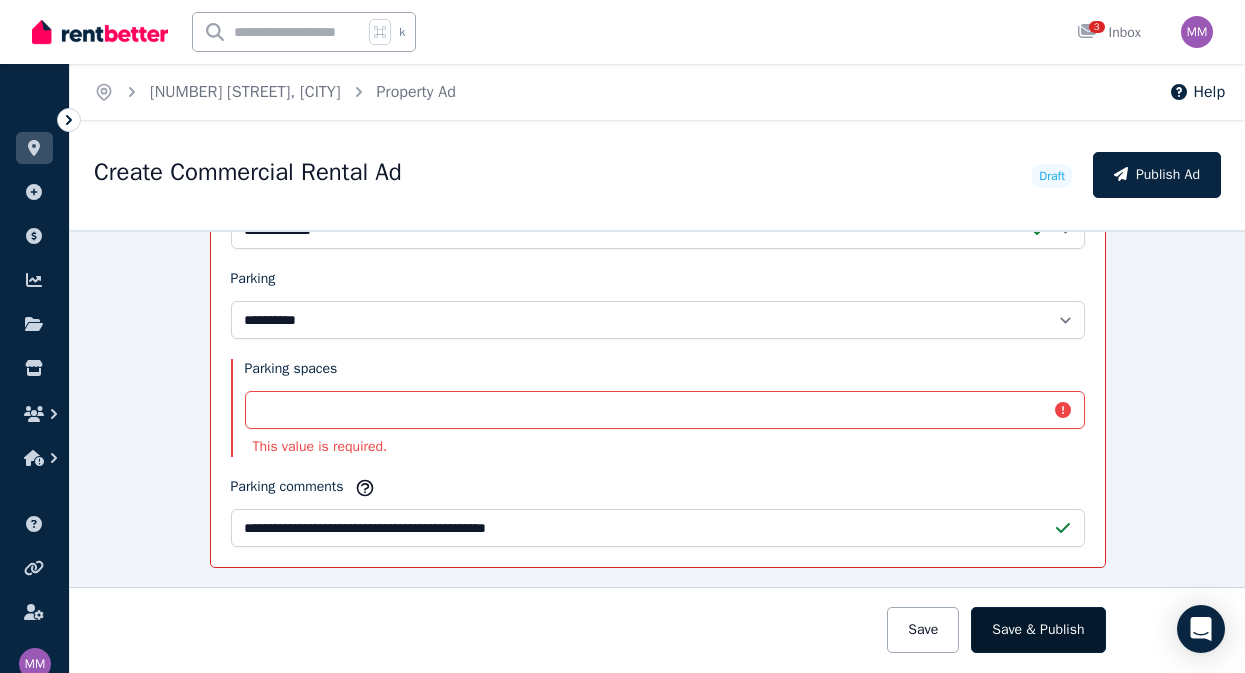 click on "Save & Publish" at bounding box center (1038, 630) 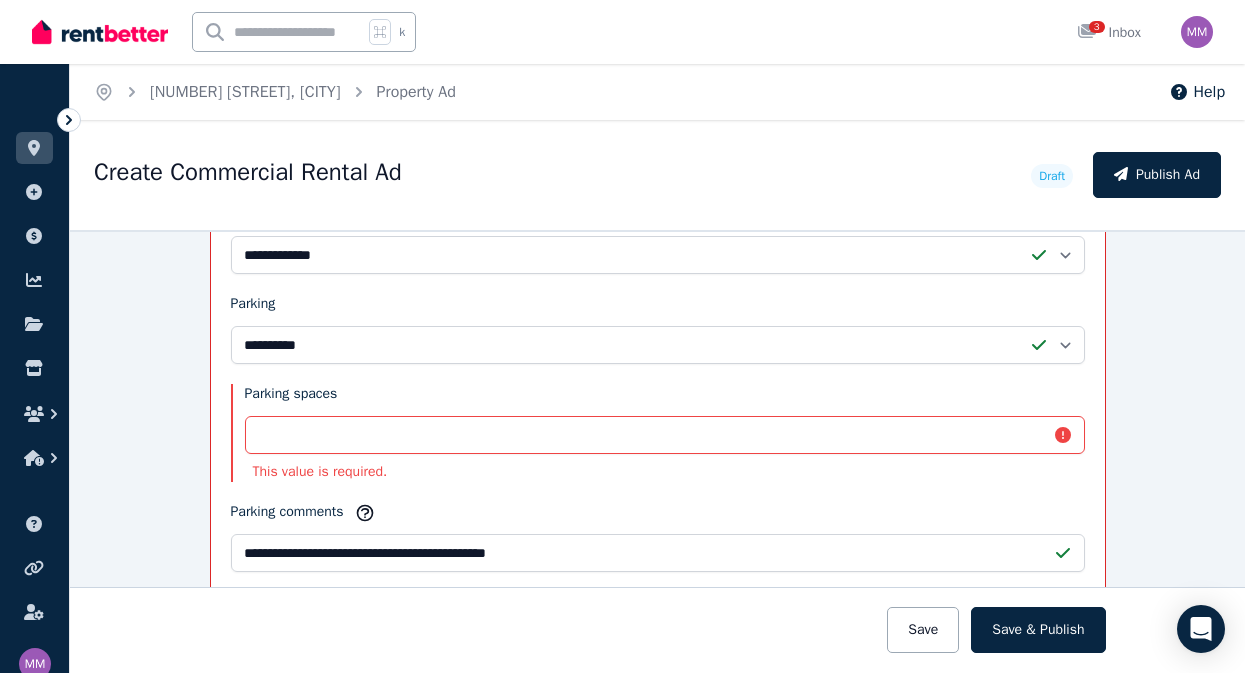 scroll, scrollTop: 1682, scrollLeft: 0, axis: vertical 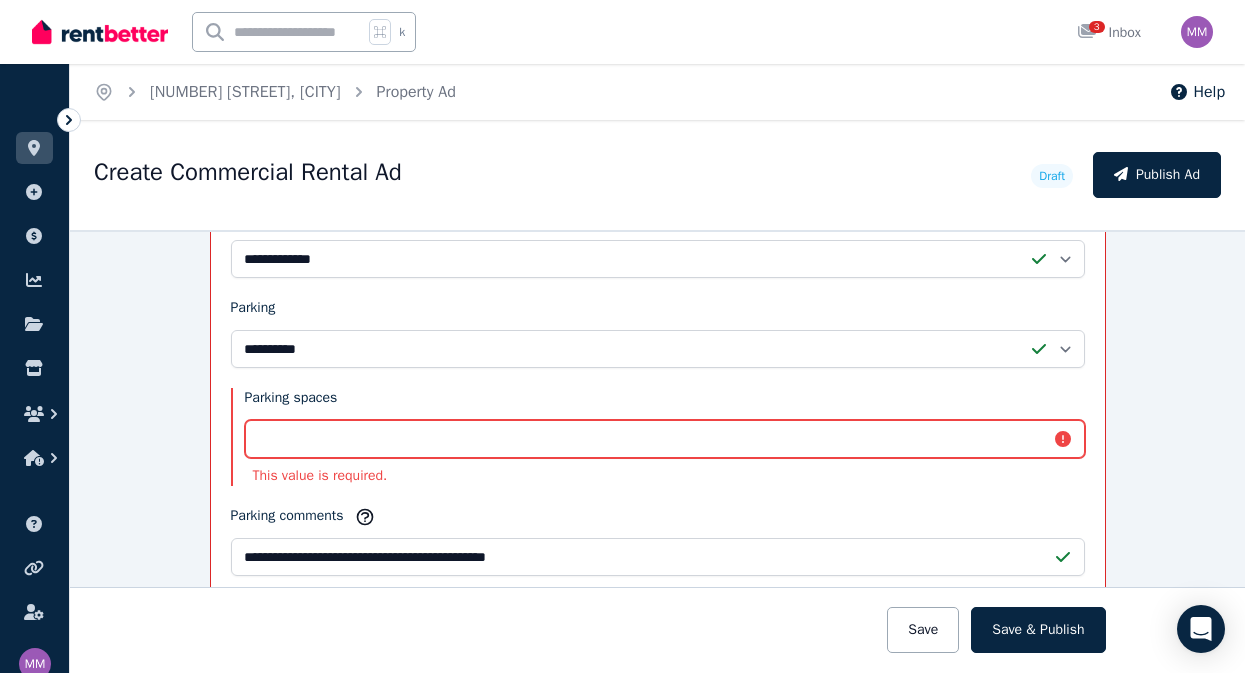 click on "Parking spaces" at bounding box center [665, 439] 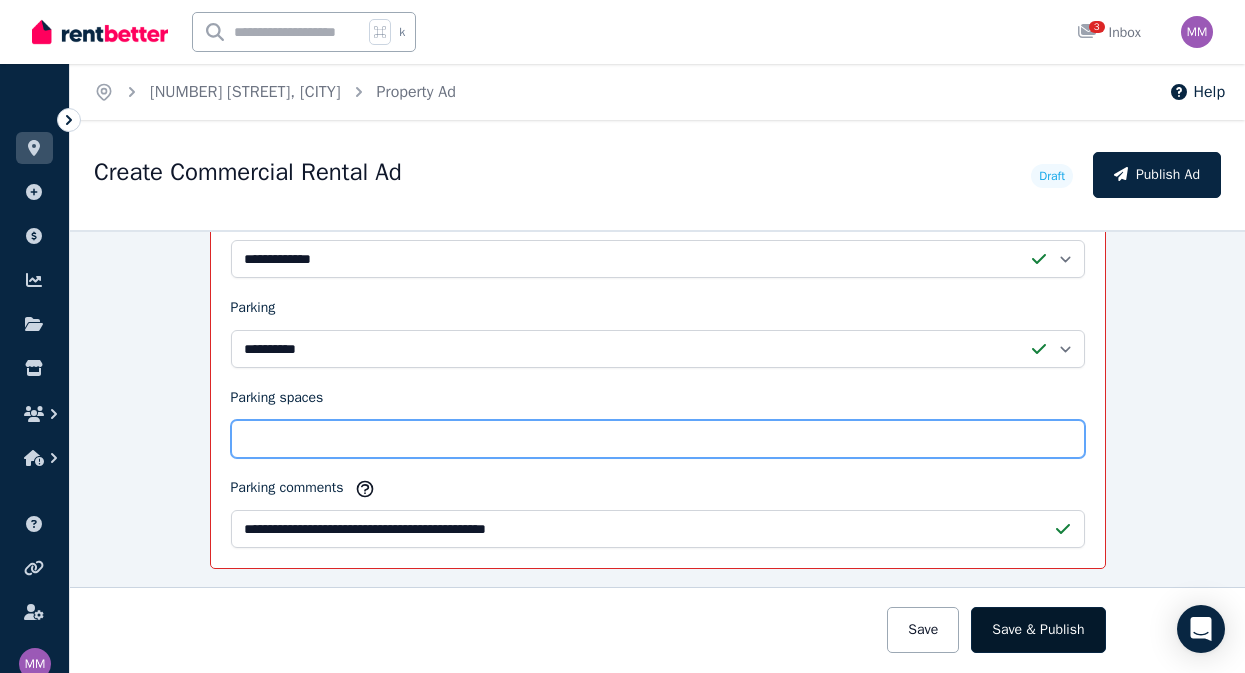type on "*" 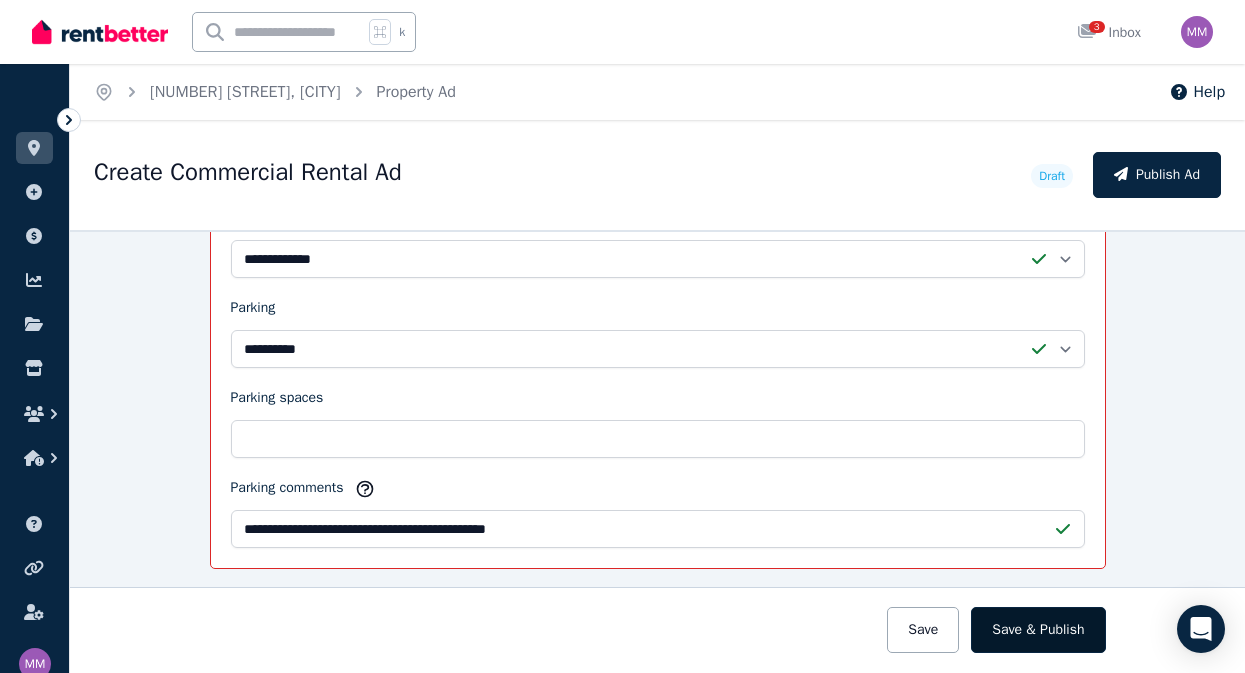 click on "Save & Publish" at bounding box center (1038, 630) 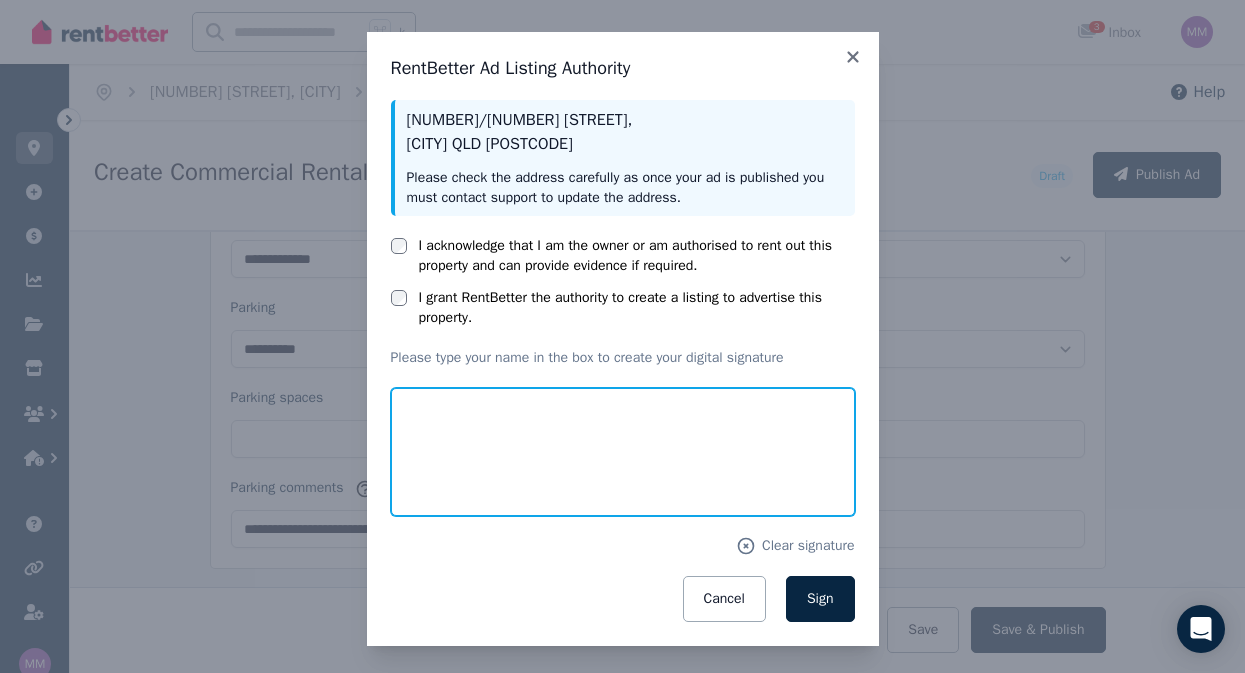 click at bounding box center [623, 452] 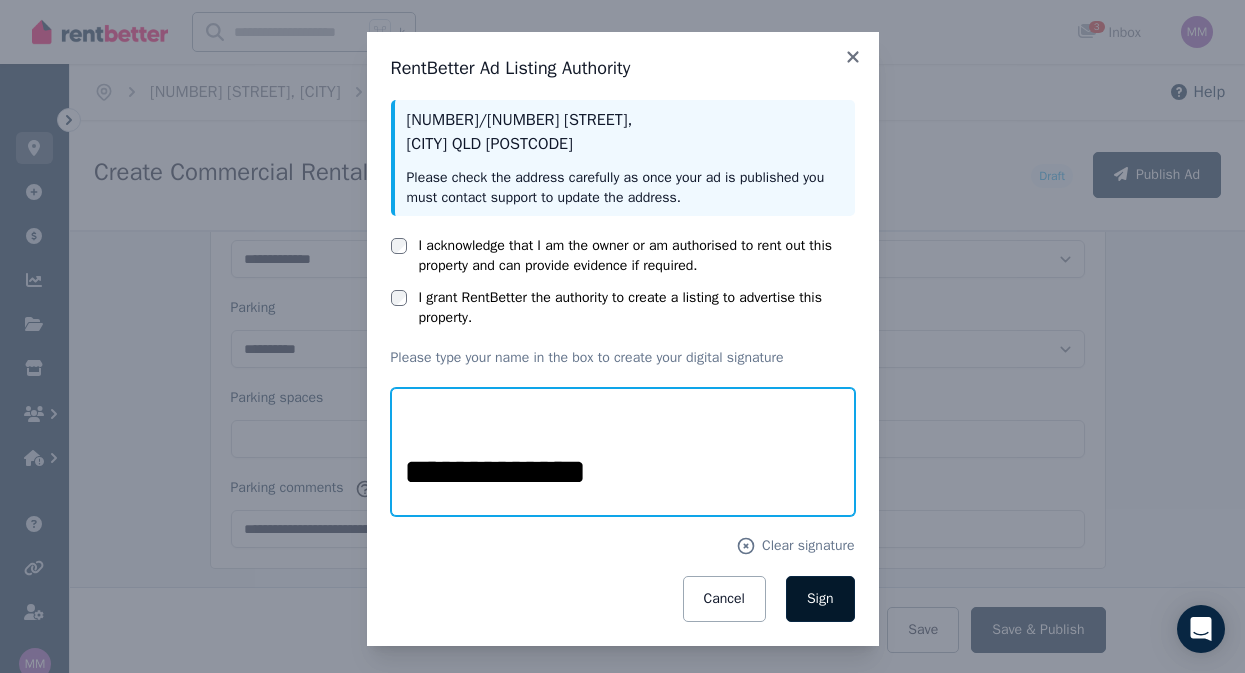type on "**********" 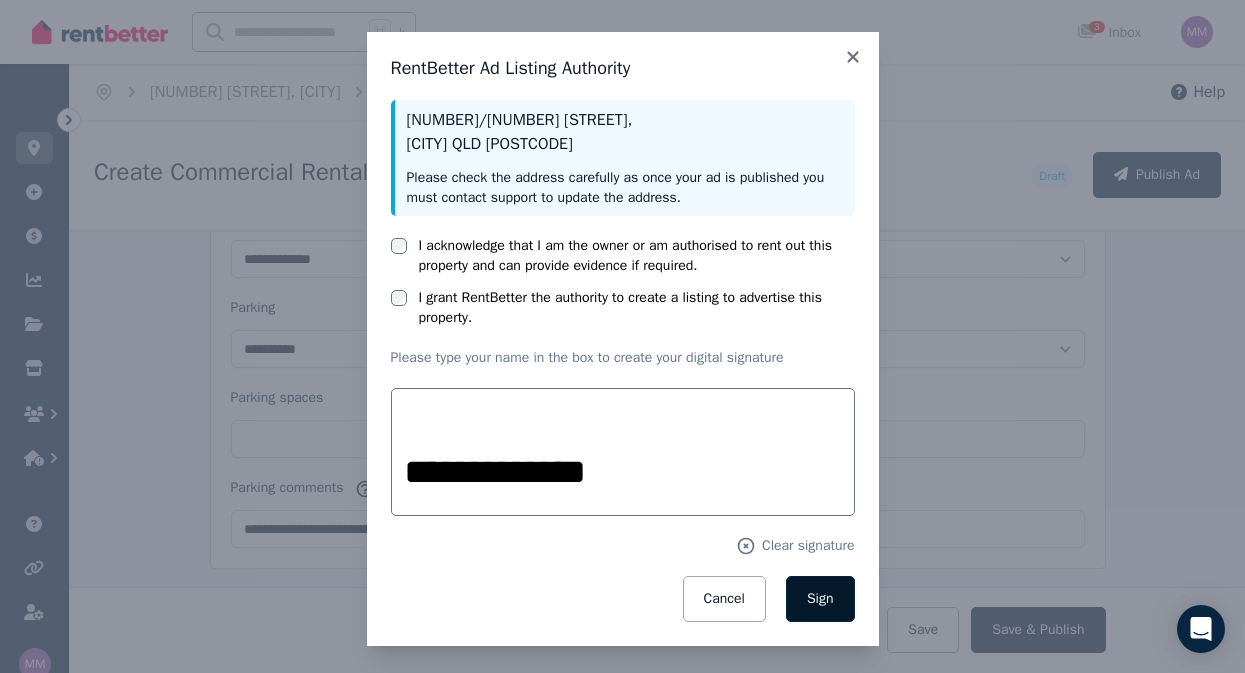 click on "Sign" at bounding box center (820, 598) 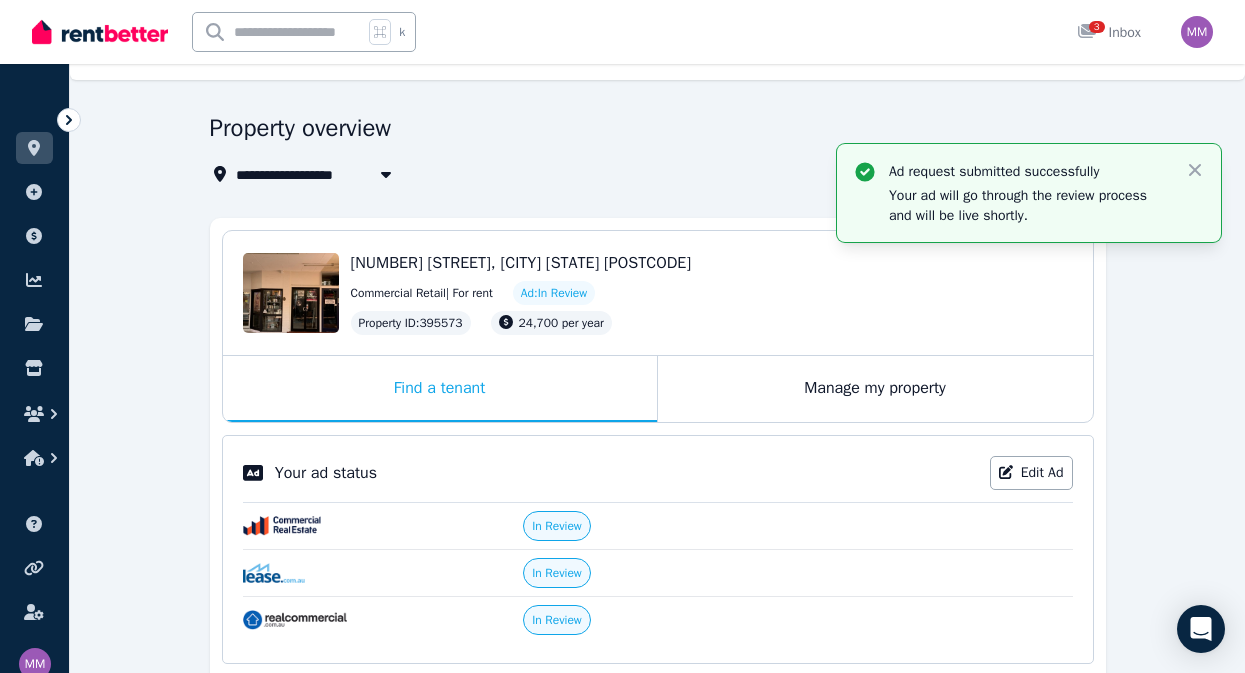 scroll, scrollTop: 0, scrollLeft: 0, axis: both 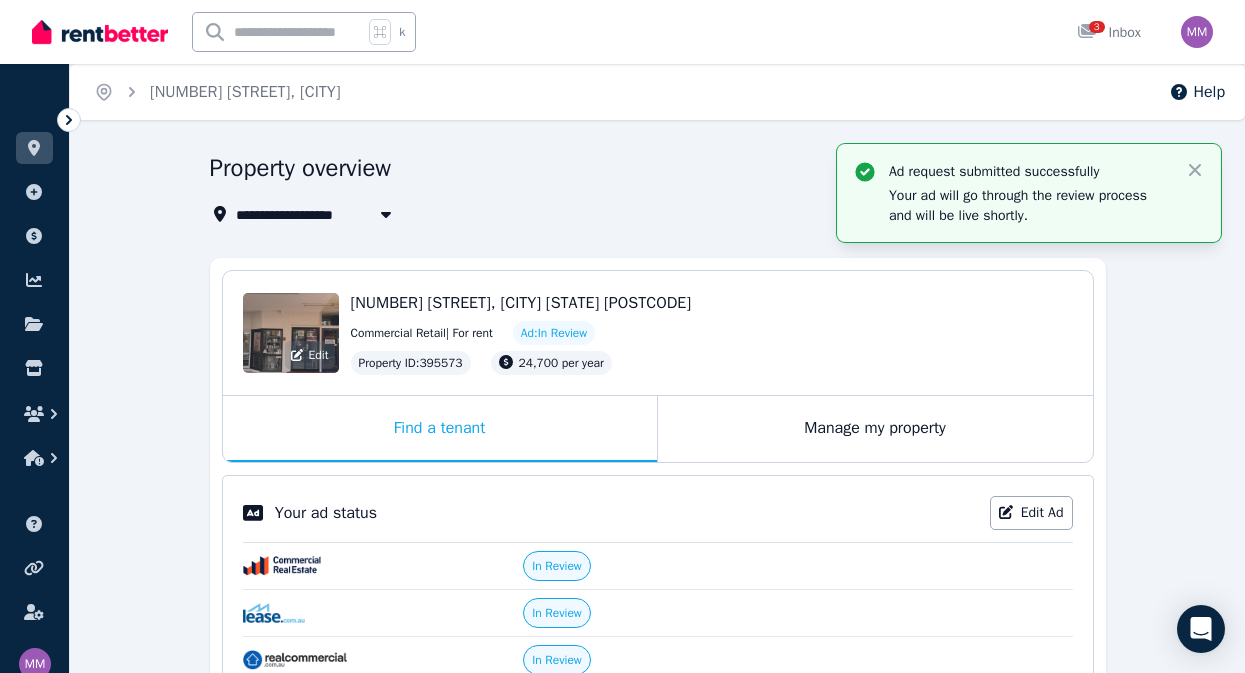 click on "Edit" at bounding box center (291, 333) 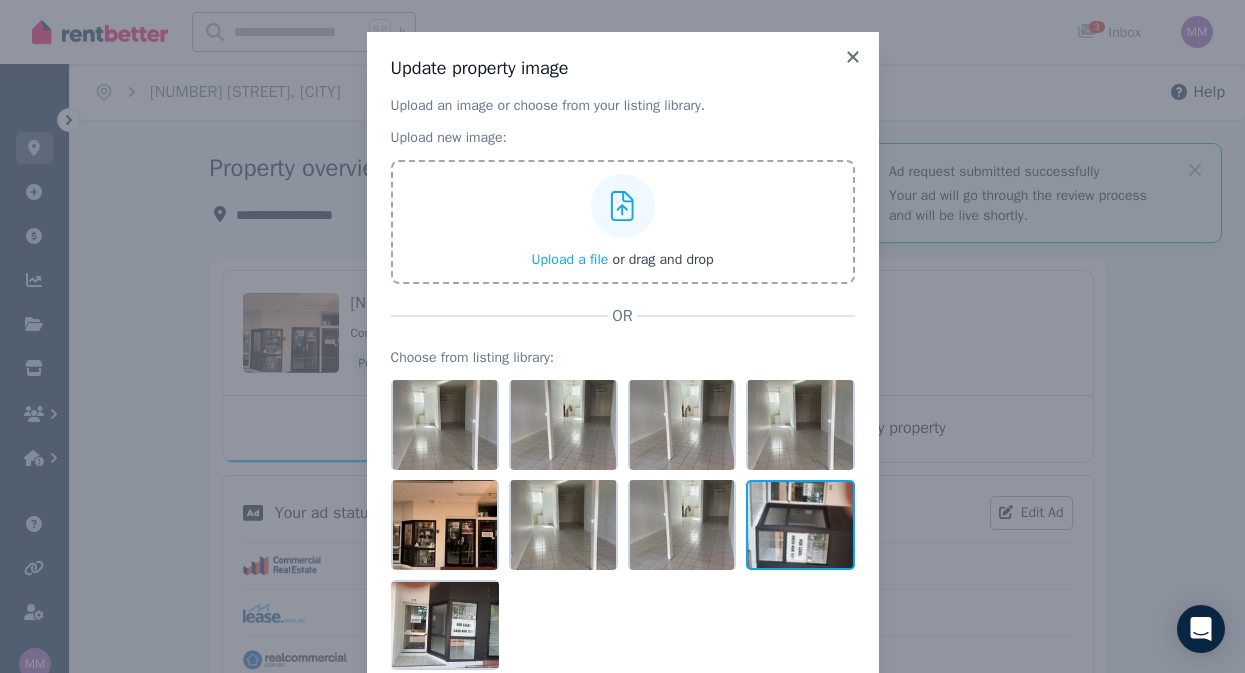 click at bounding box center [800, 525] 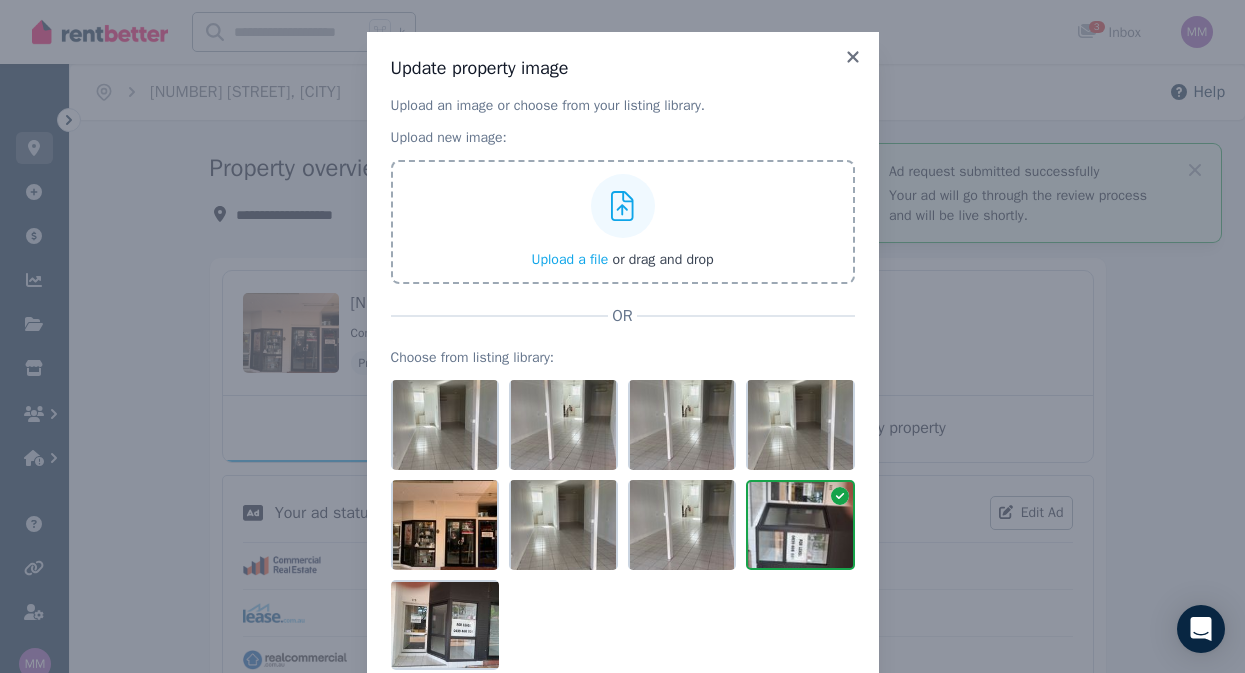 click on "Update property image Upload an image or choose from your listing library. Upload new image: Upload a file   or drag and drop OR Choose from listing library: Cancel Update" at bounding box center [622, 400] 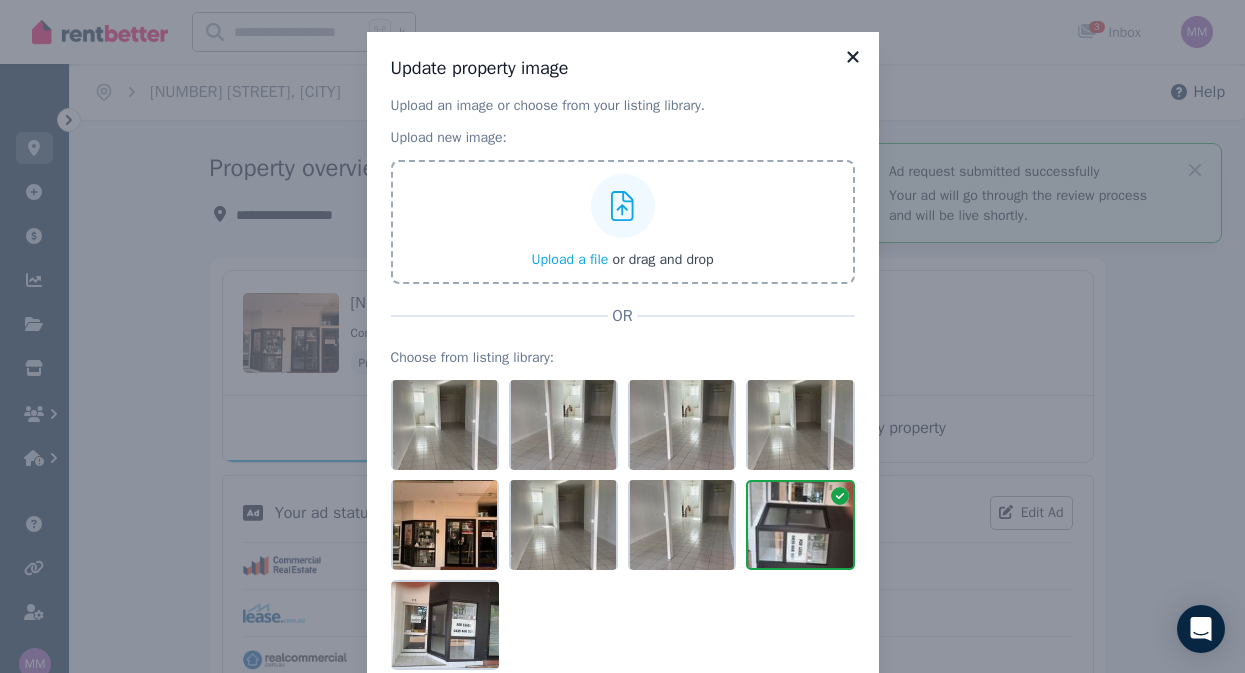 click 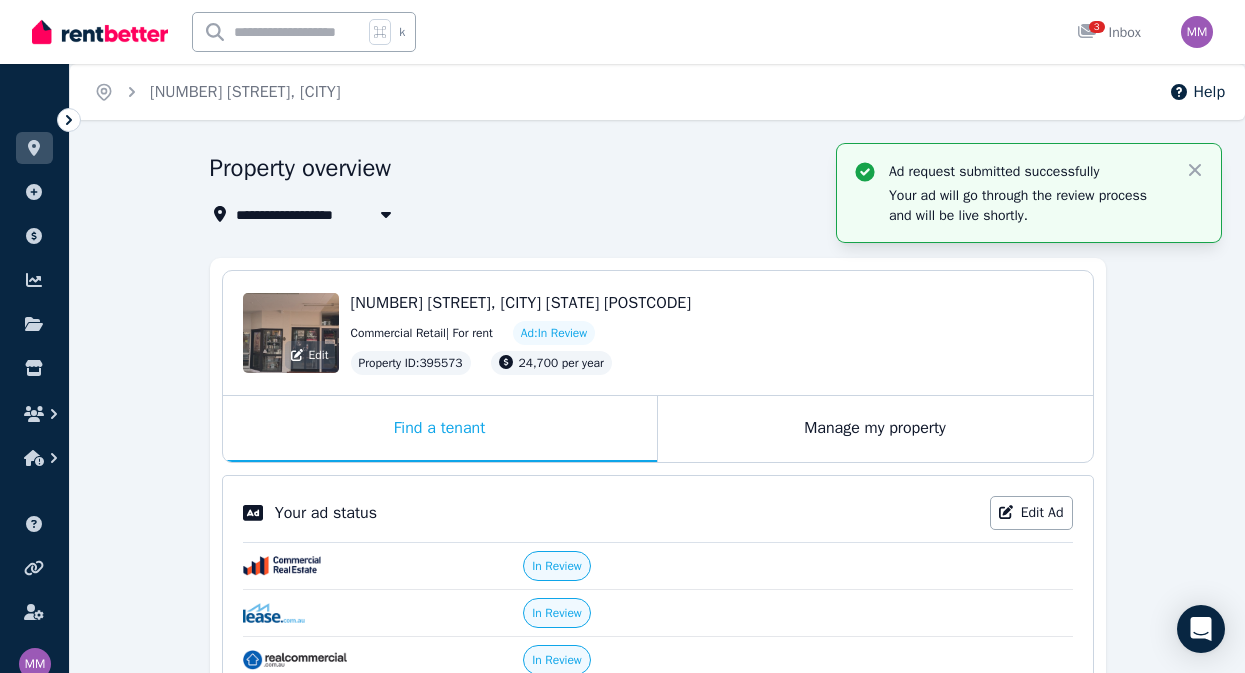 click on "Edit" at bounding box center [319, 355] 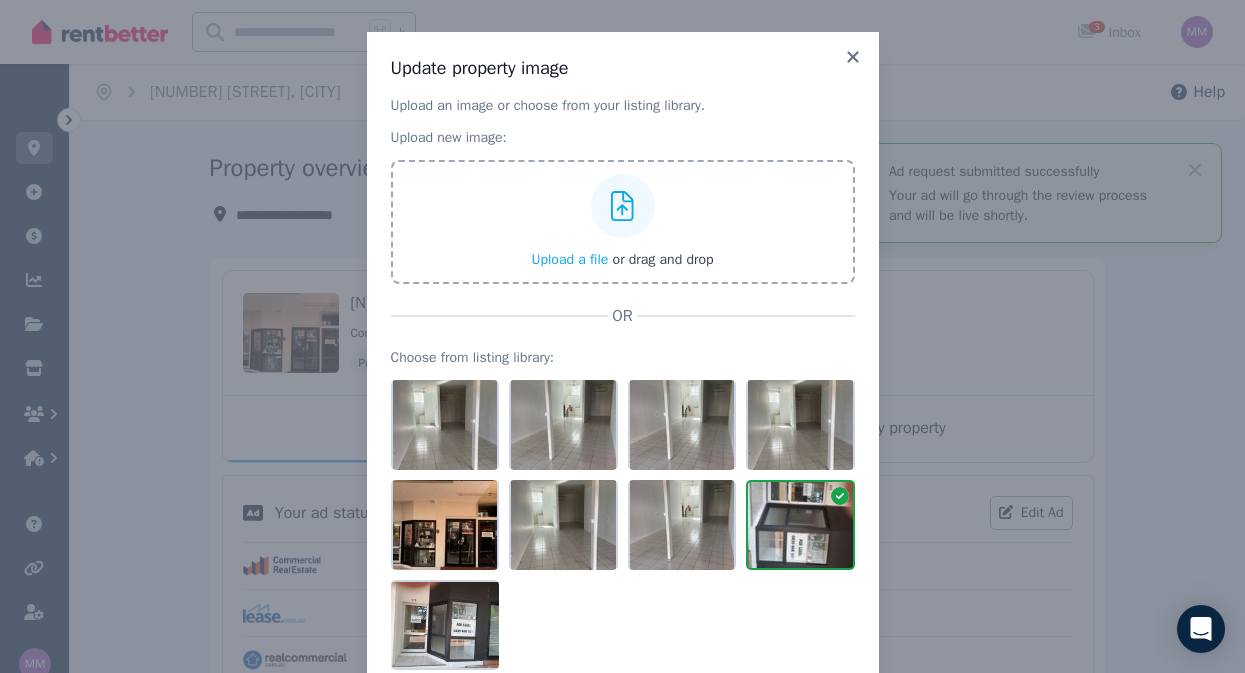 scroll, scrollTop: 127, scrollLeft: 0, axis: vertical 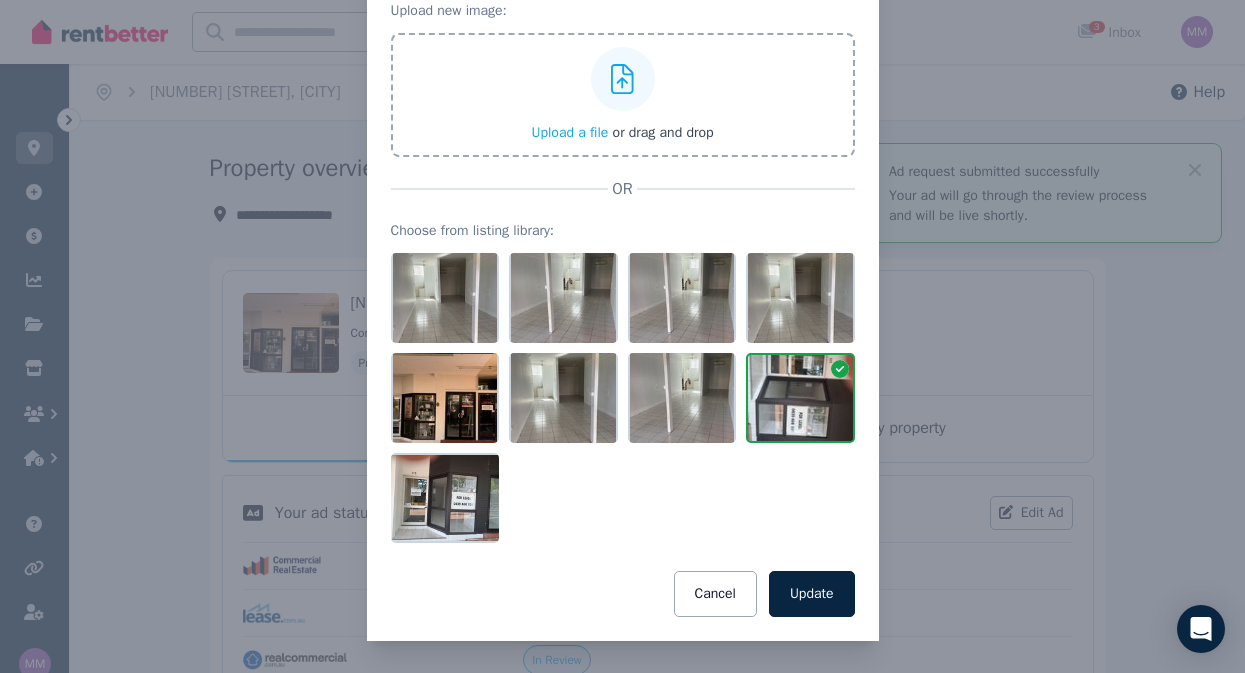 click on "Update property image Upload an image or choose from your listing library. Upload new image: Upload a file   or drag and drop OR Choose from listing library: Cancel Update" at bounding box center (622, 273) 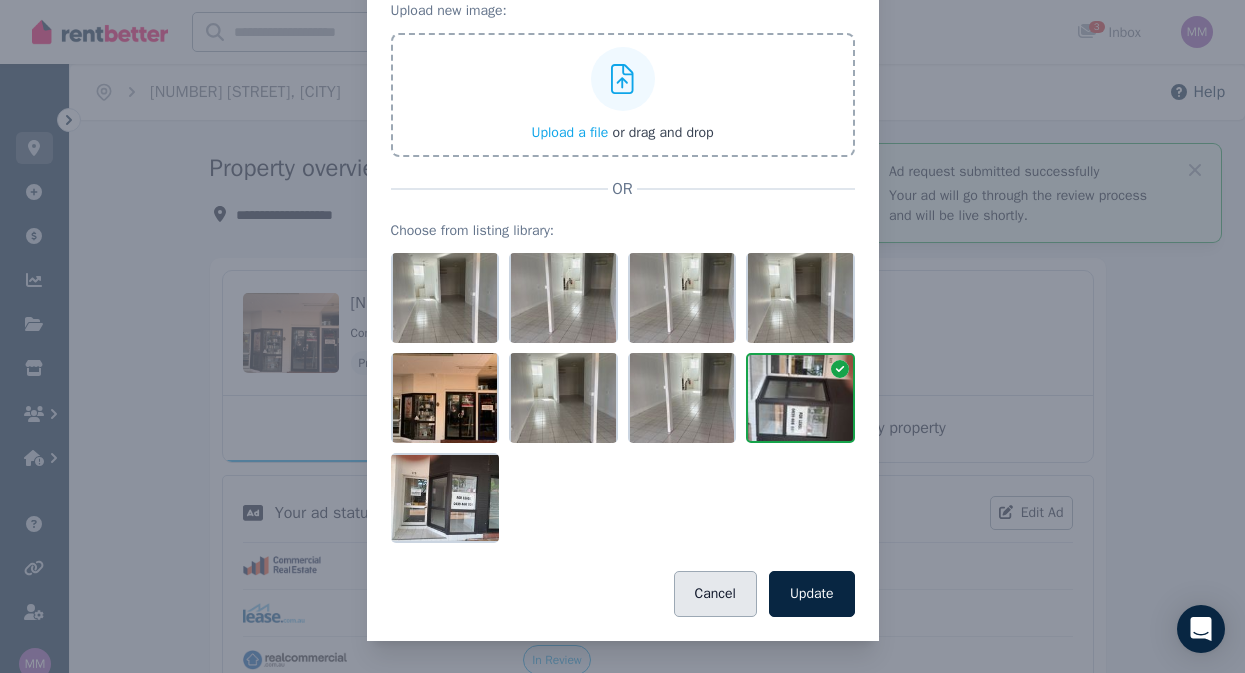 click on "Cancel" at bounding box center (715, 594) 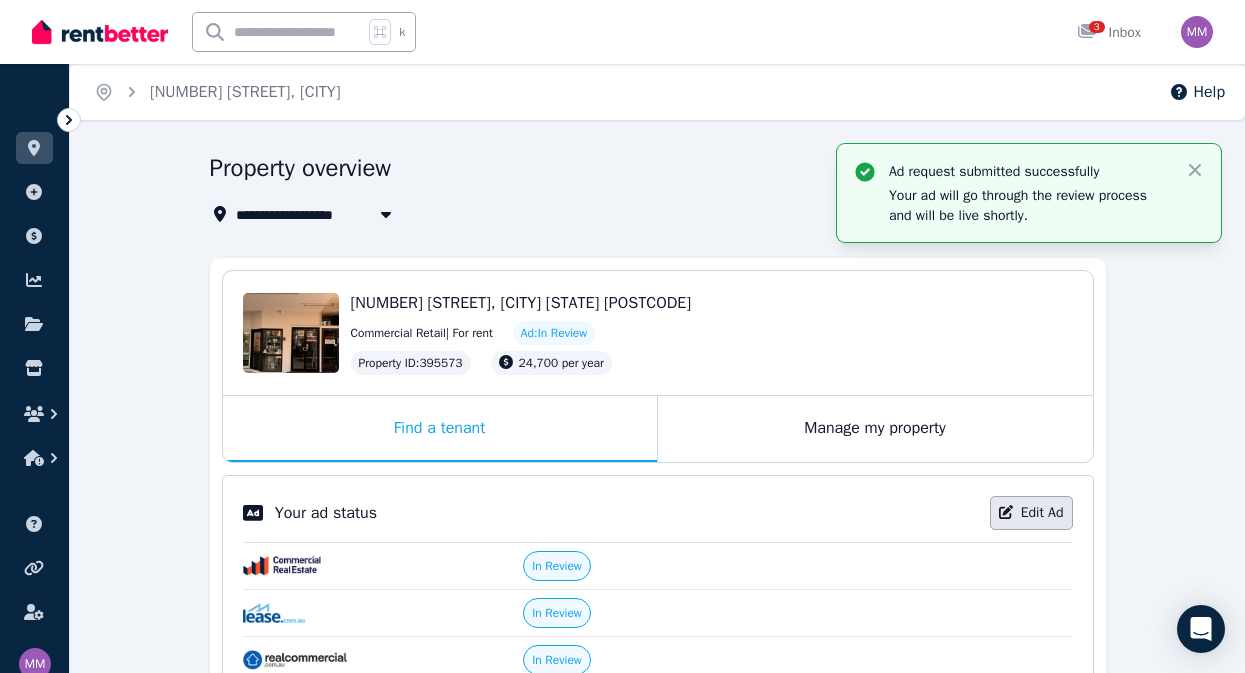 click on "Edit Ad" at bounding box center (1031, 513) 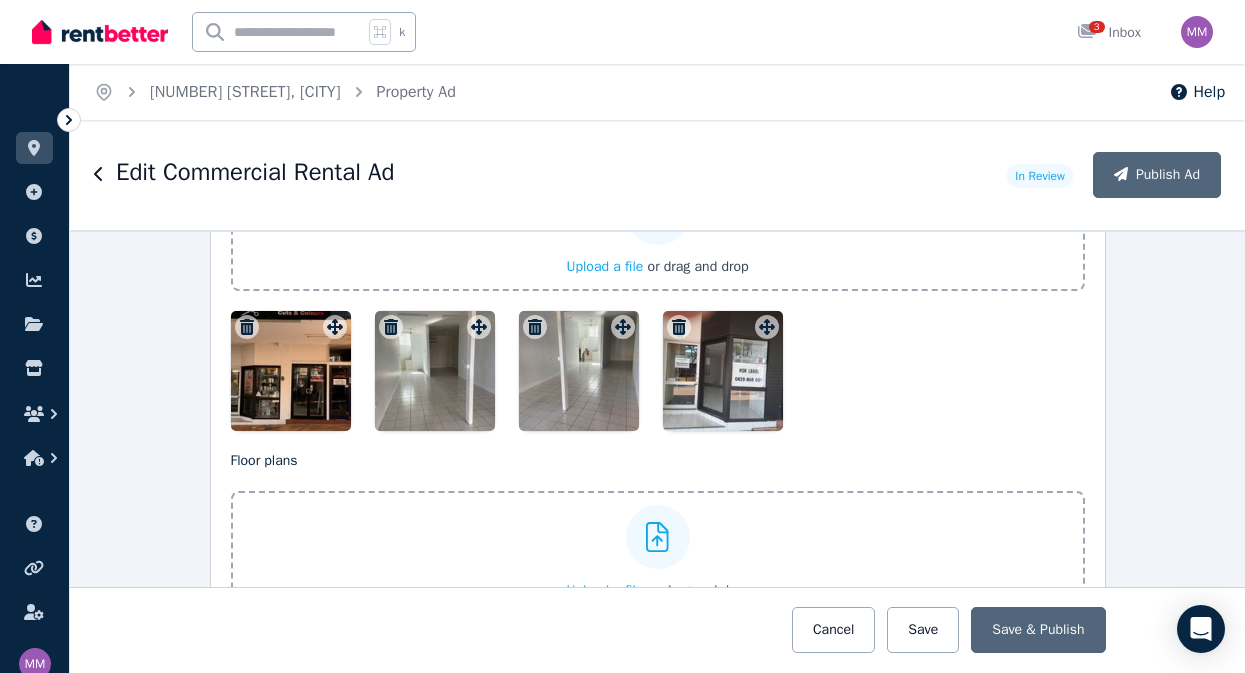 scroll, scrollTop: 2804, scrollLeft: 0, axis: vertical 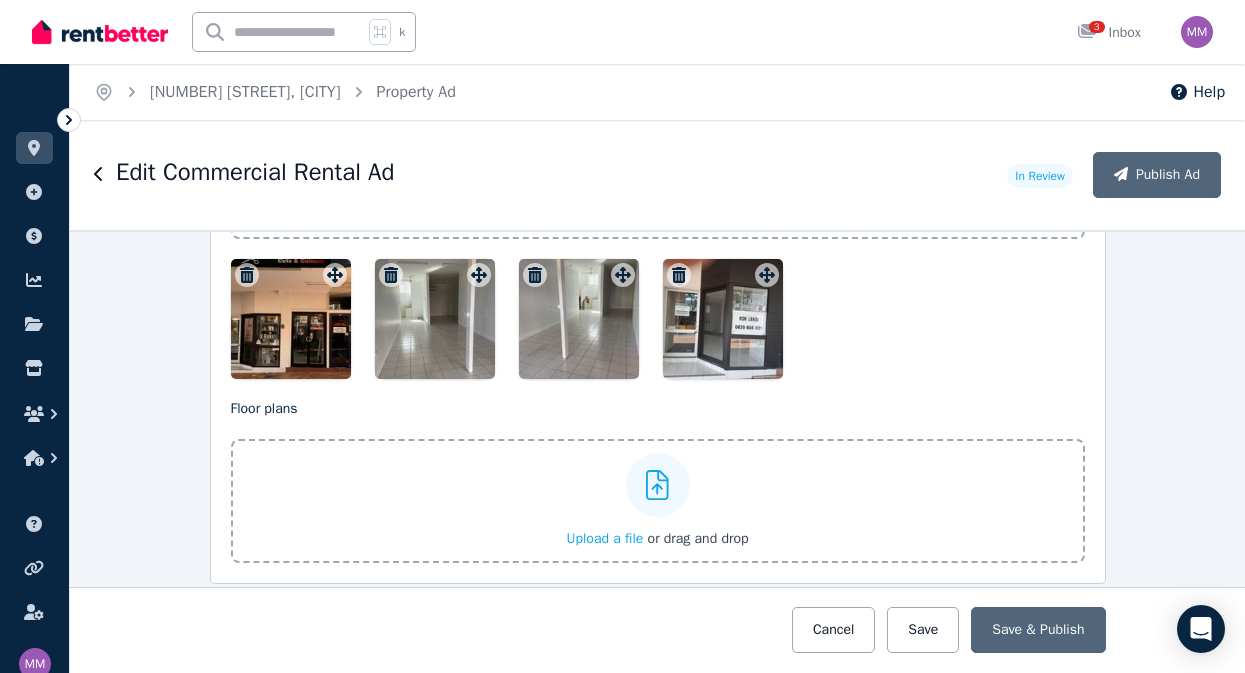 drag, startPoint x: 705, startPoint y: 329, endPoint x: 270, endPoint y: 329, distance: 435 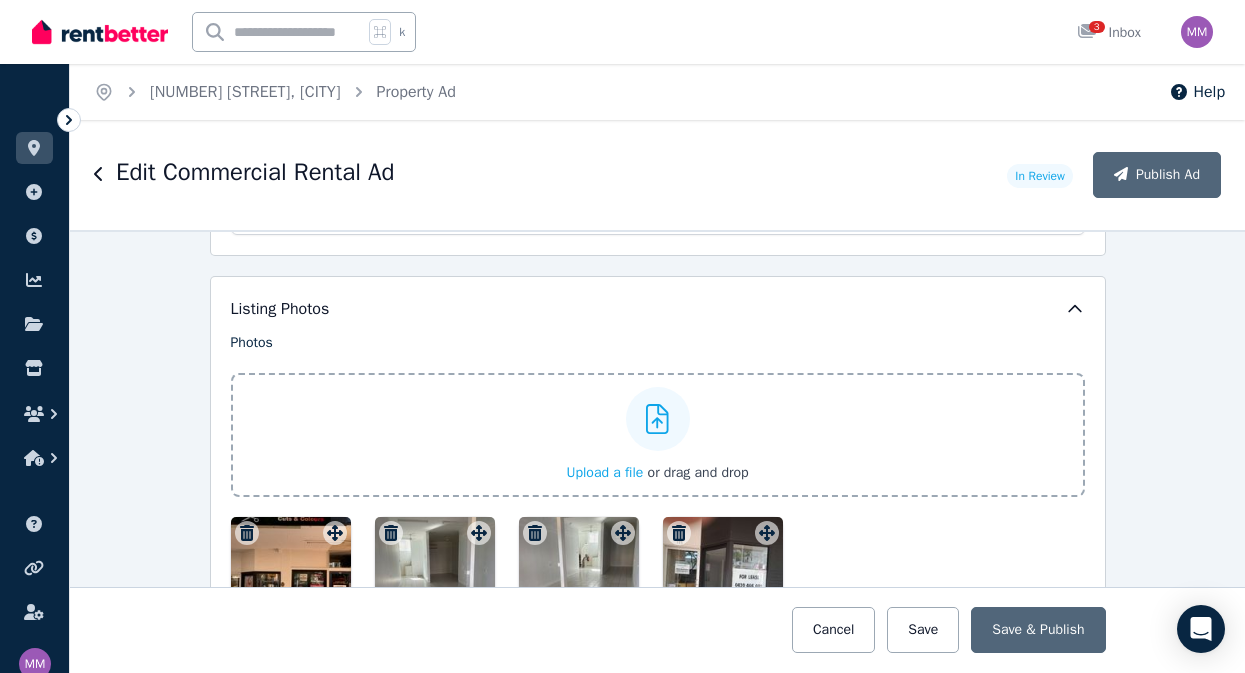 scroll, scrollTop: 2550, scrollLeft: 0, axis: vertical 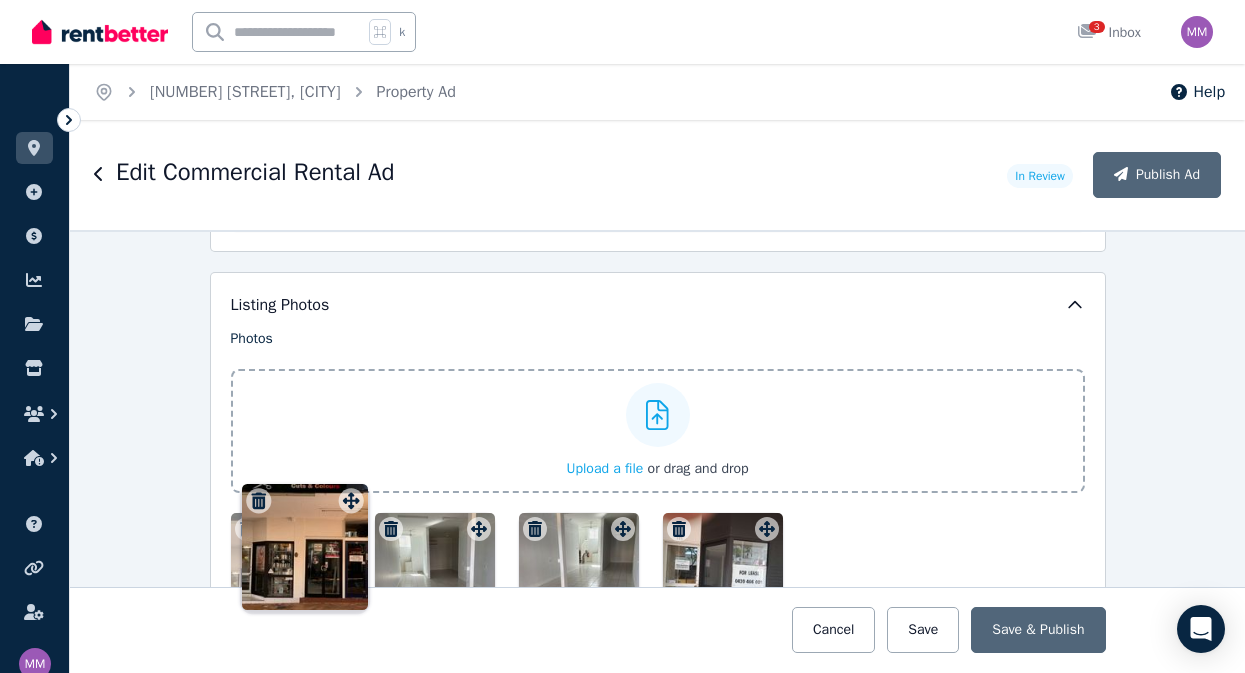 drag, startPoint x: 336, startPoint y: 529, endPoint x: 350, endPoint y: 484, distance: 47.127487 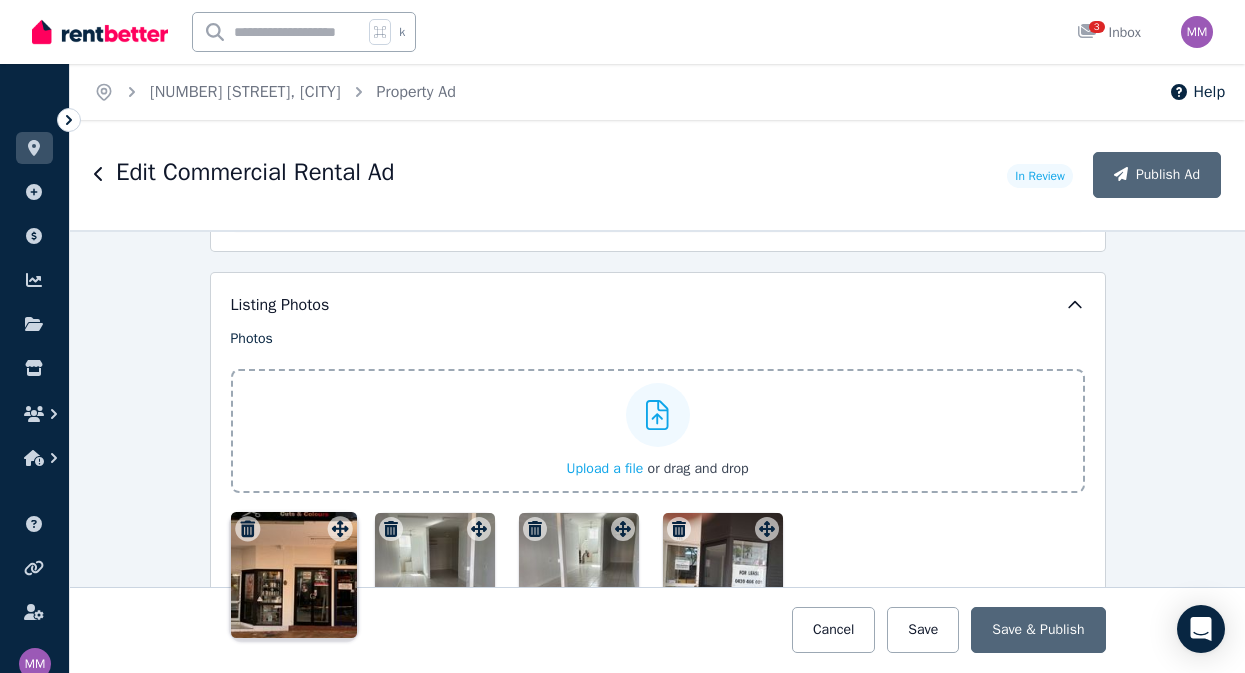 click on "Photos Upload a file   or drag and drop
To pick up a draggable item, press the space bar.
While dragging, use the arrow keys to move the item.
Press space again to drop the item in its new position, or press escape to cancel.
Draggable item bcfd04e4-9961-4e20-9b73-d56a5ca50833 was moved over droppable area bcfd04e4-9961-4e20-9b73-d56a5ca50833." at bounding box center (658, 481) 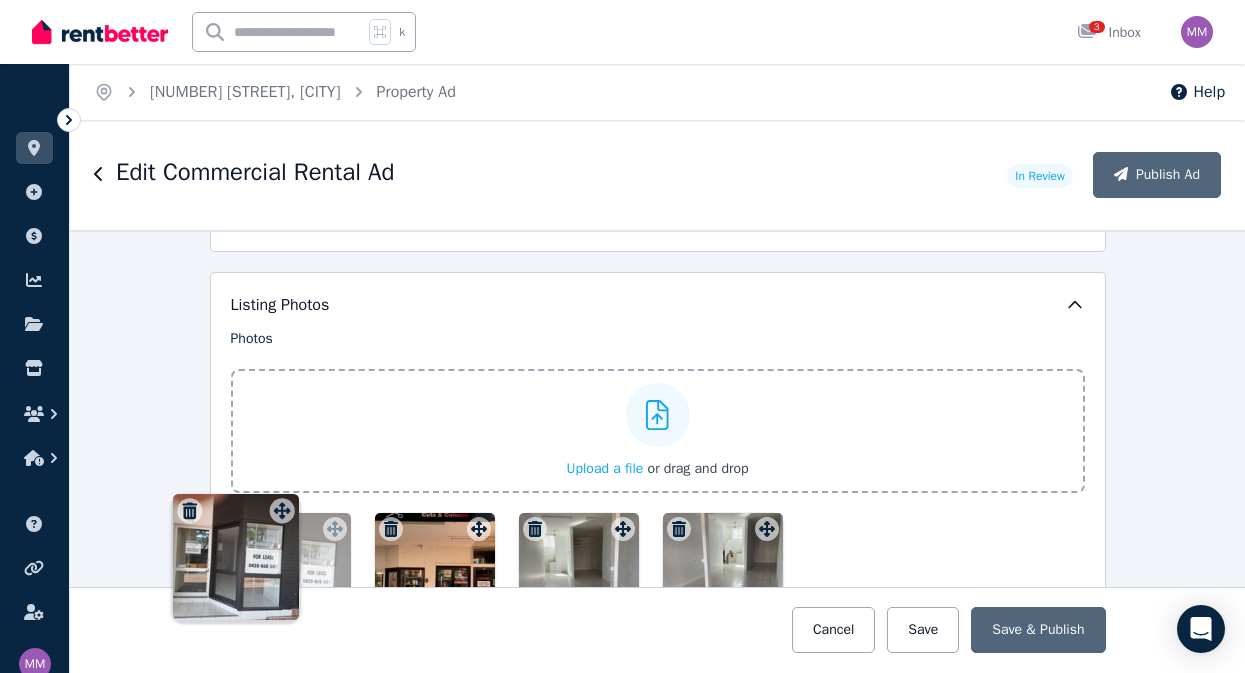 drag, startPoint x: 768, startPoint y: 530, endPoint x: 281, endPoint y: 495, distance: 488.25607 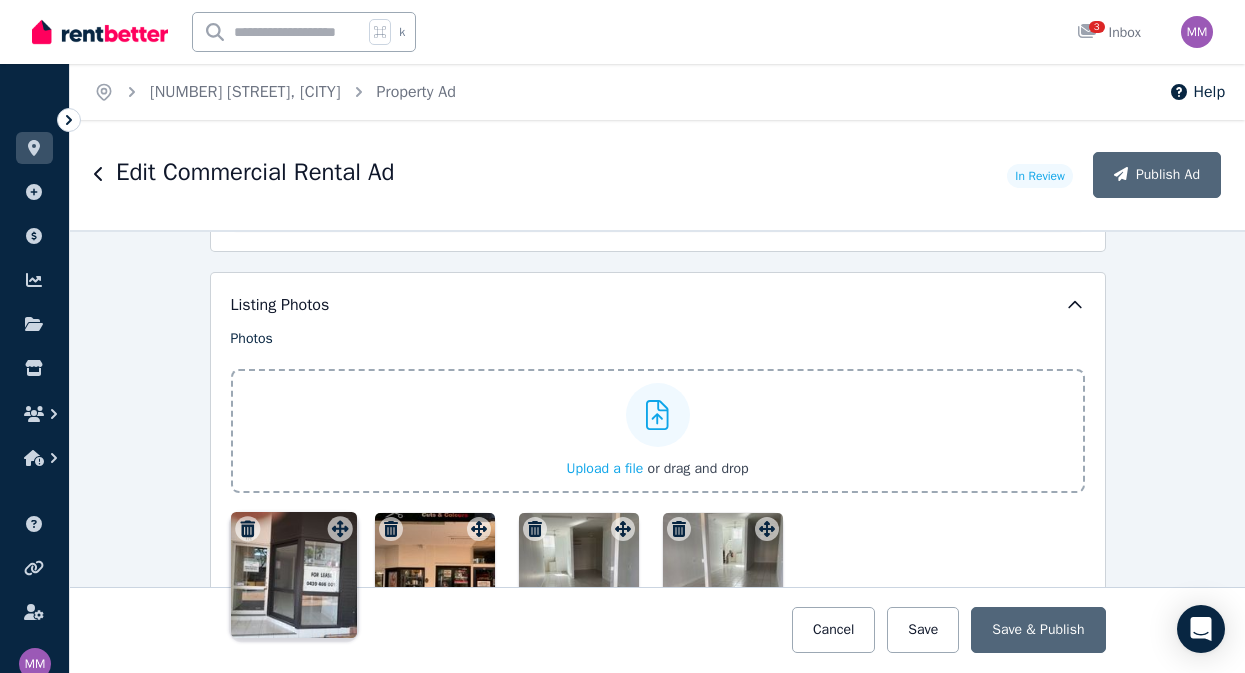 click on "Photos Upload a file   or drag and drop
To pick up a draggable item, press the space bar.
While dragging, use the arrow keys to move the item.
Press space again to drop the item in its new position, or press escape to cancel.
Draggable item a4297517-f063-4b76-9910-09a37f1d06cd was moved over droppable area bcfd04e4-9961-4e20-9b73-d56a5ca50833." at bounding box center [658, 481] 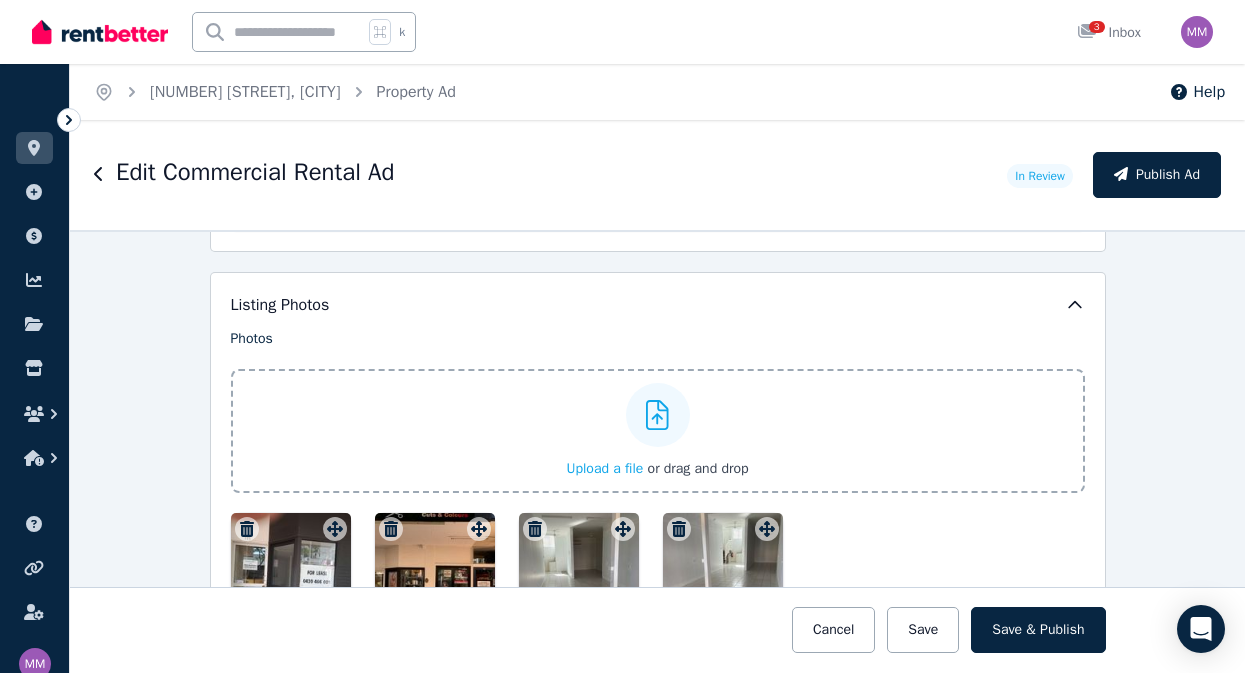 click at bounding box center (658, 573) 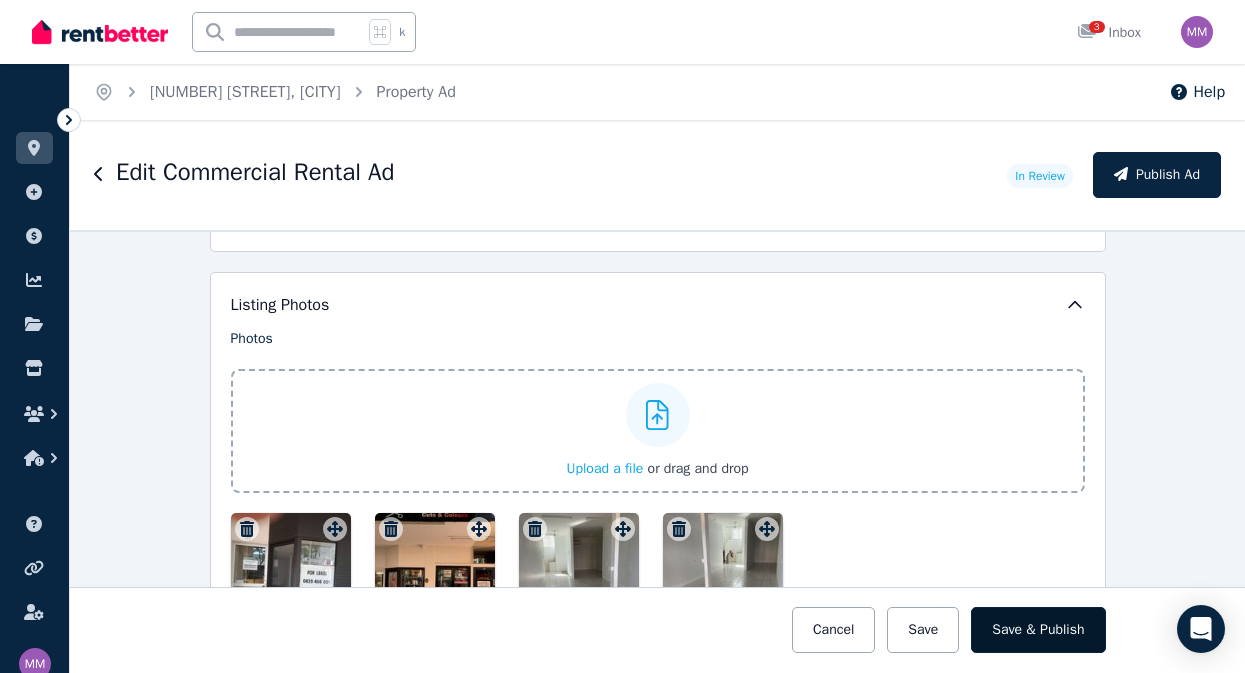 click on "Save & Publish" at bounding box center [1038, 630] 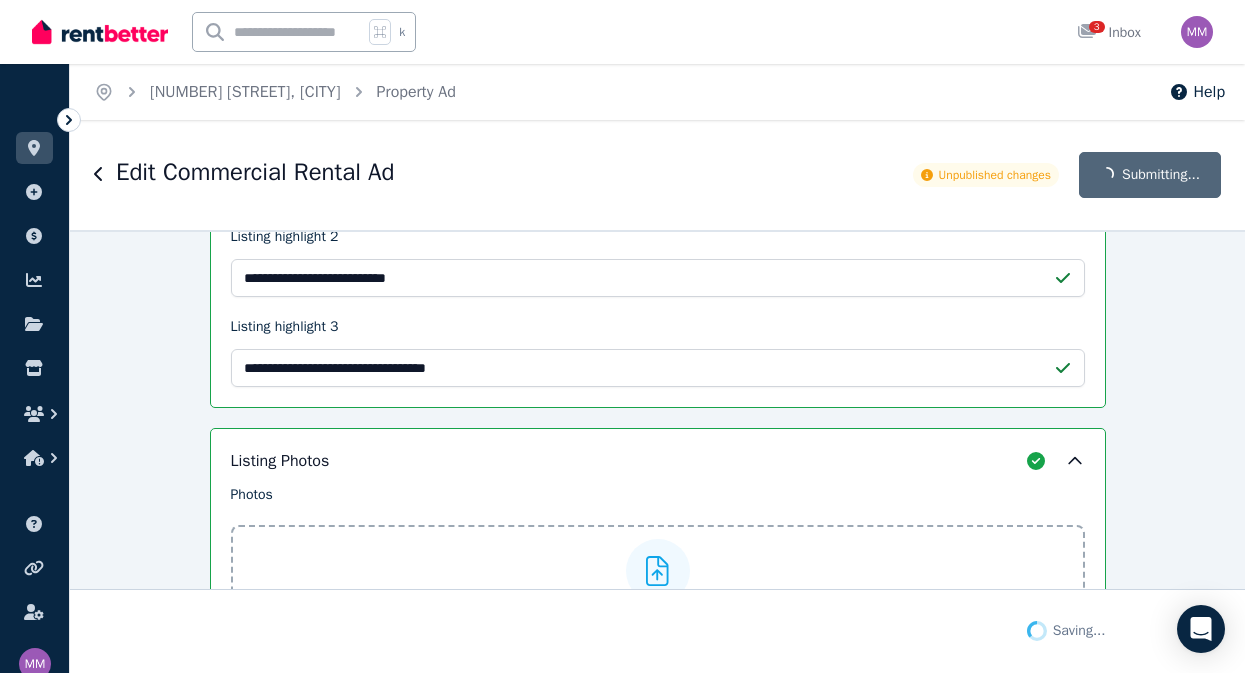 scroll, scrollTop: 2706, scrollLeft: 0, axis: vertical 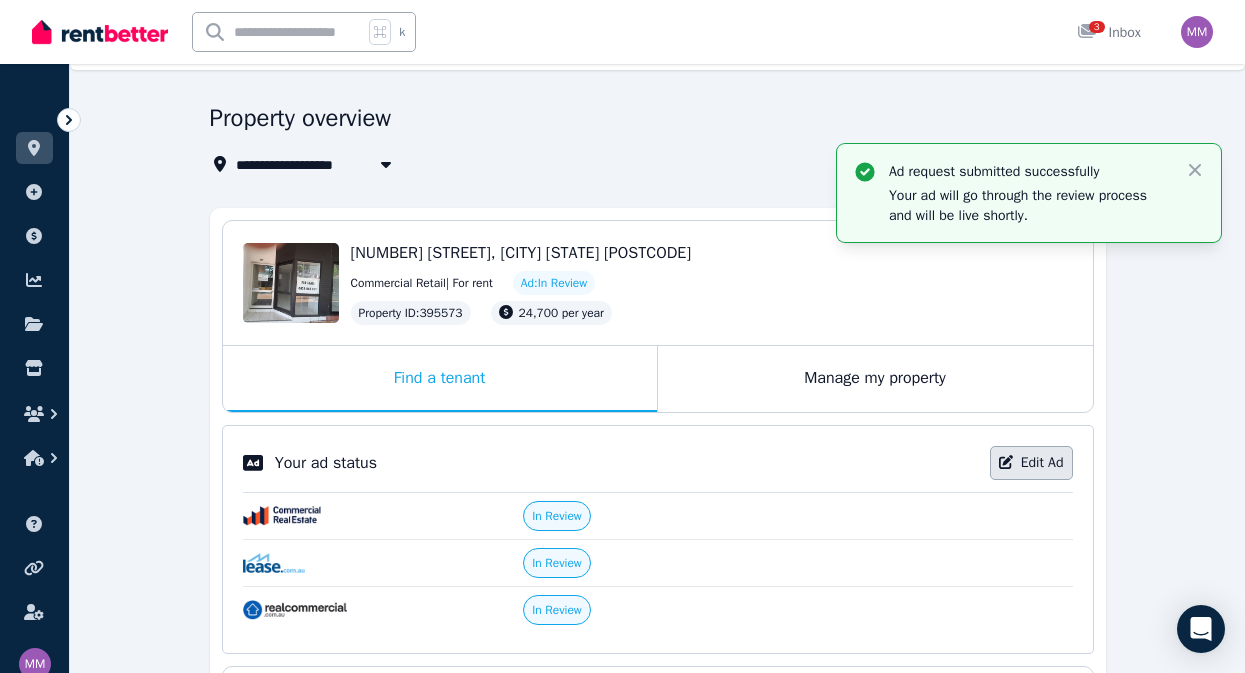 click 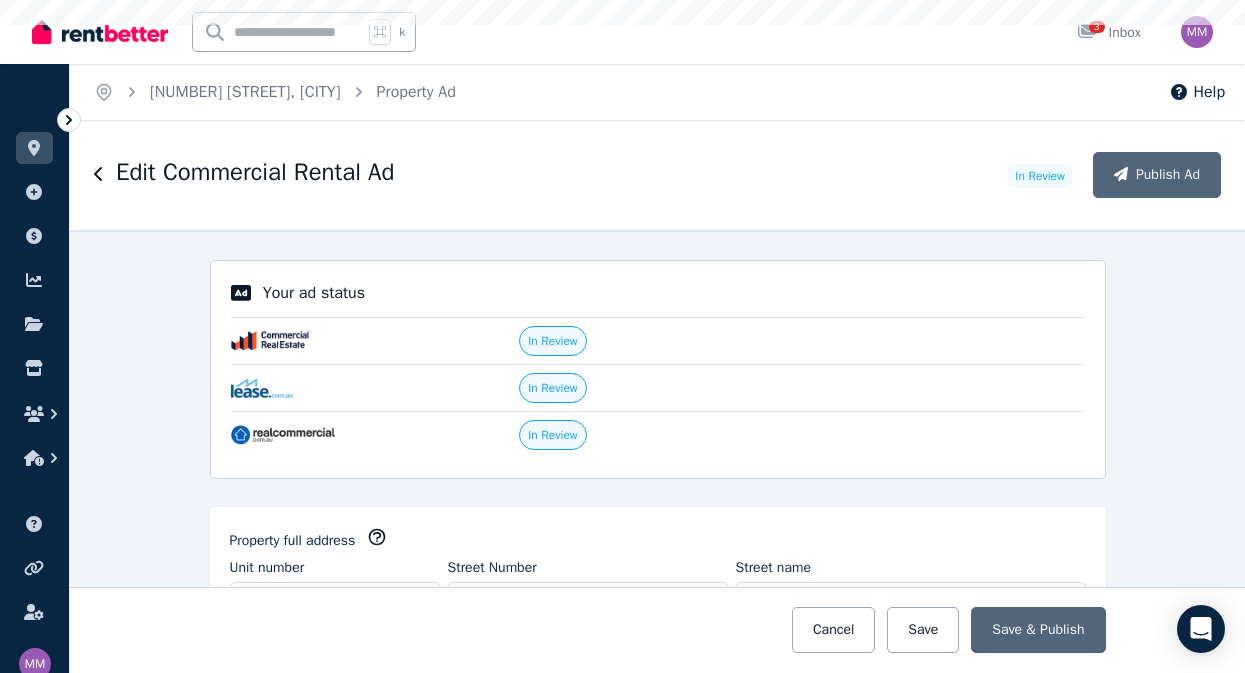 scroll, scrollTop: 0, scrollLeft: 0, axis: both 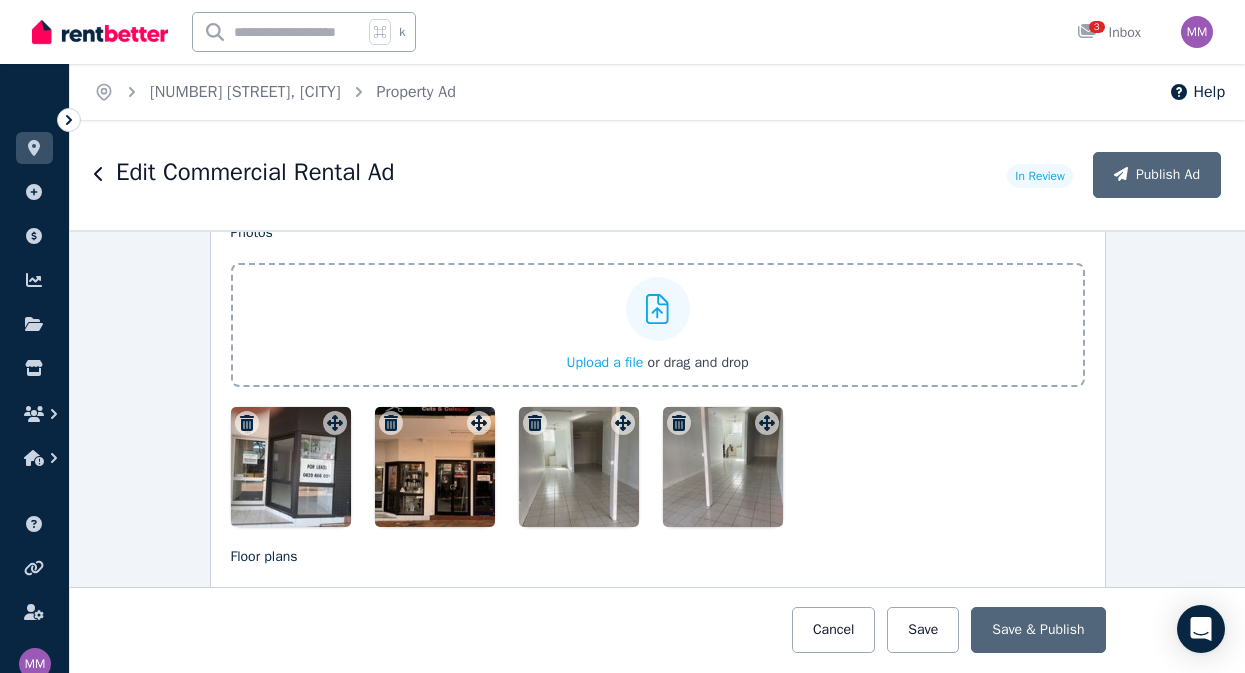 click on "Upload a file" at bounding box center [604, 362] 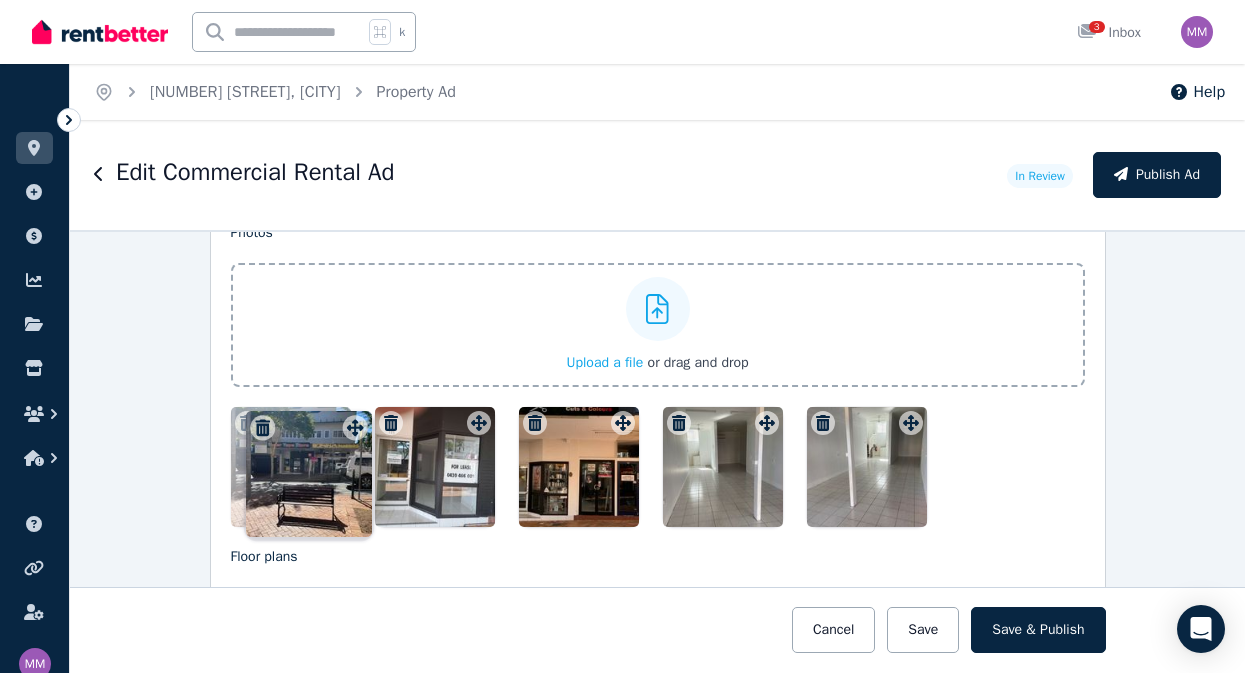 drag, startPoint x: 914, startPoint y: 471, endPoint x: 354, endPoint y: 410, distance: 563.3125 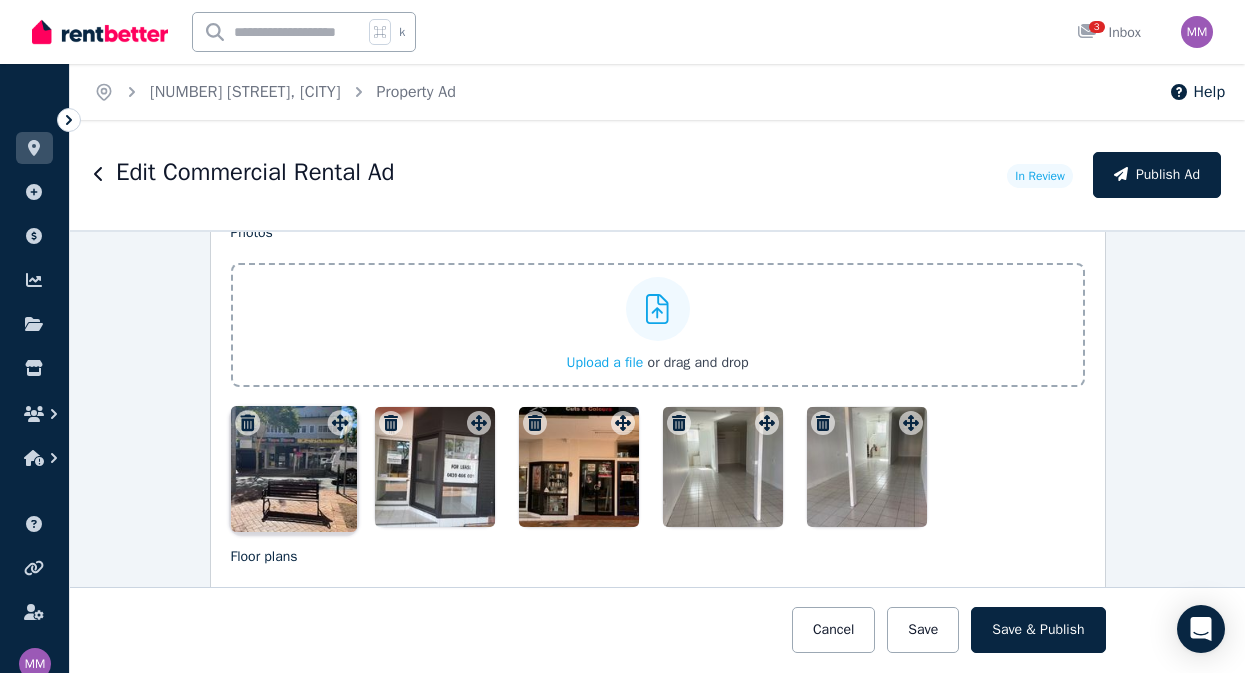 click on "Photos Upload a file   or drag and drop Uploaded   " IMG_6237.JPG "
To pick up a draggable item, press the space bar.
While dragging, use the arrow keys to move the item.
Press space again to drop the item in its new position, or press escape to cancel.
Draggable item 262ced1d-6f24-4c7f-91f5-e4cedc6e3f8e was moved over droppable area a4297517-f063-4b76-9910-09a37f1d06cd." at bounding box center (658, 375) 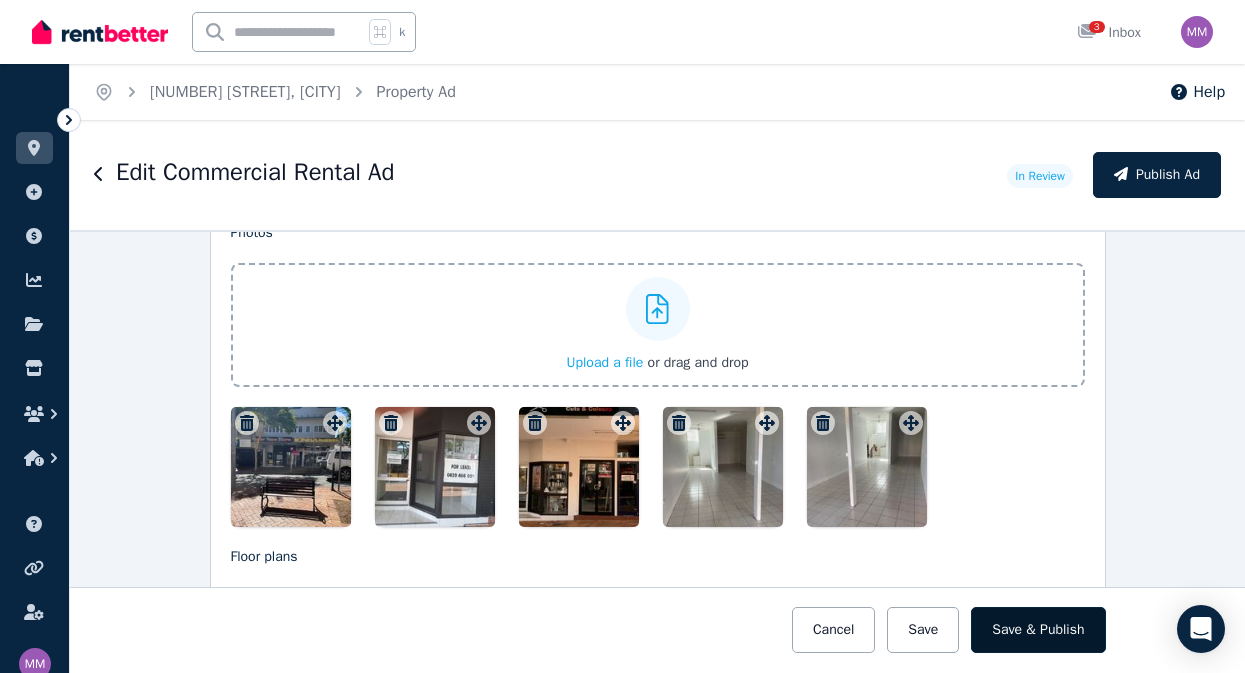 click on "Save & Publish" at bounding box center [1038, 630] 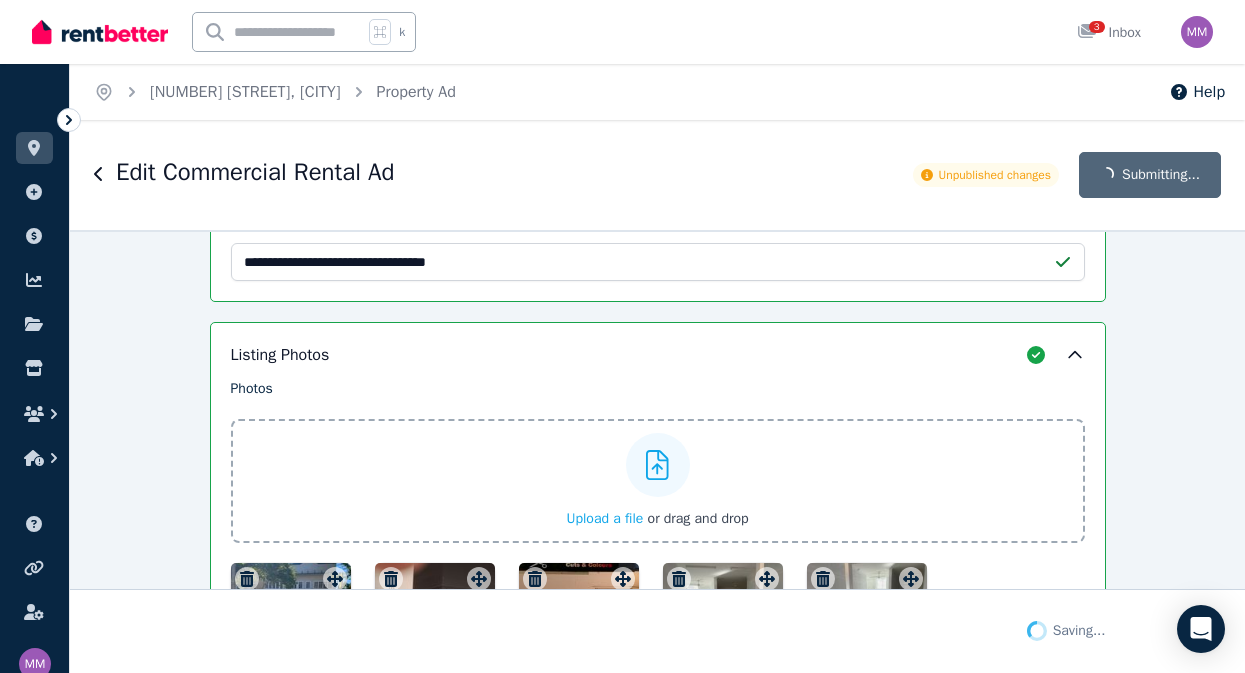 scroll, scrollTop: 2812, scrollLeft: 0, axis: vertical 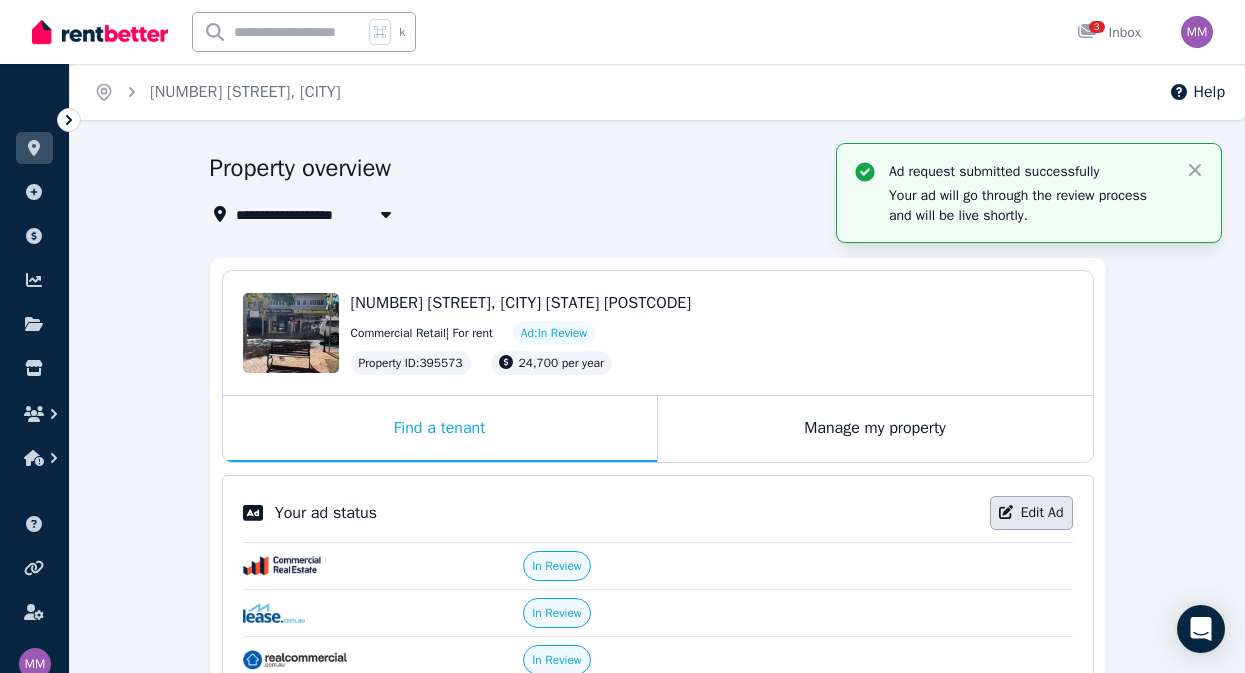 click on "Edit Ad" at bounding box center (1031, 513) 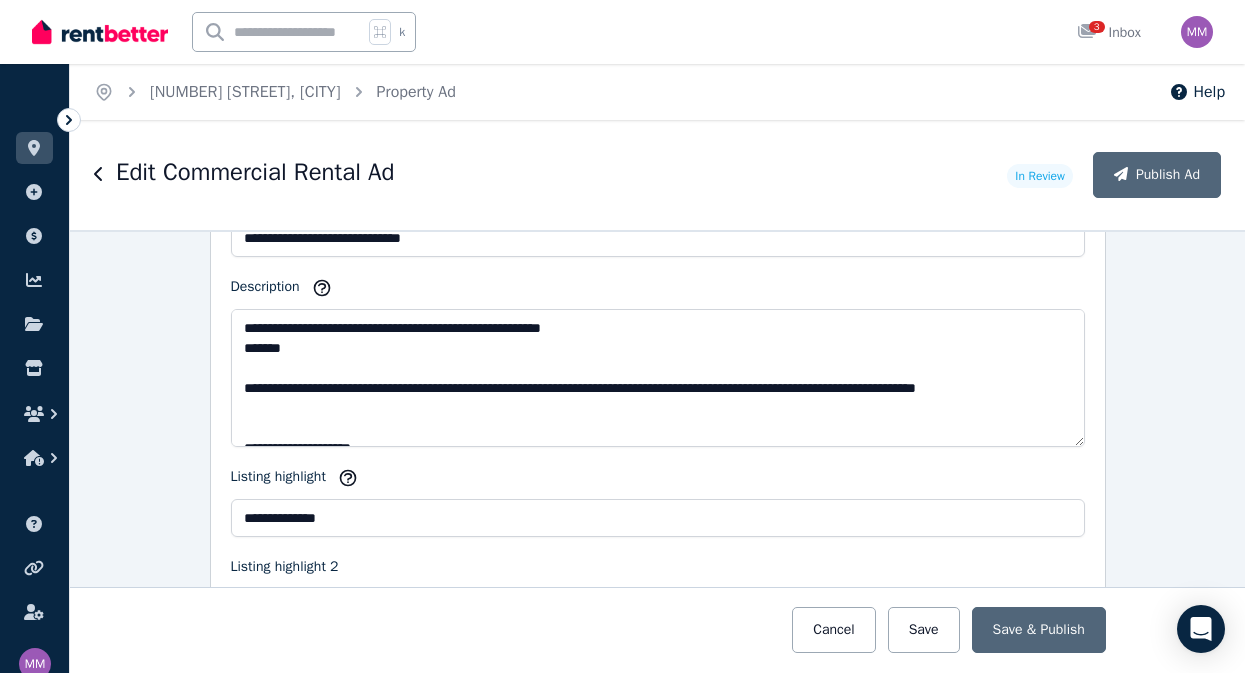 scroll, scrollTop: 2065, scrollLeft: 0, axis: vertical 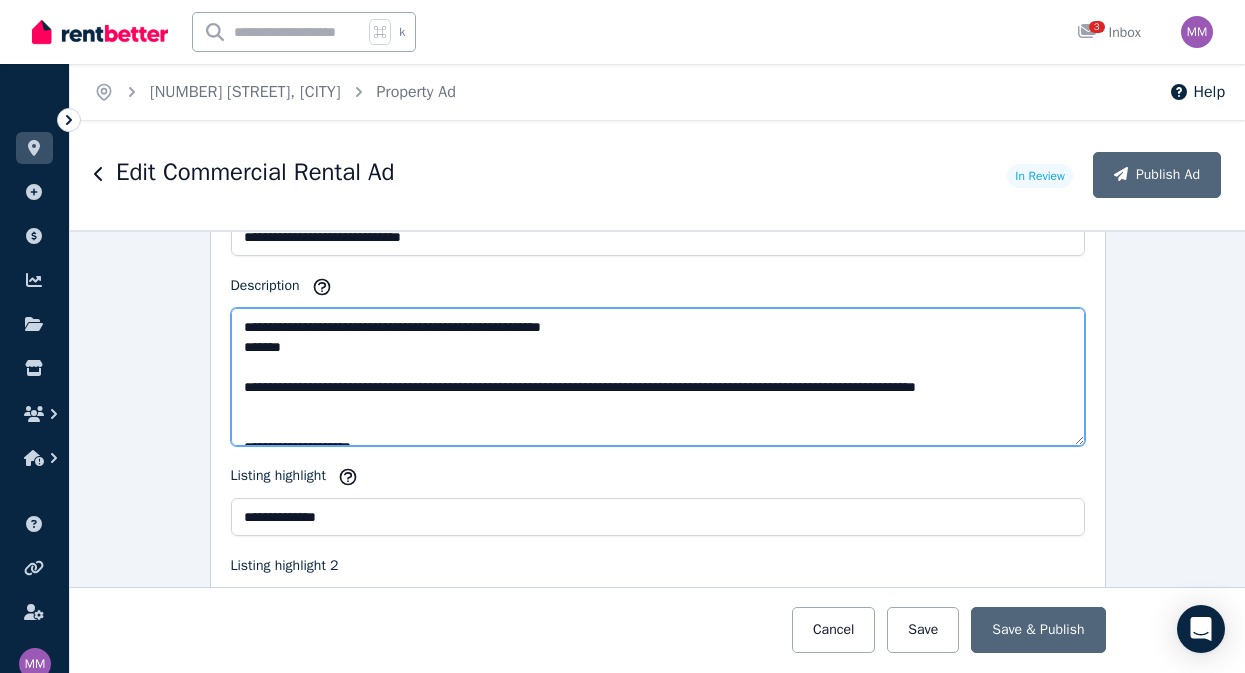 click on "**********" at bounding box center (658, 377) 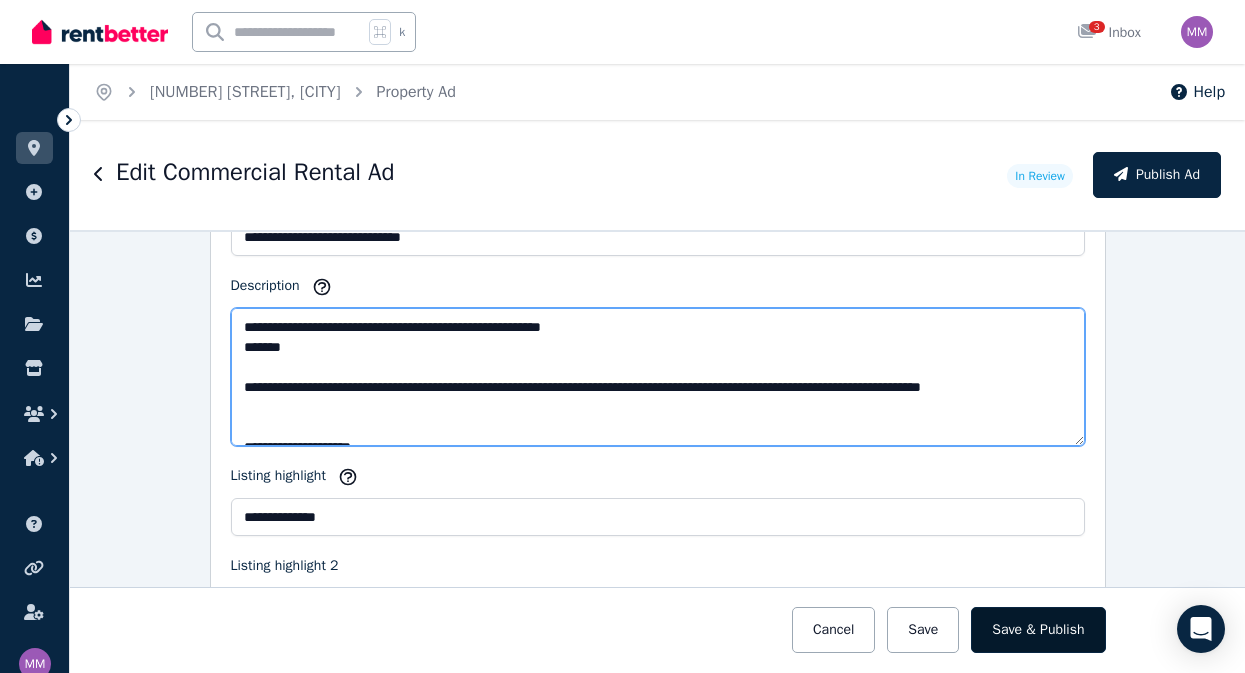 type on "**********" 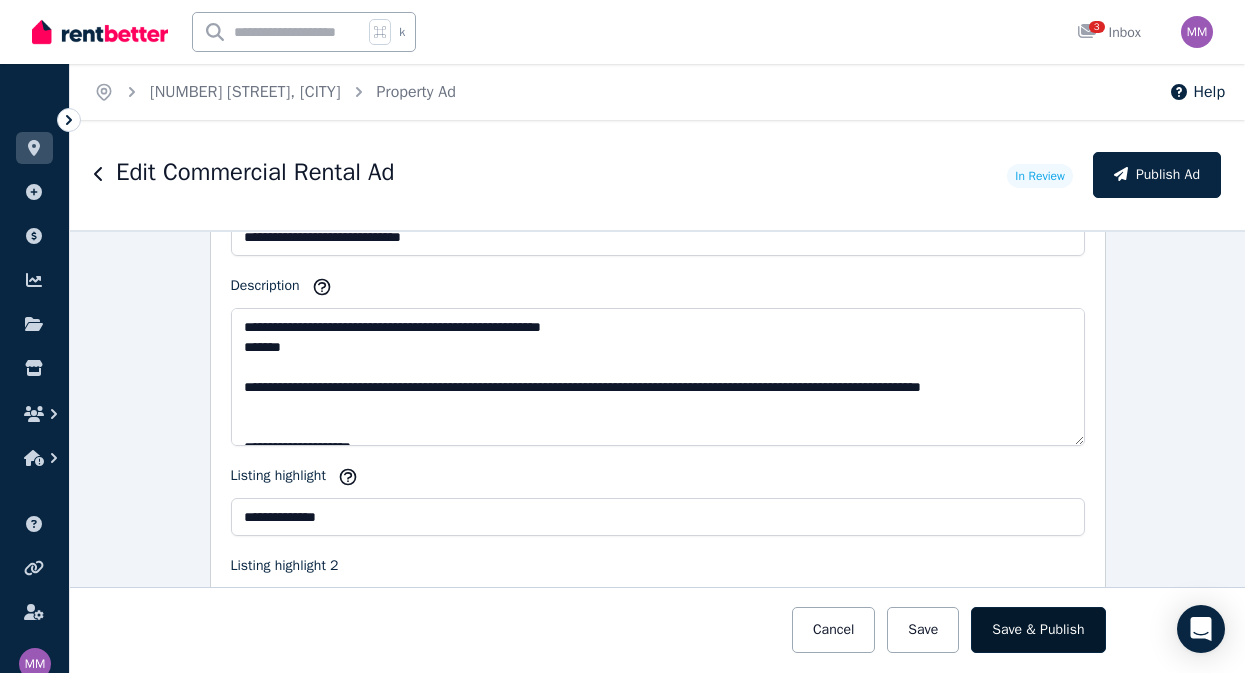 click on "Save & Publish" at bounding box center (1038, 630) 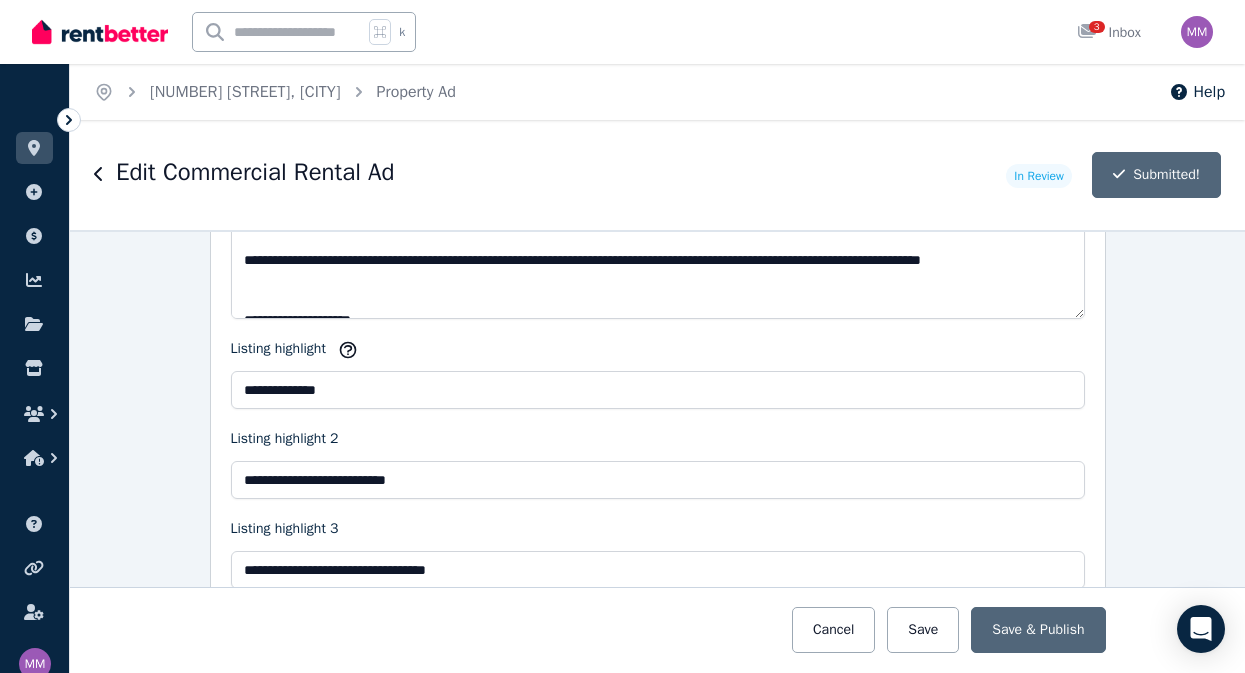 scroll, scrollTop: 2405, scrollLeft: 0, axis: vertical 